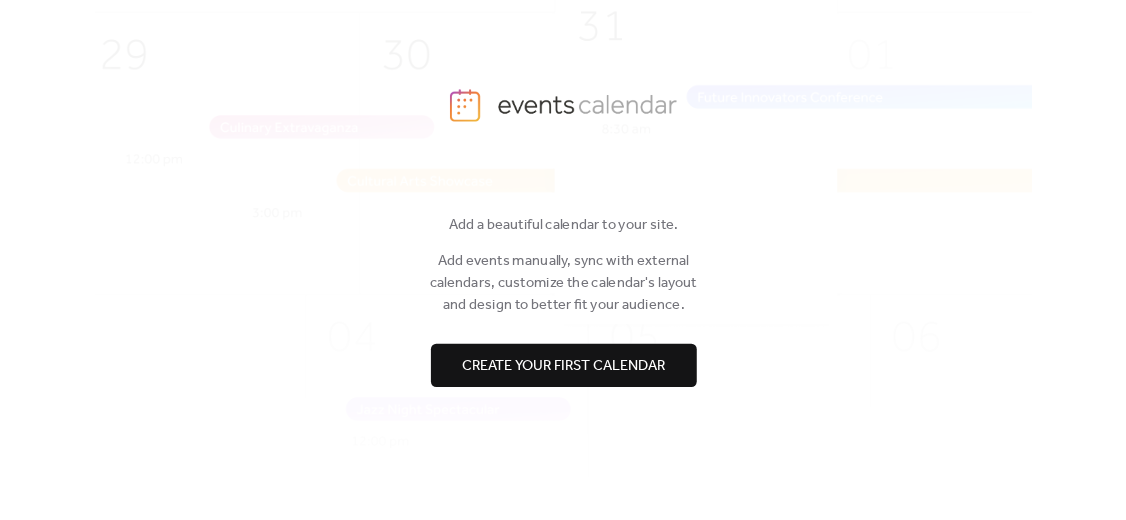 scroll, scrollTop: 0, scrollLeft: 0, axis: both 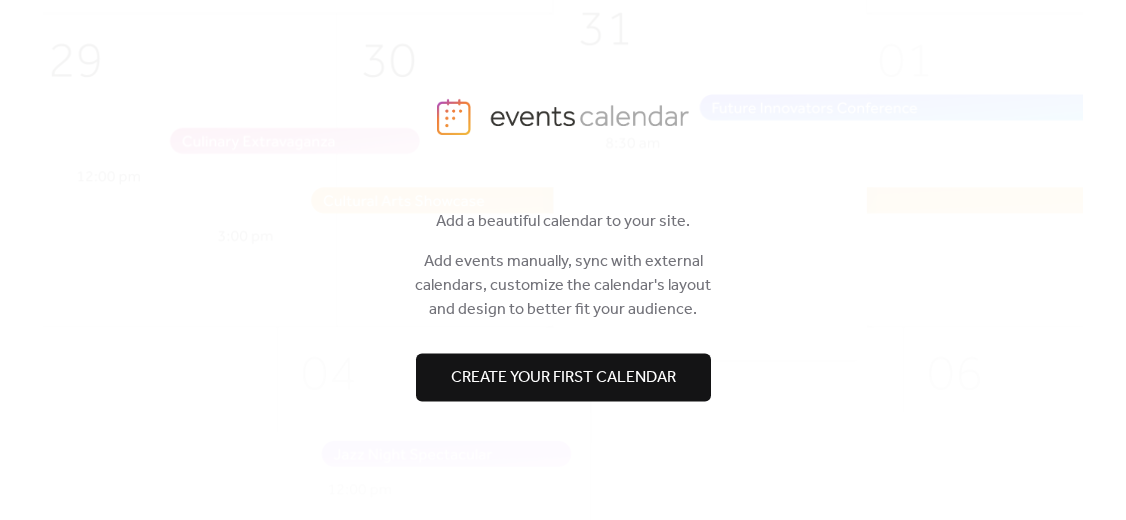 click on "Create your first calendar" at bounding box center (563, 378) 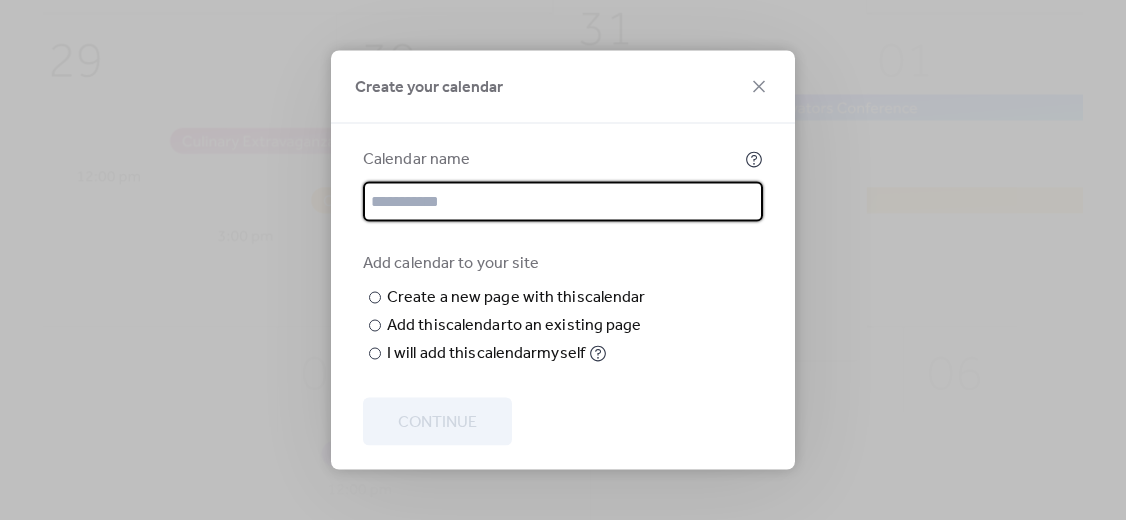 click at bounding box center [563, 202] 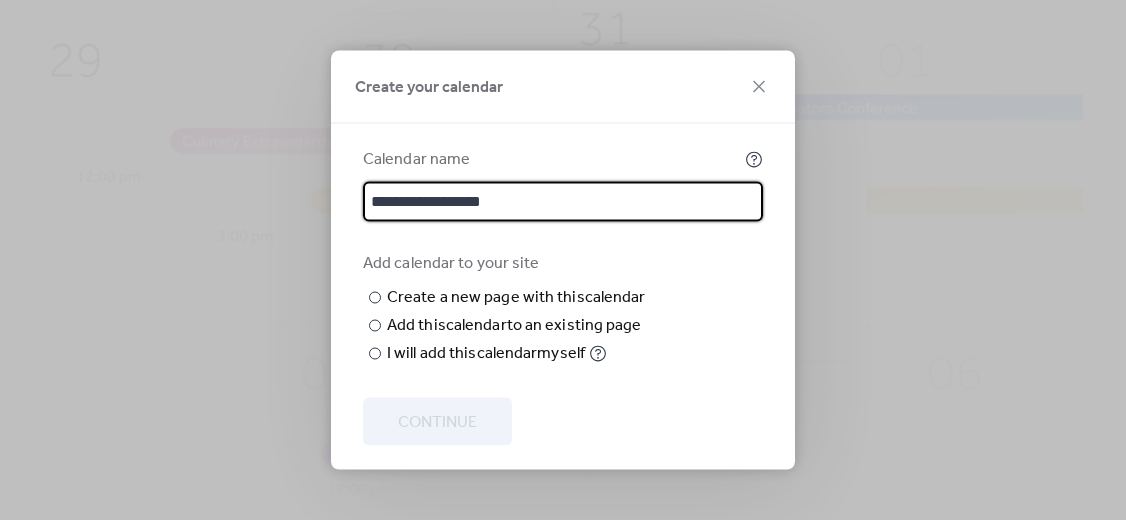 type on "**********" 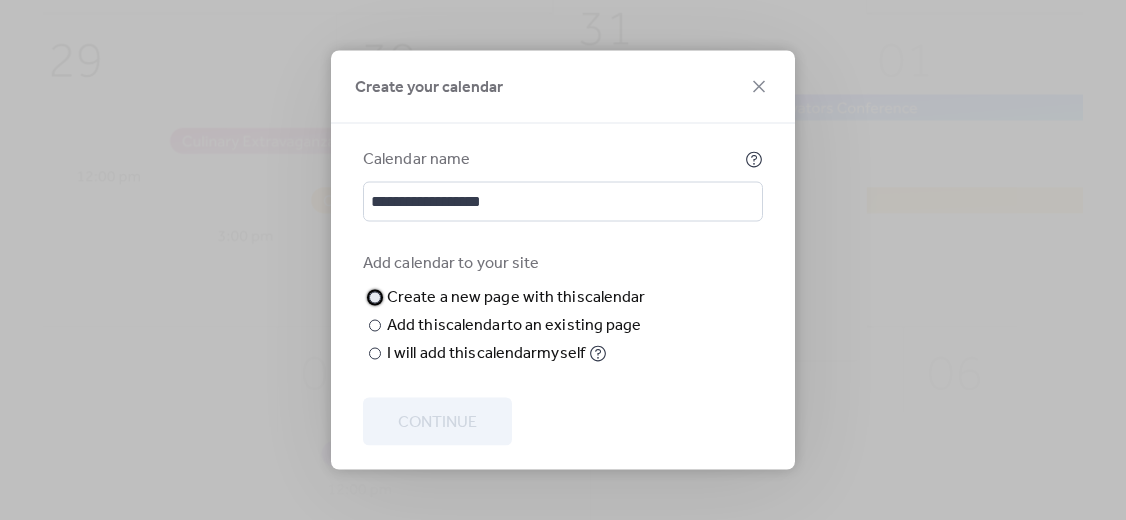 click at bounding box center [0, 0] 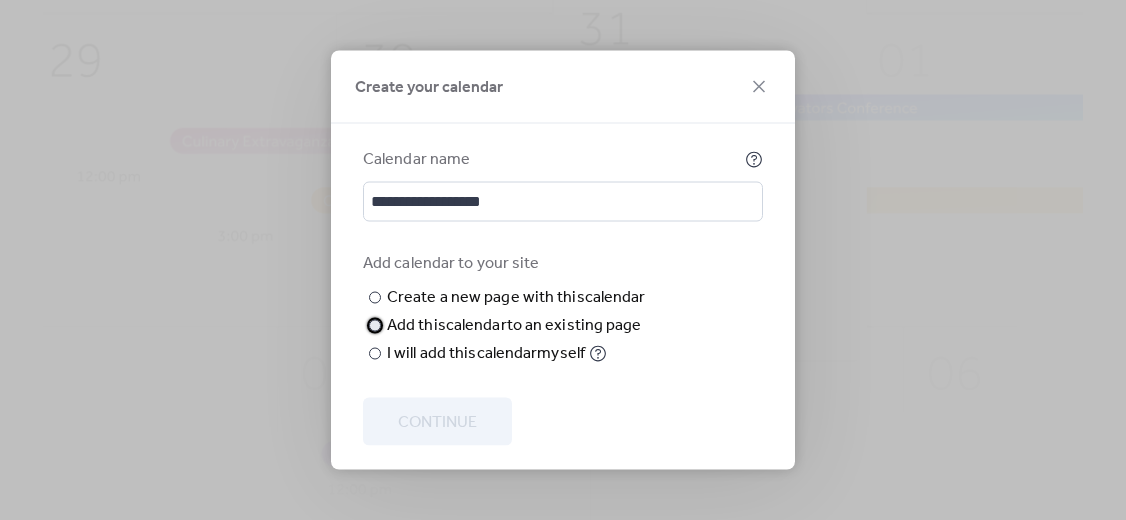 click on "Add this  calendar  to an existing page" at bounding box center [514, 326] 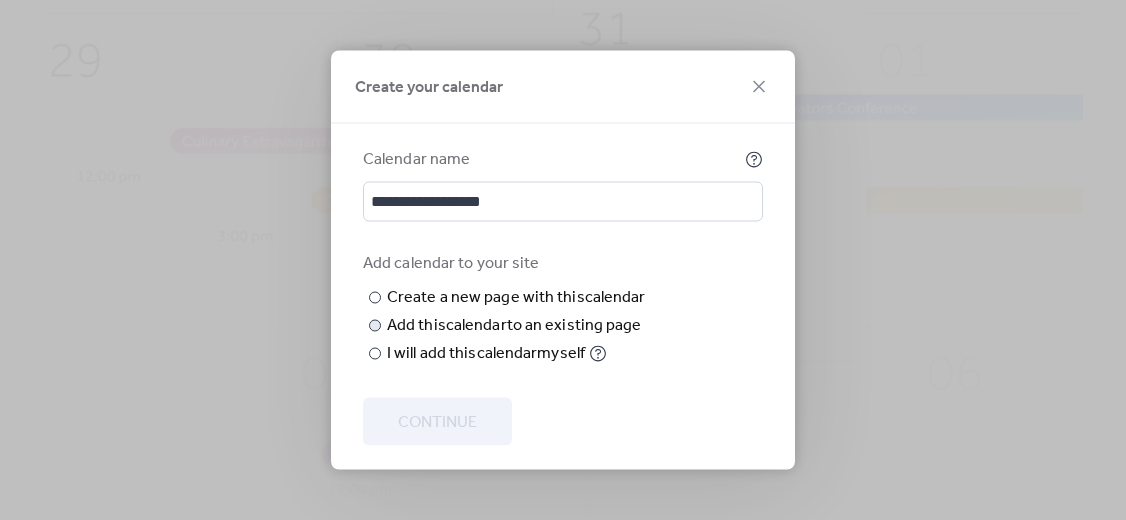 click on "Choose page" at bounding box center [0, 0] 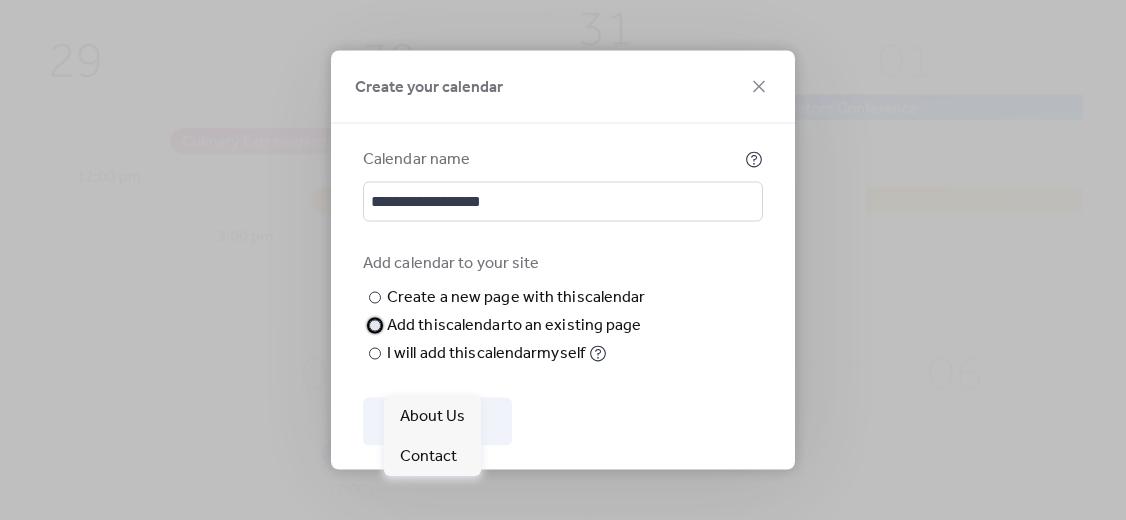 click on "Choose existing page" at bounding box center [0, 0] 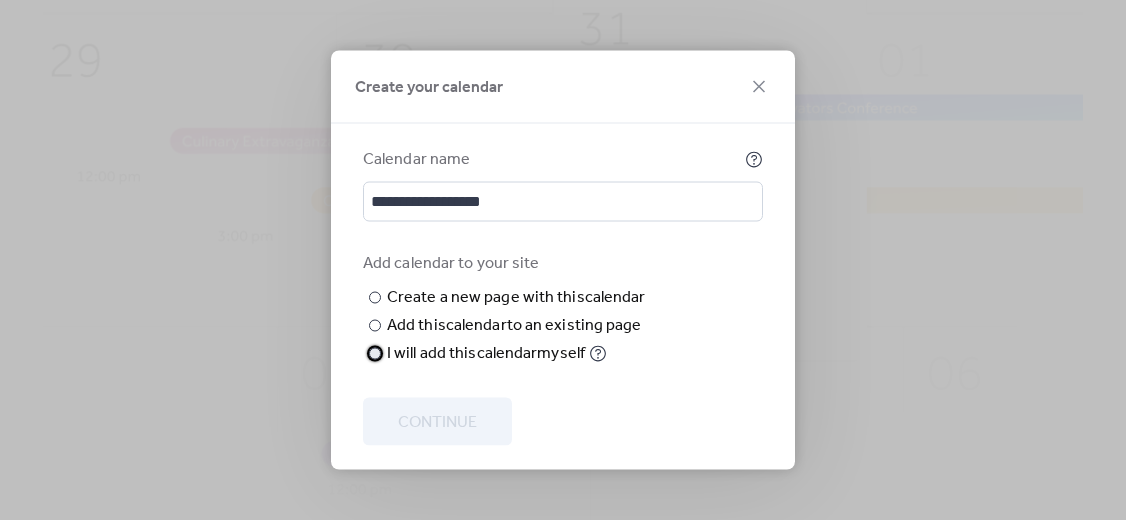click on "I will add this  calendar  myself" at bounding box center [486, 354] 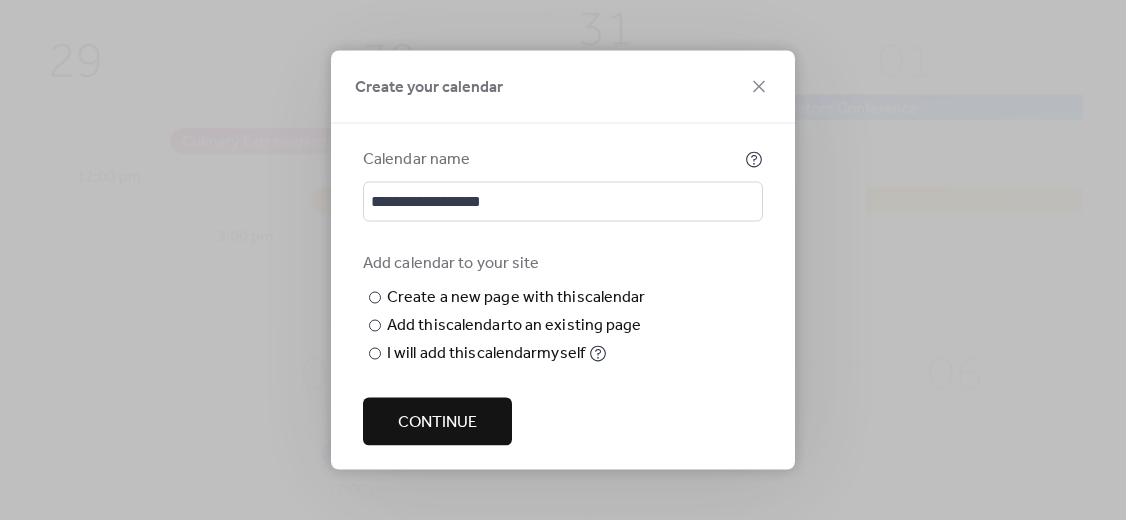 click on "Continue" at bounding box center [437, 423] 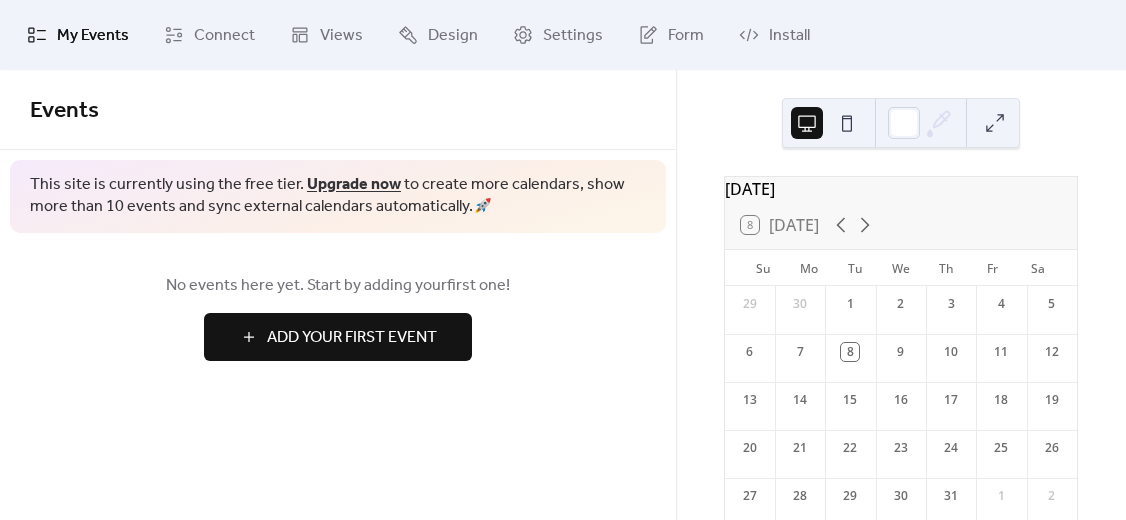 click on "Add Your First Event" at bounding box center (352, 338) 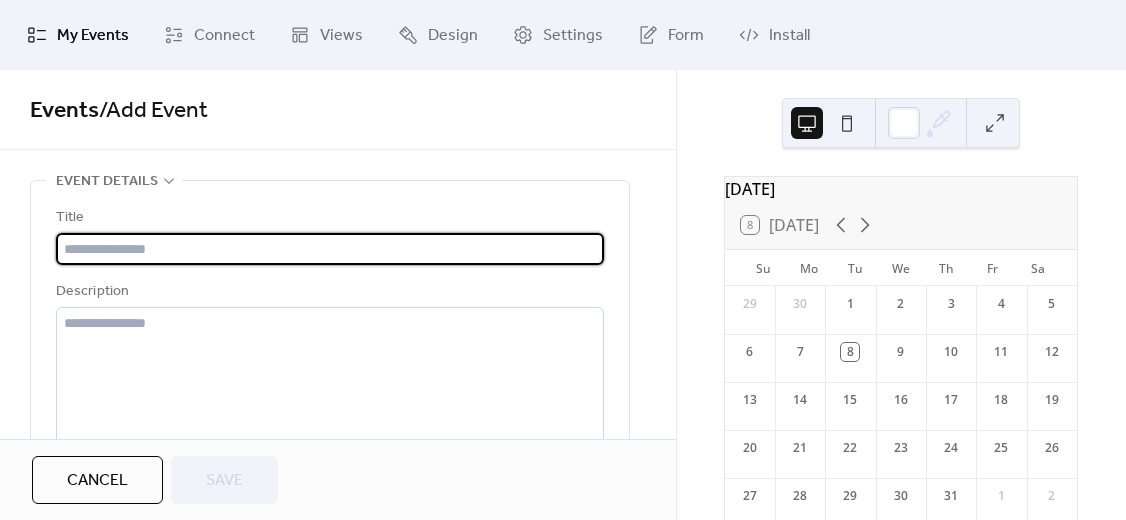 click at bounding box center (330, 249) 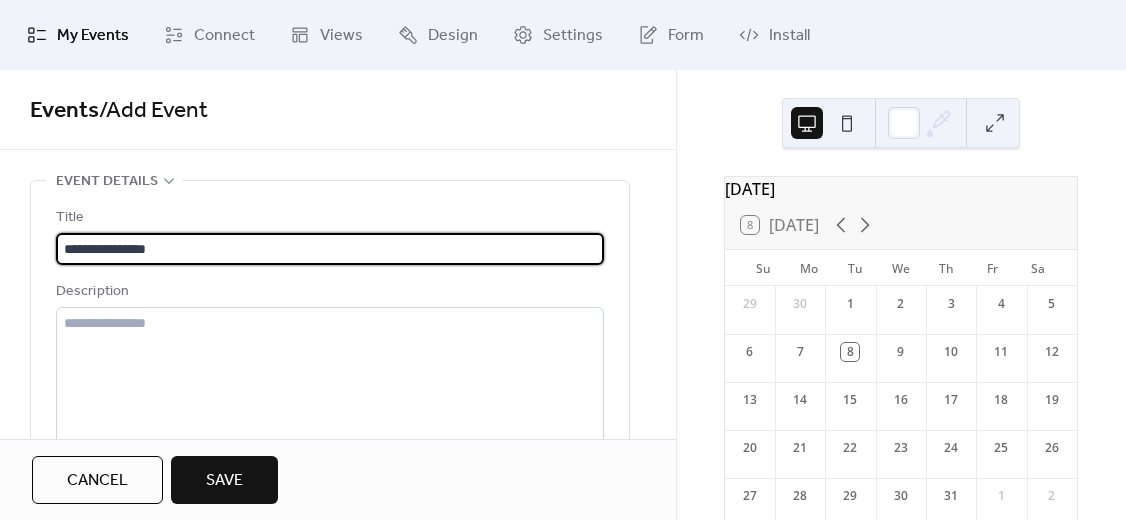 type on "**********" 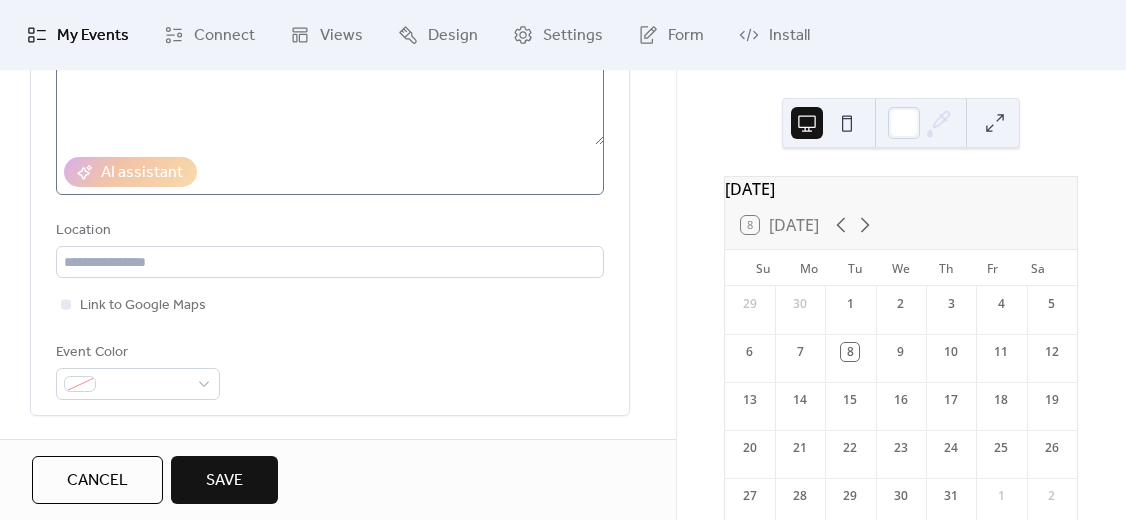 scroll, scrollTop: 315, scrollLeft: 0, axis: vertical 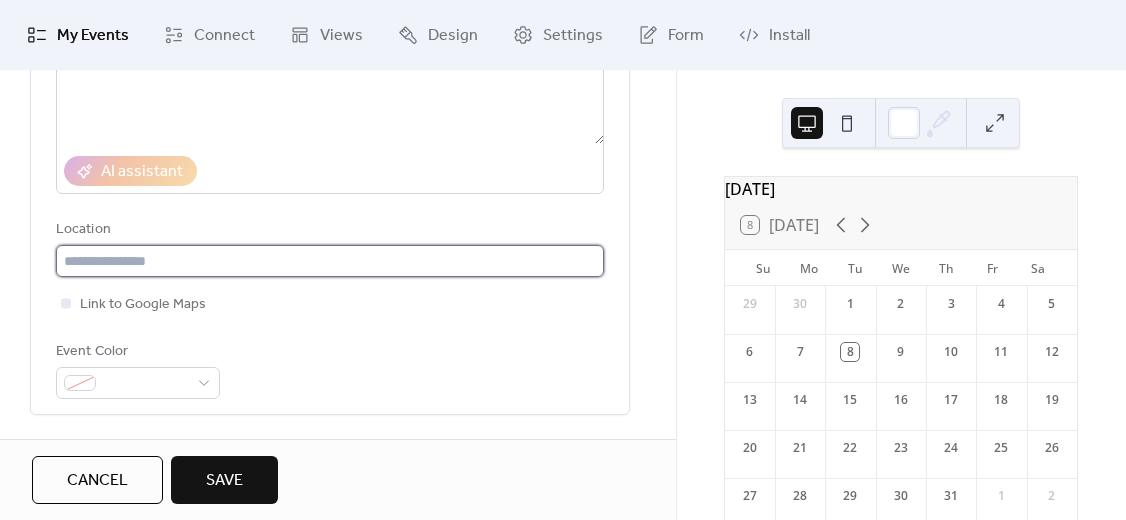 click at bounding box center [330, 261] 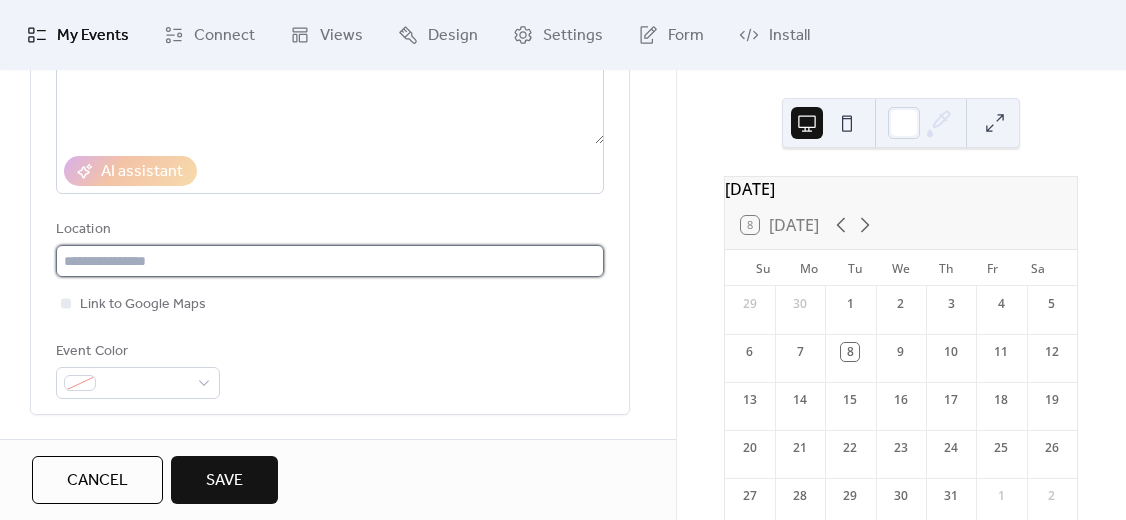 click at bounding box center (330, 261) 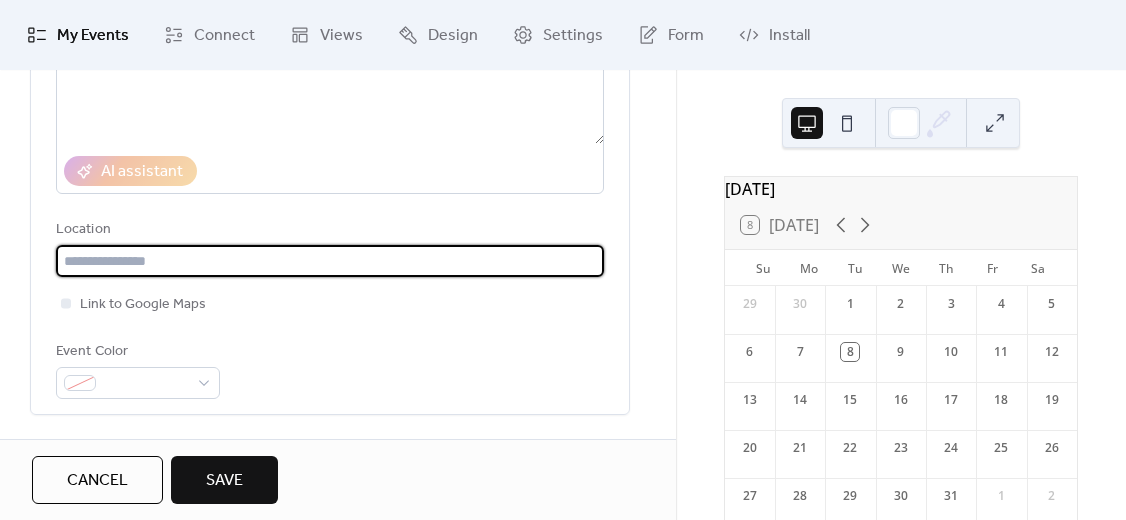 paste on "**********" 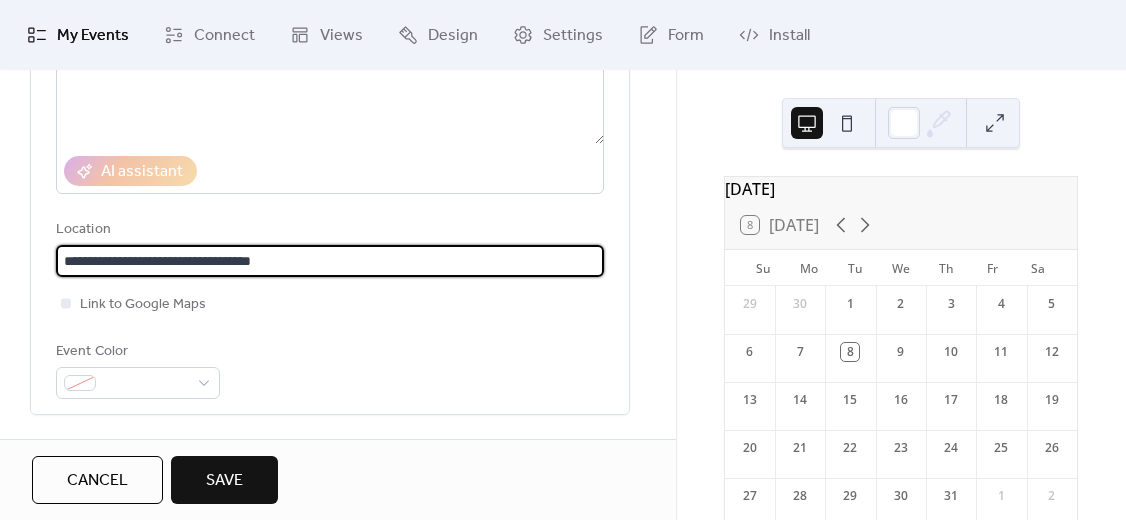 click on "**********" at bounding box center (330, 261) 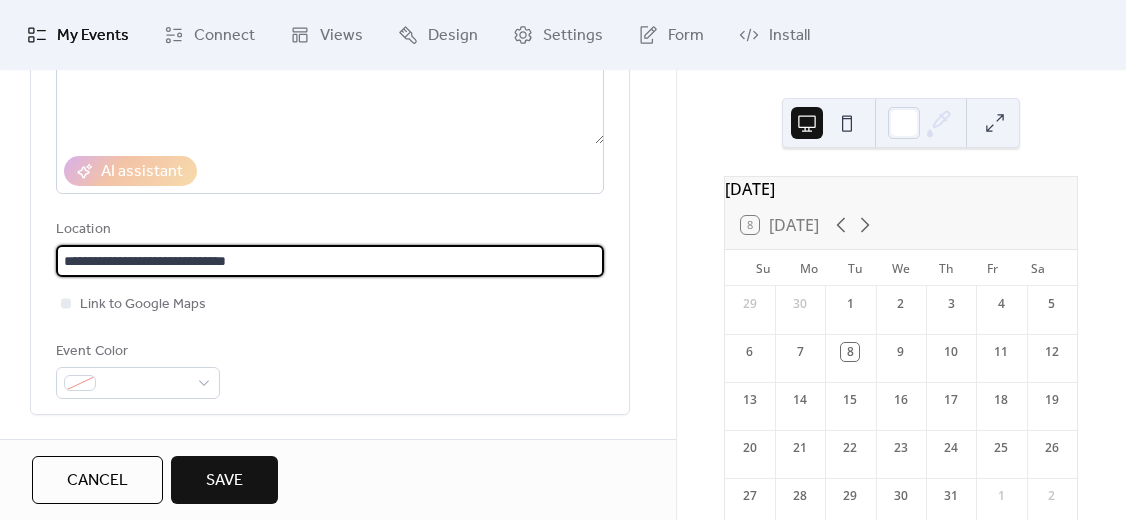 click on "**********" at bounding box center [330, 261] 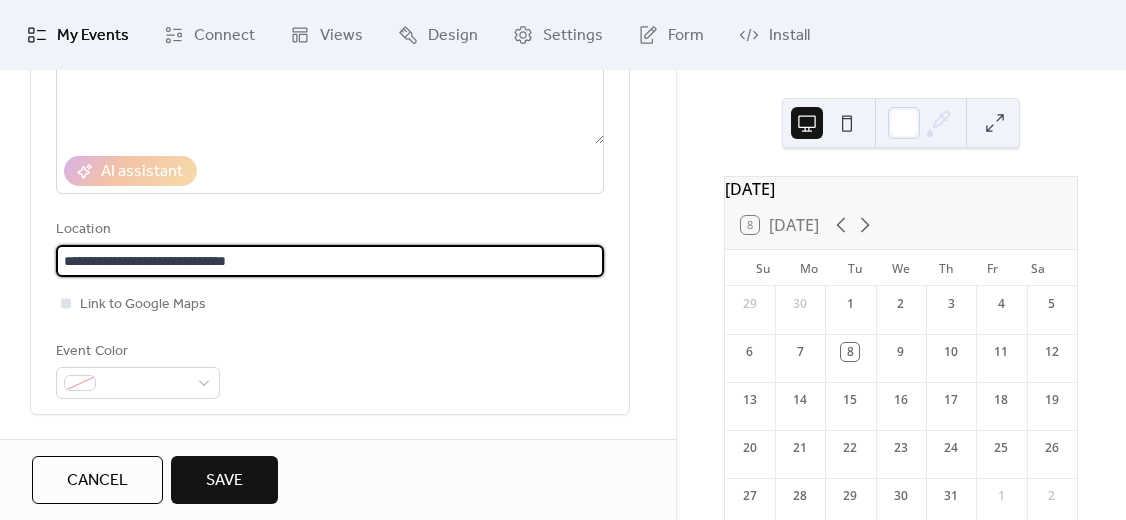 type on "**********" 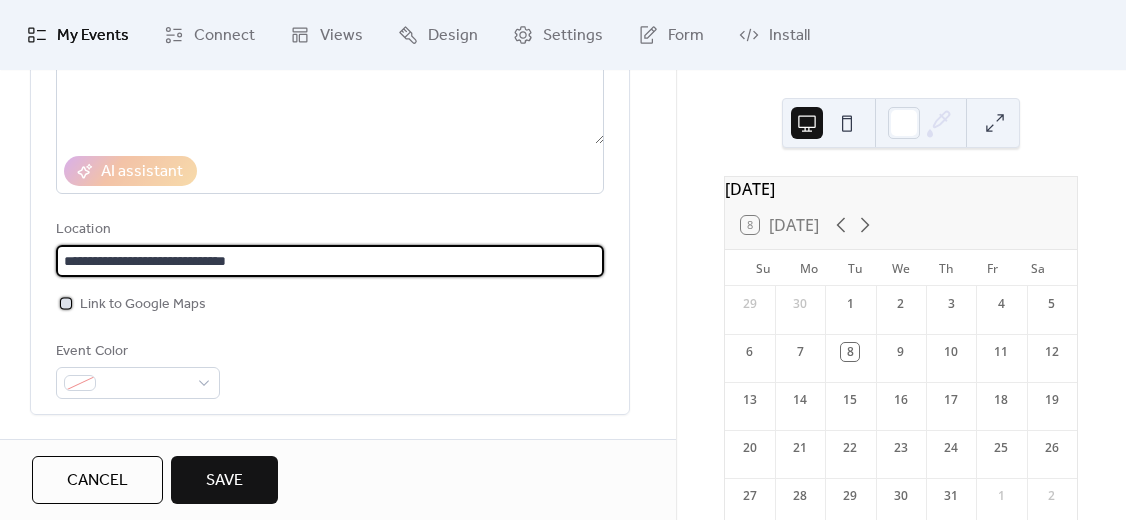 click on "Link to Google Maps" at bounding box center (143, 305) 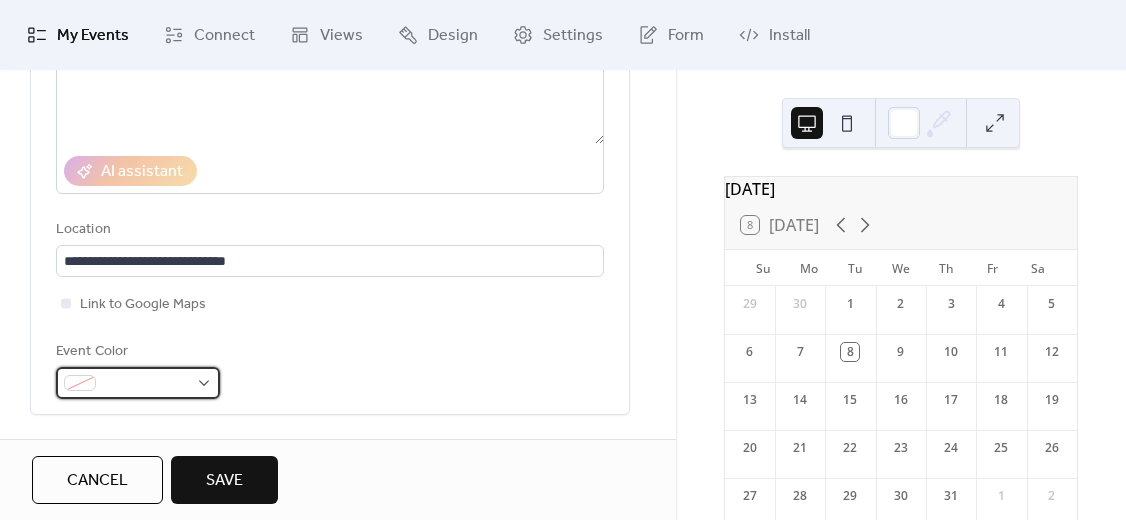click at bounding box center (138, 383) 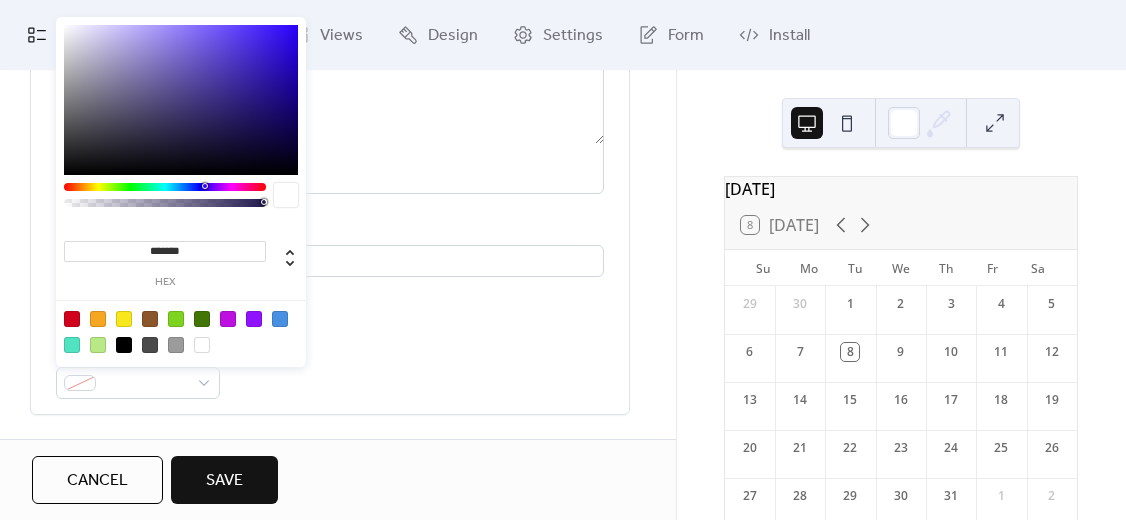 click on "*******" at bounding box center (165, 251) 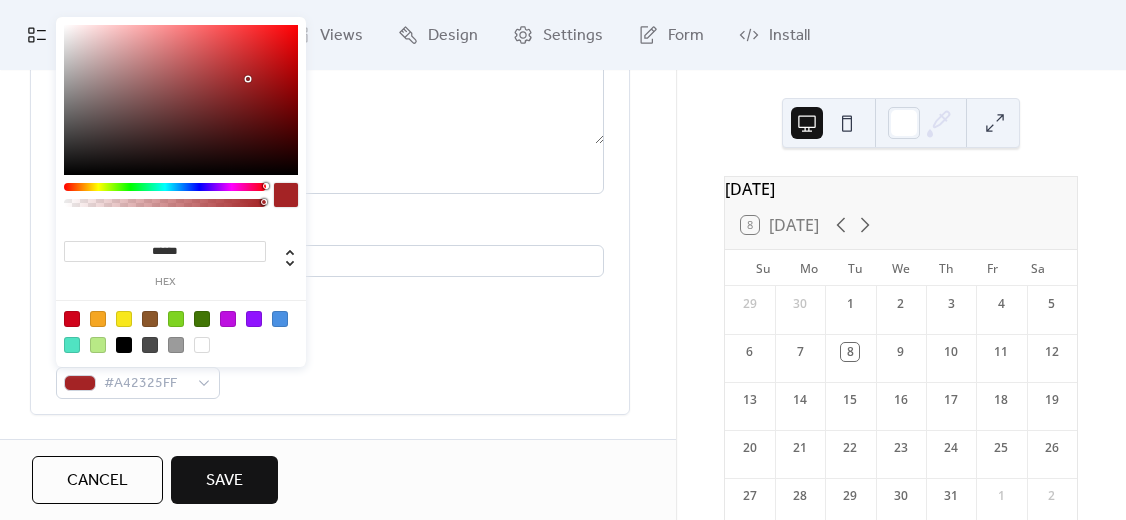 click on "Event Color #A42325FF" at bounding box center [330, 369] 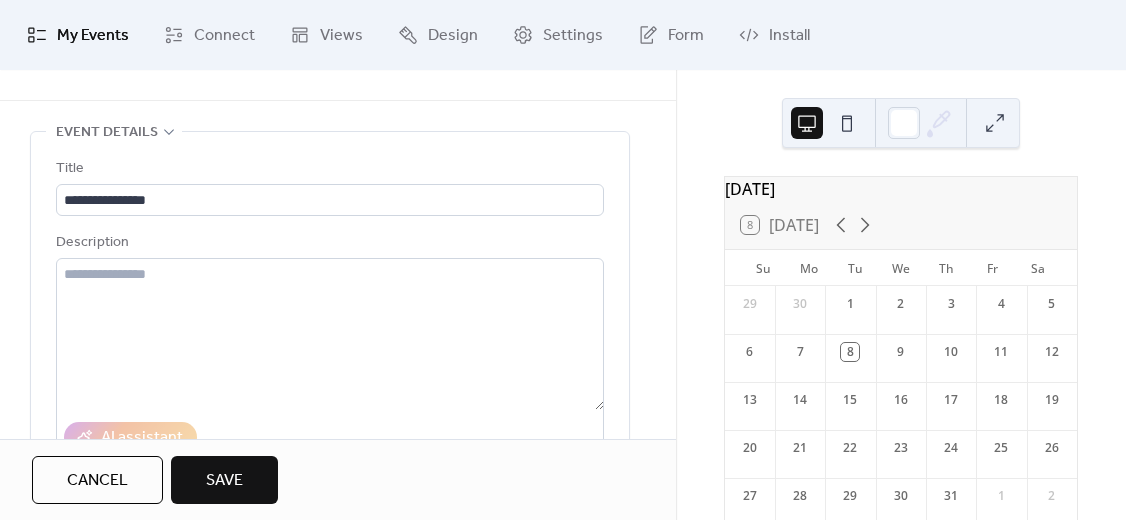 scroll, scrollTop: 53, scrollLeft: 0, axis: vertical 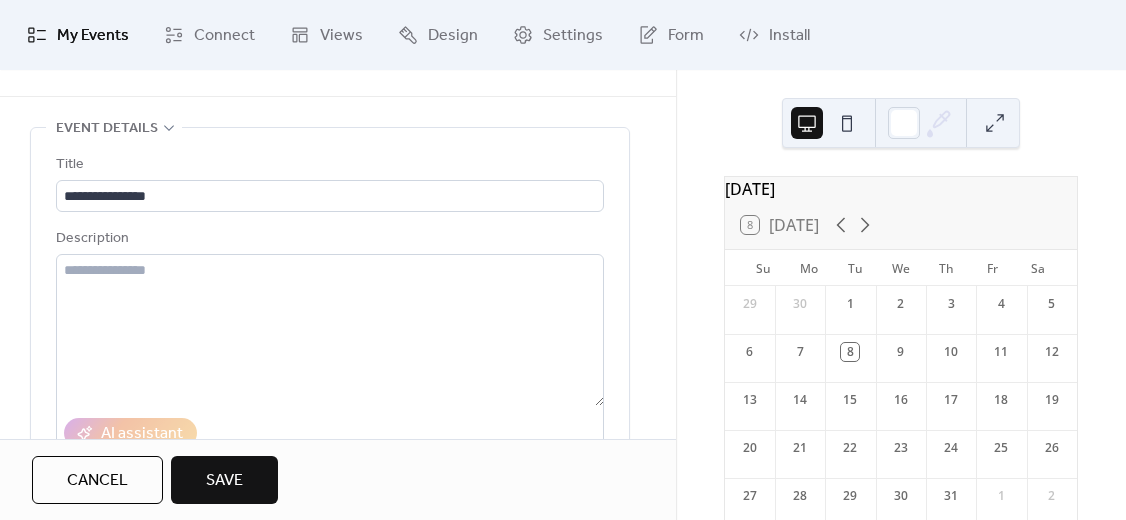 click on "5" at bounding box center [1052, 304] 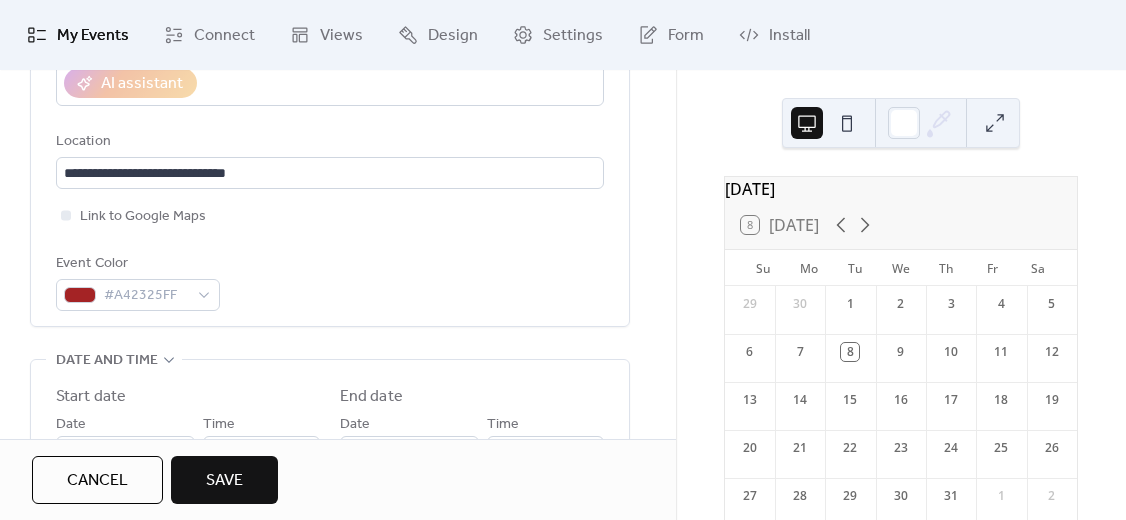 scroll, scrollTop: 1, scrollLeft: 0, axis: vertical 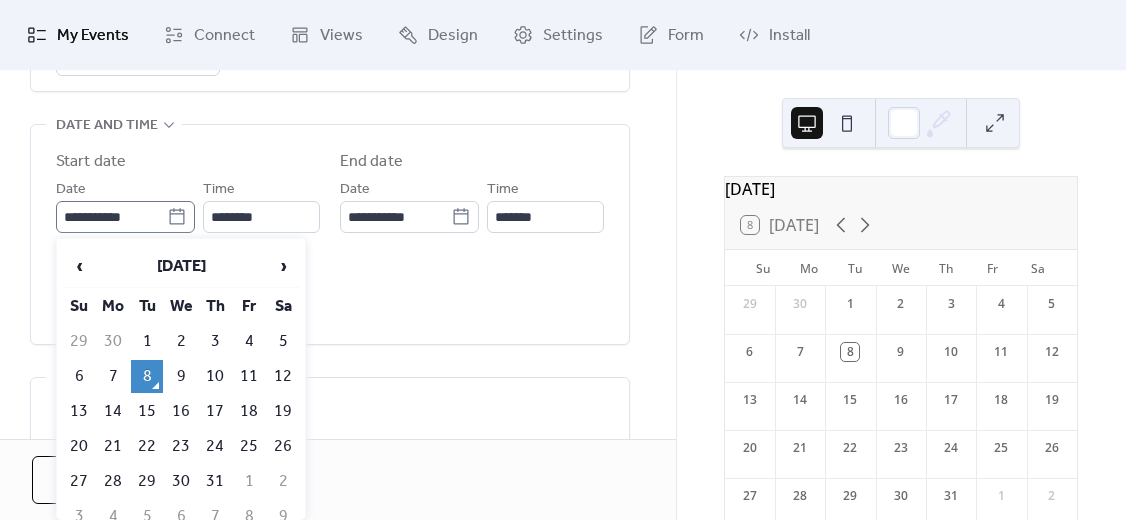 click 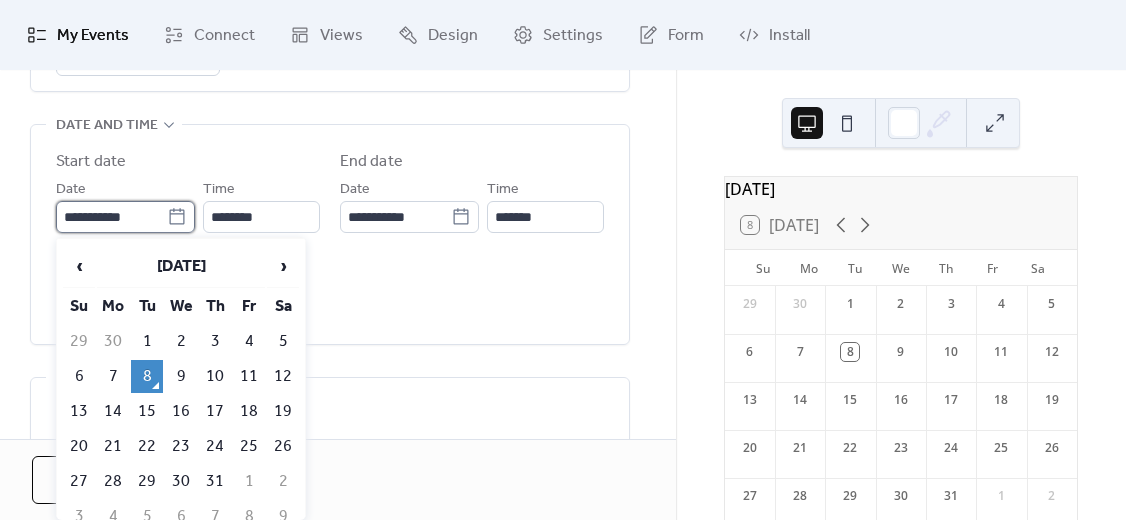 click on "**********" at bounding box center (111, 217) 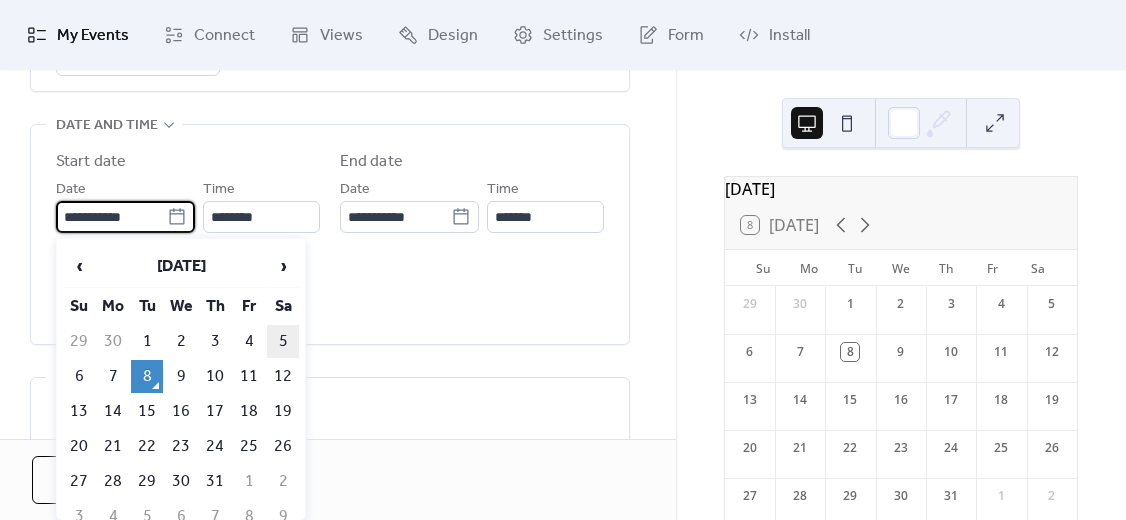 click on "5" at bounding box center (283, 341) 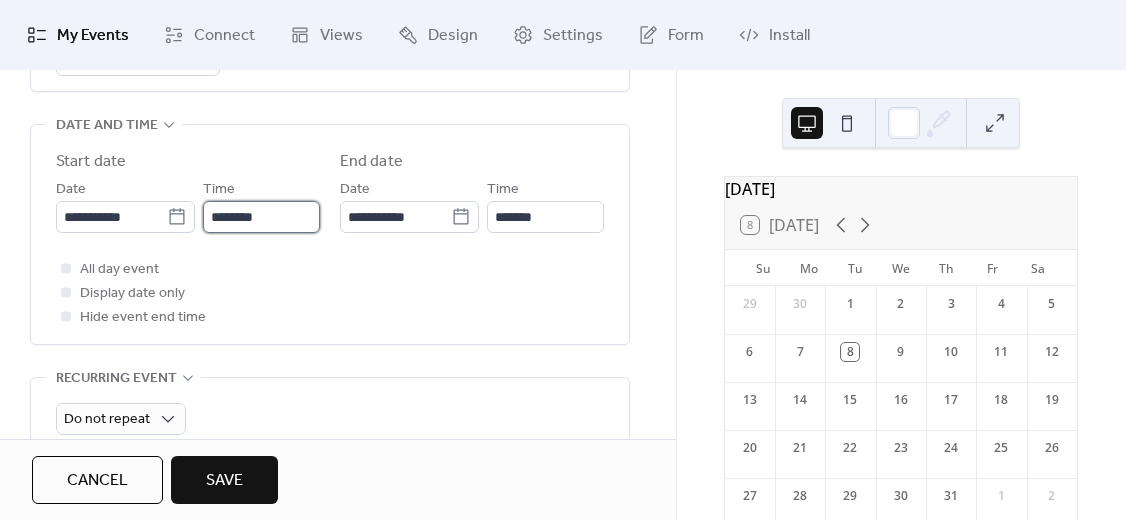 click on "********" at bounding box center [261, 217] 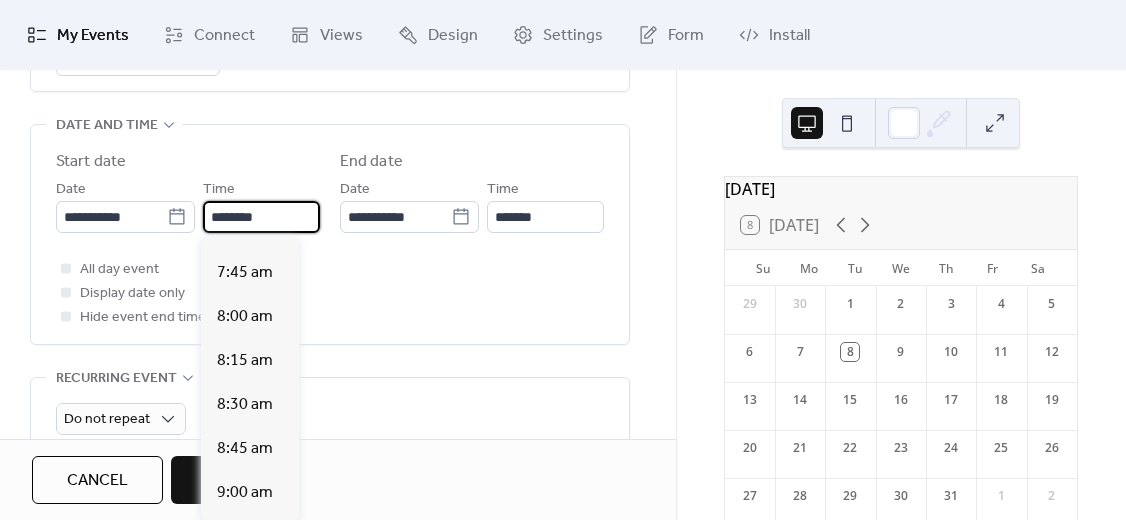 scroll, scrollTop: 1341, scrollLeft: 0, axis: vertical 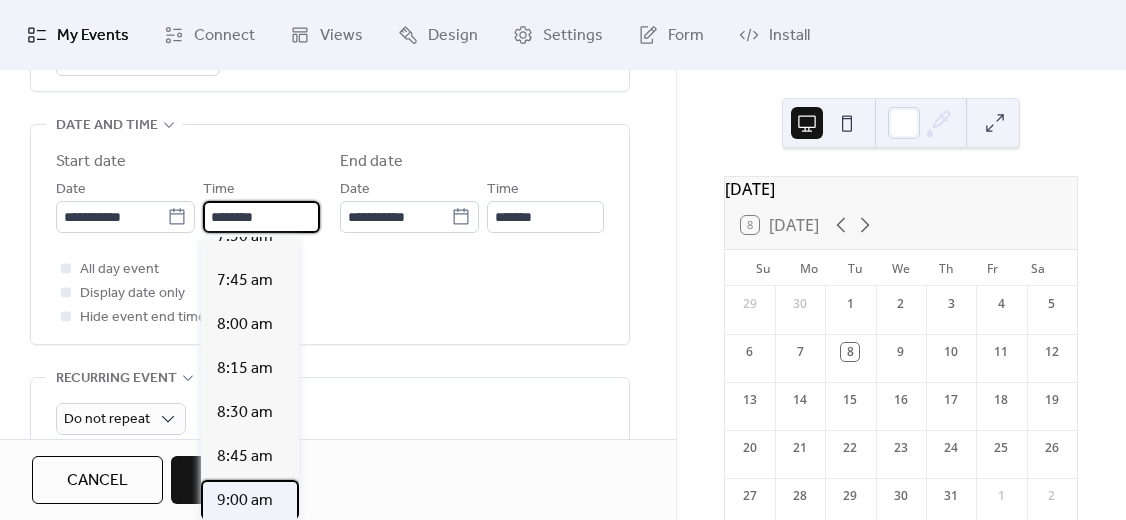 click on "9:00 am" at bounding box center [245, 501] 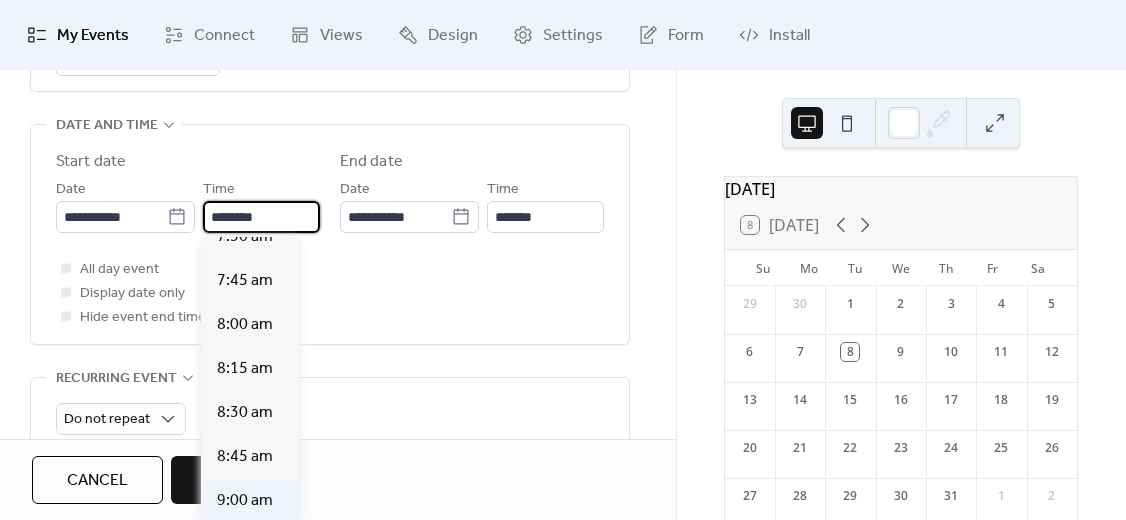 type on "*******" 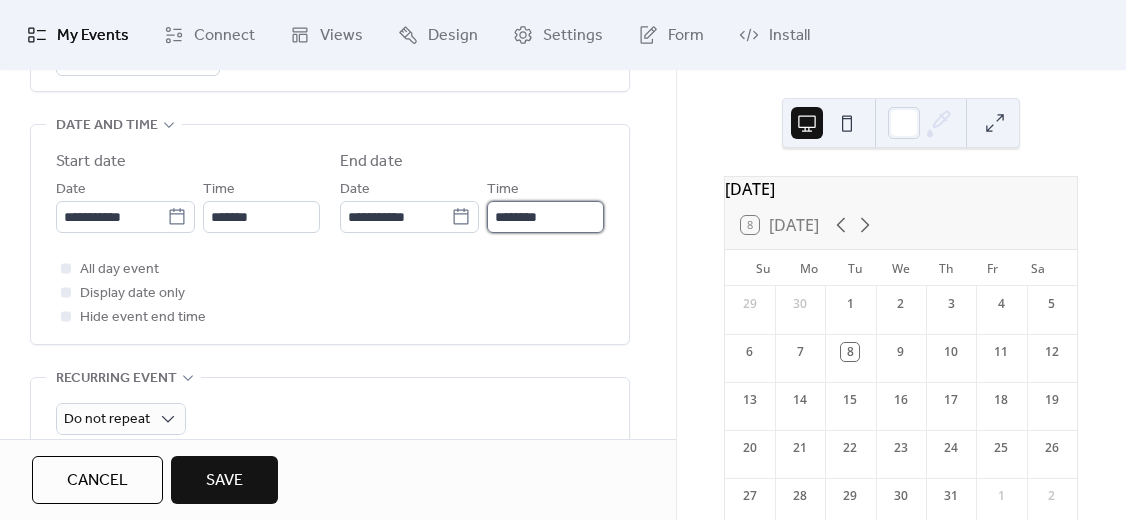 click on "********" at bounding box center (545, 217) 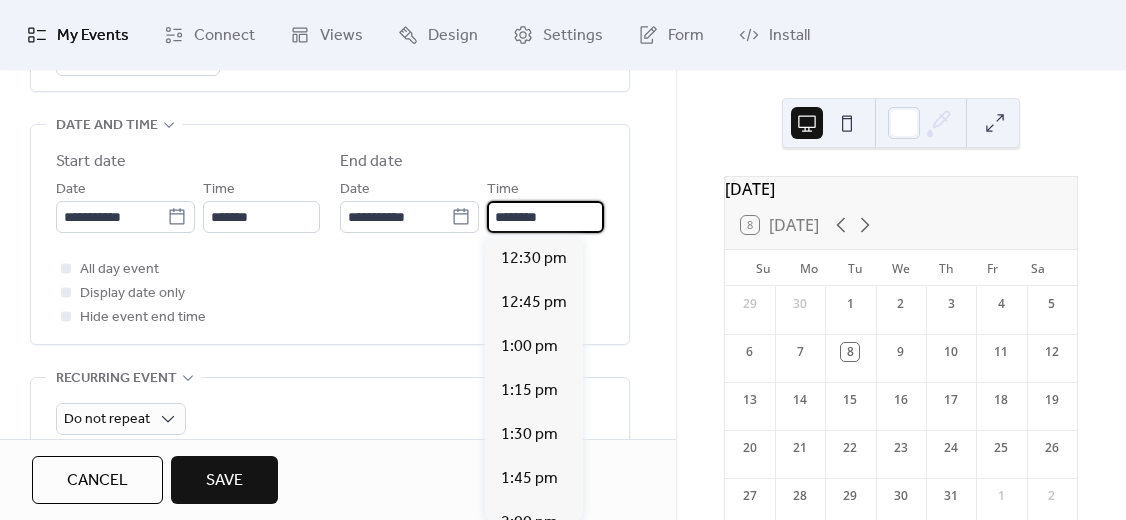 scroll, scrollTop: 596, scrollLeft: 0, axis: vertical 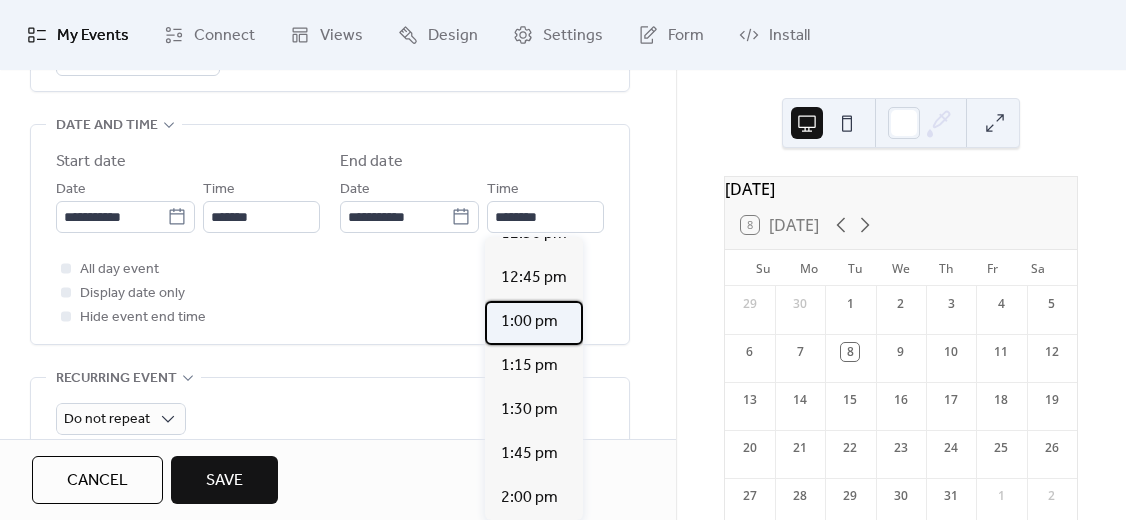 click on "1:00 pm" at bounding box center [529, 322] 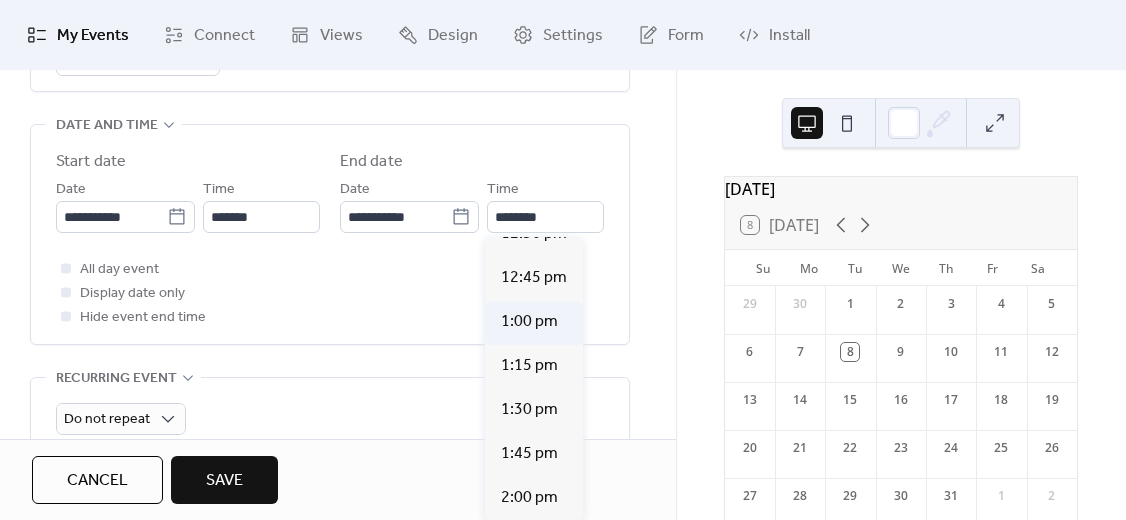 type on "*******" 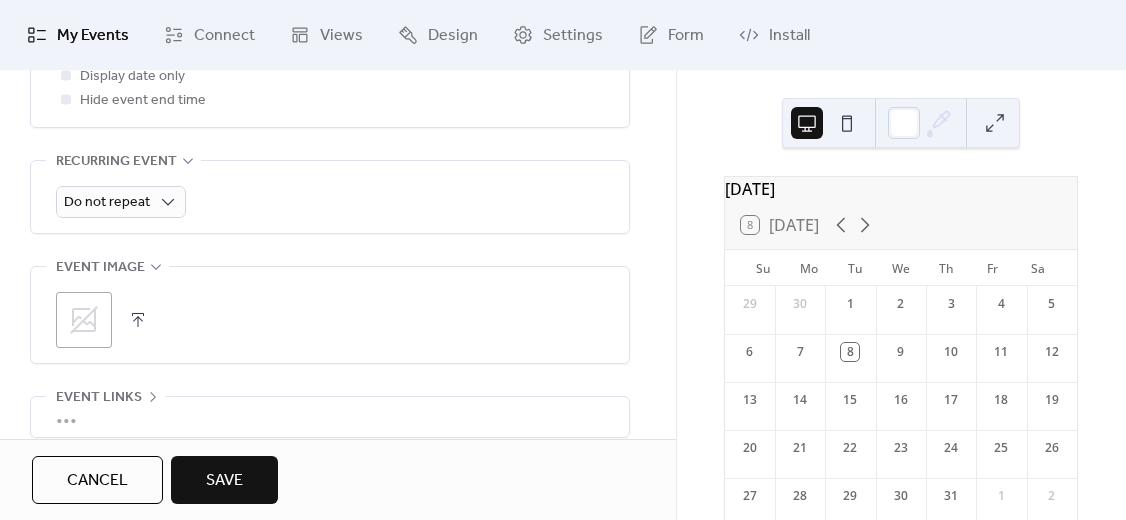 scroll, scrollTop: 860, scrollLeft: 0, axis: vertical 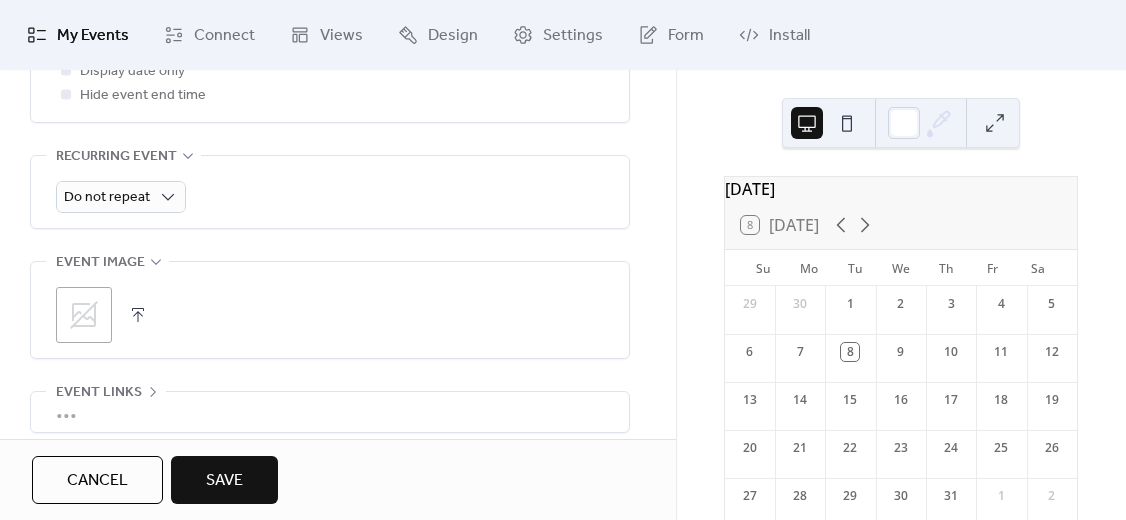 click on "Save" at bounding box center [224, 481] 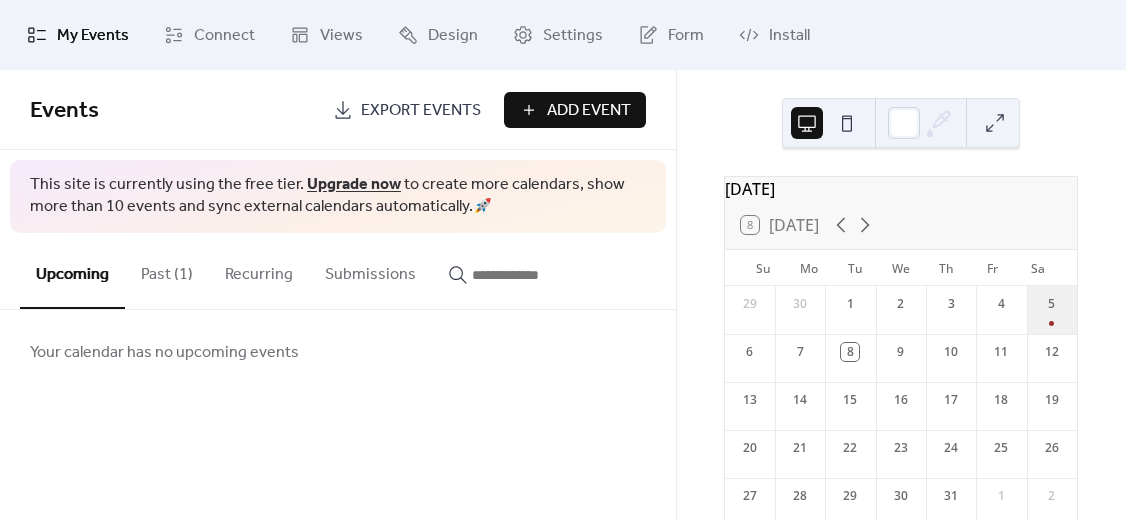 click on "5" at bounding box center (1052, 310) 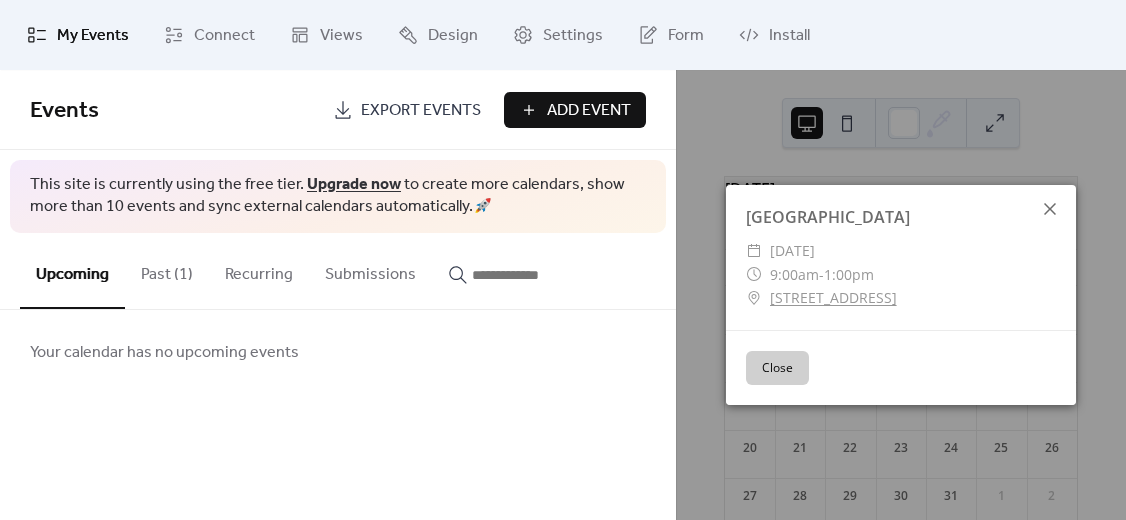 click 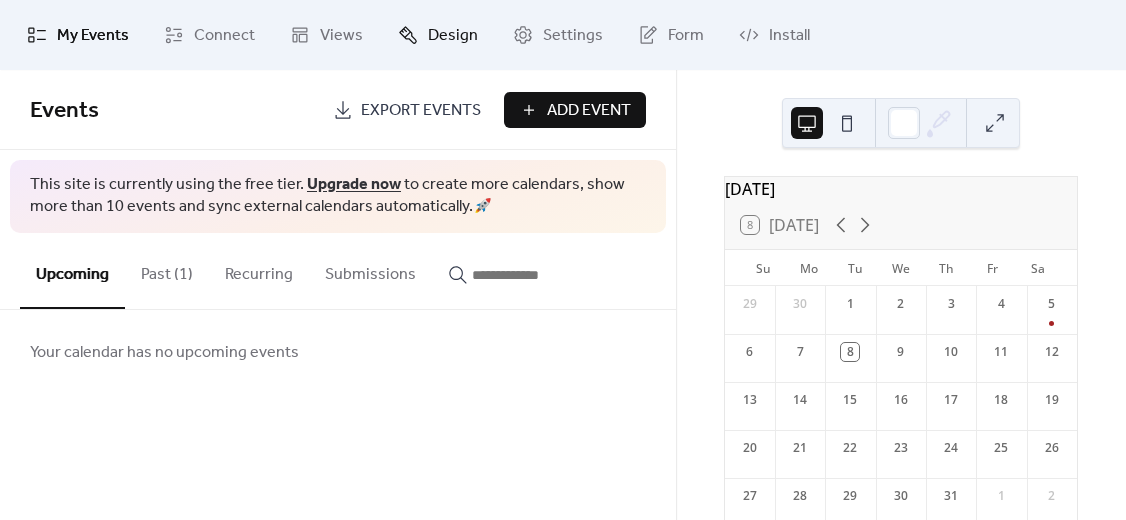 click on "Design" at bounding box center (453, 36) 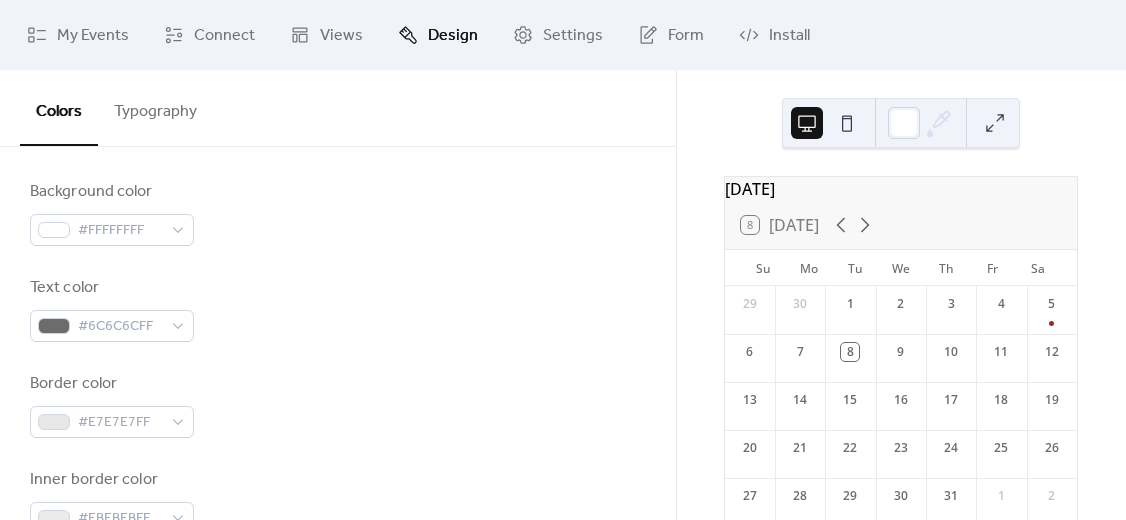 scroll, scrollTop: 244, scrollLeft: 0, axis: vertical 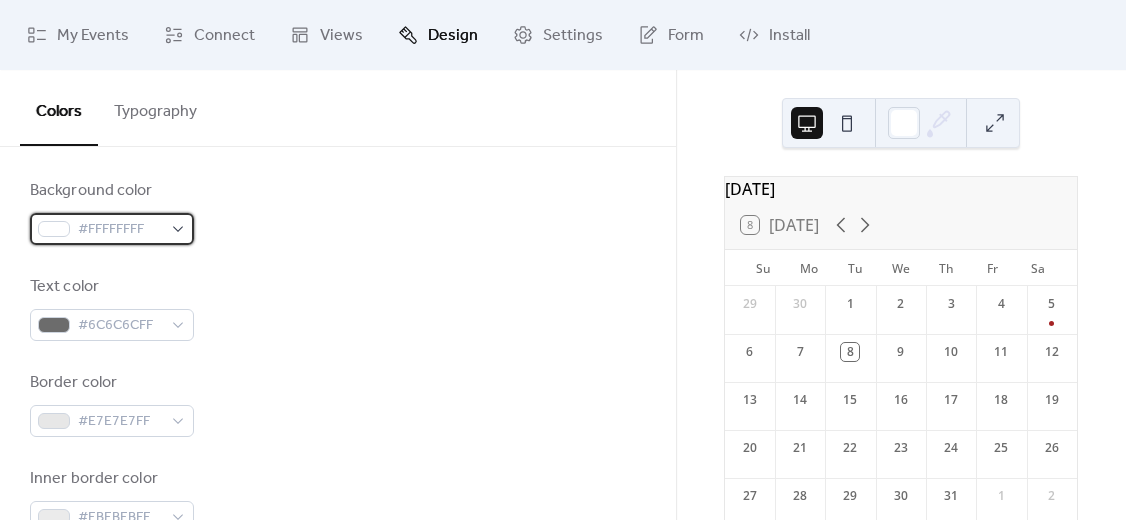 click on "#FFFFFFFF" at bounding box center (120, 230) 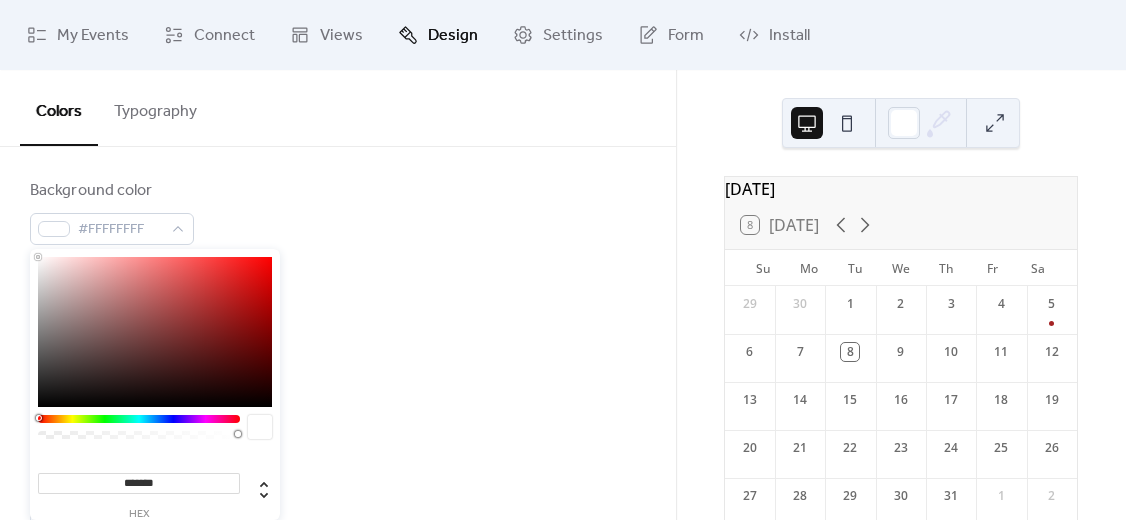 type on "*******" 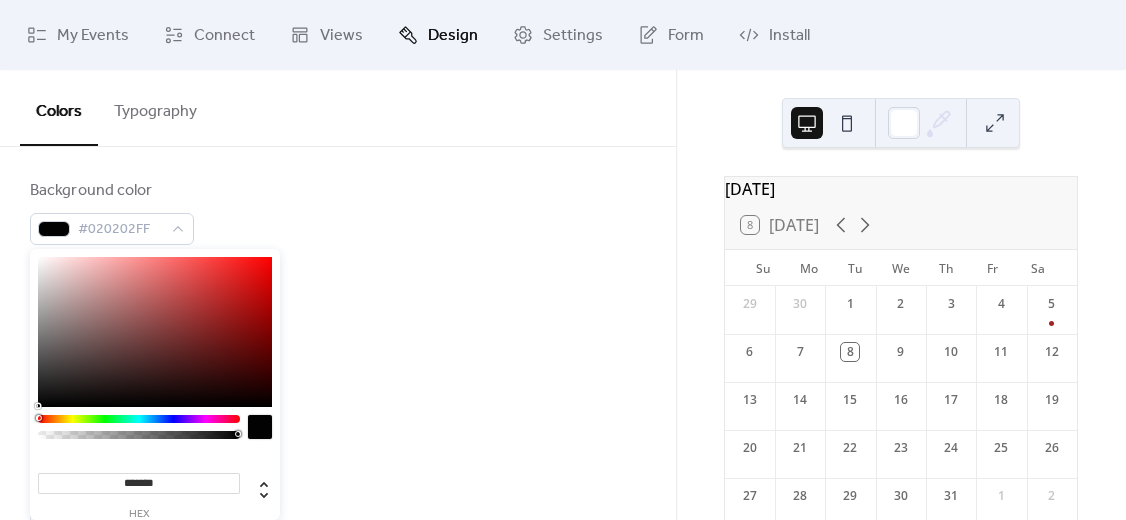 click at bounding box center [155, 332] 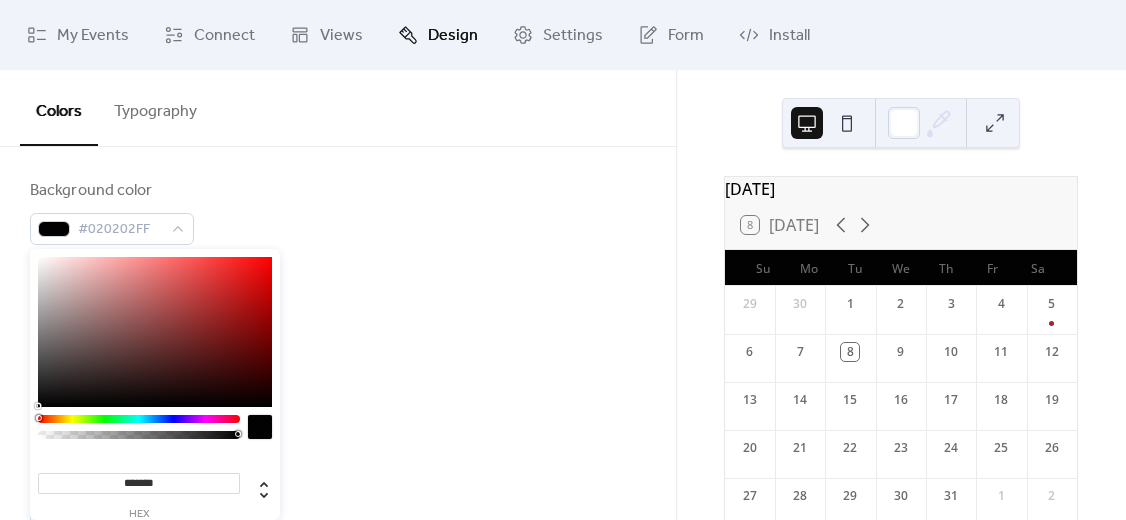 click on "Text color #6C6C6CFF" at bounding box center [338, 308] 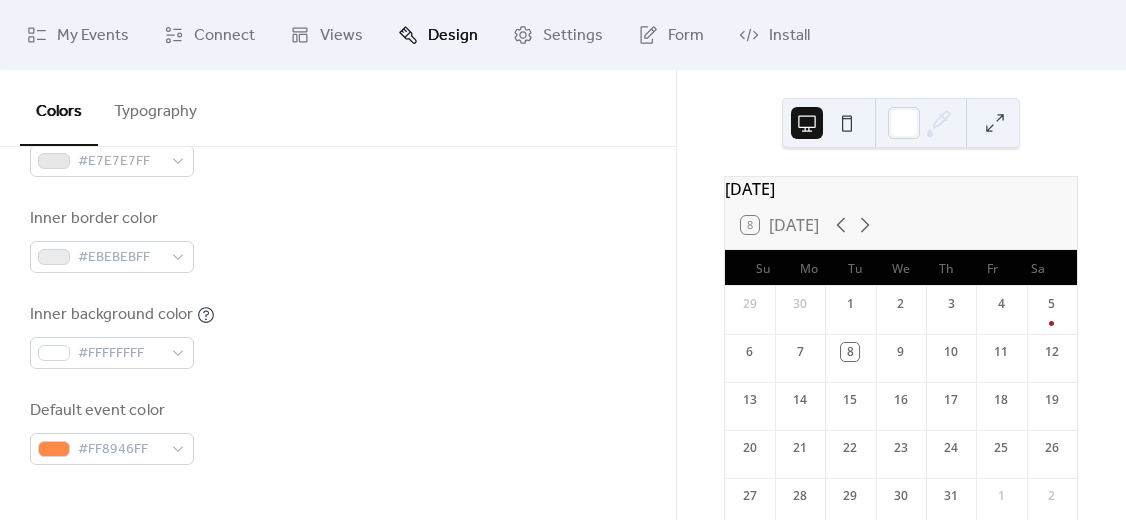 scroll, scrollTop: 507, scrollLeft: 0, axis: vertical 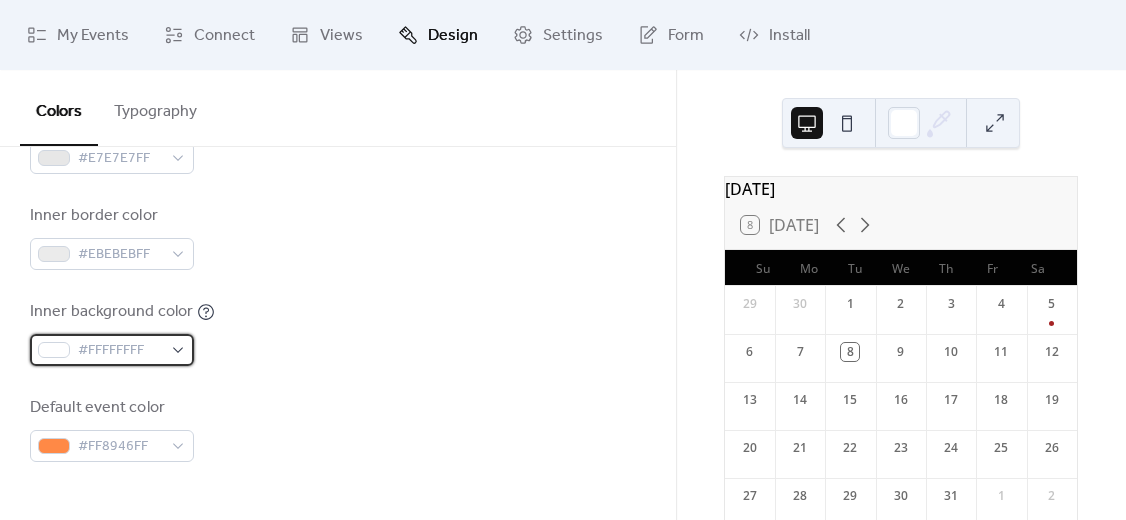 click on "#FFFFFFFF" at bounding box center [120, 351] 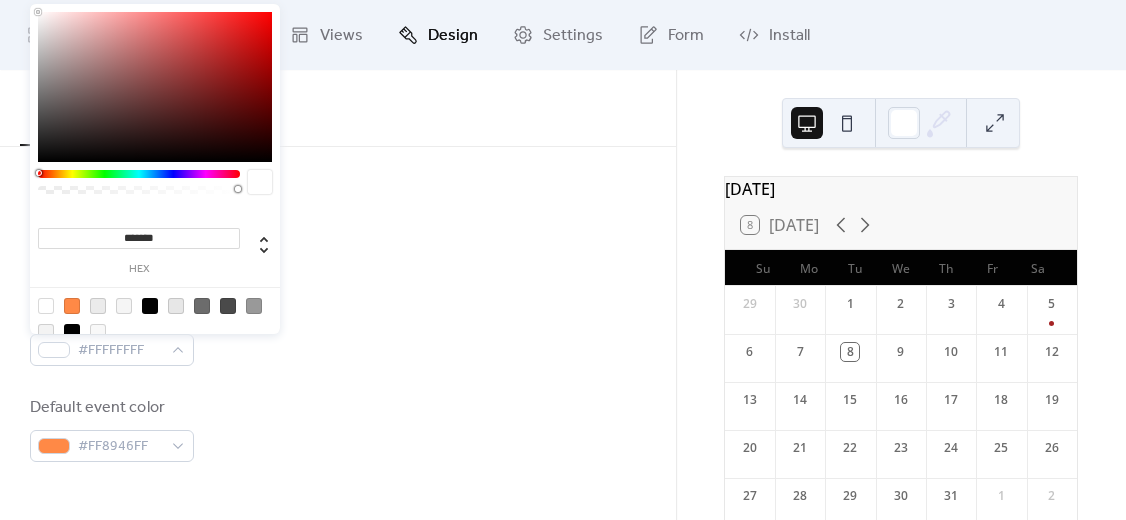 type on "*******" 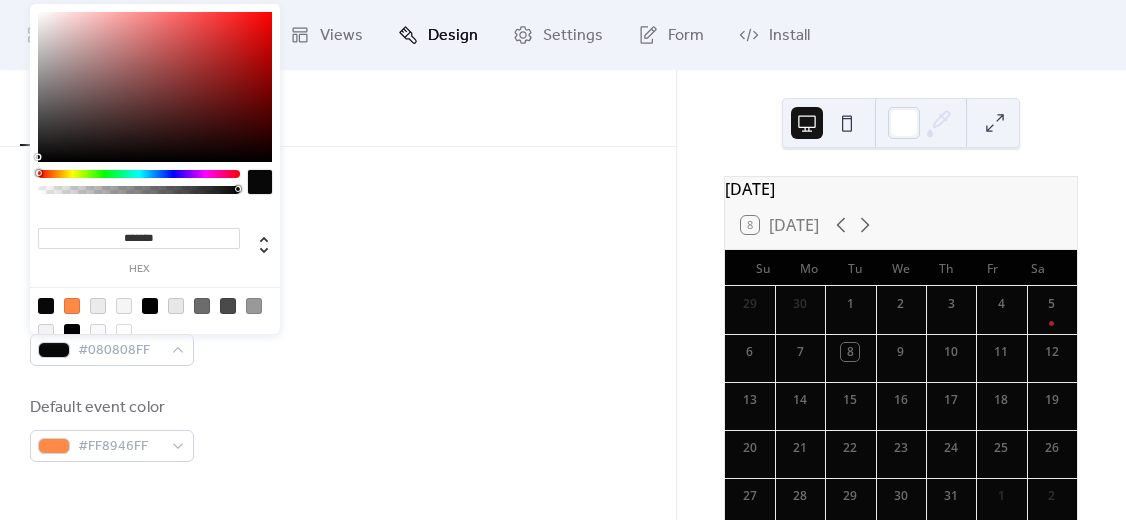 click on "Inner background color #080808FF" at bounding box center [338, 333] 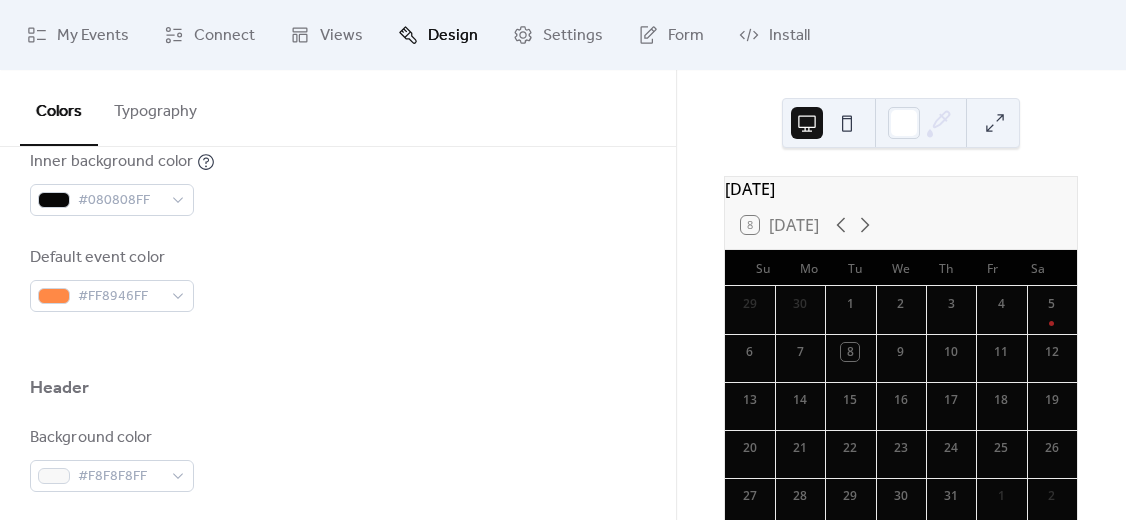 scroll, scrollTop: 661, scrollLeft: 0, axis: vertical 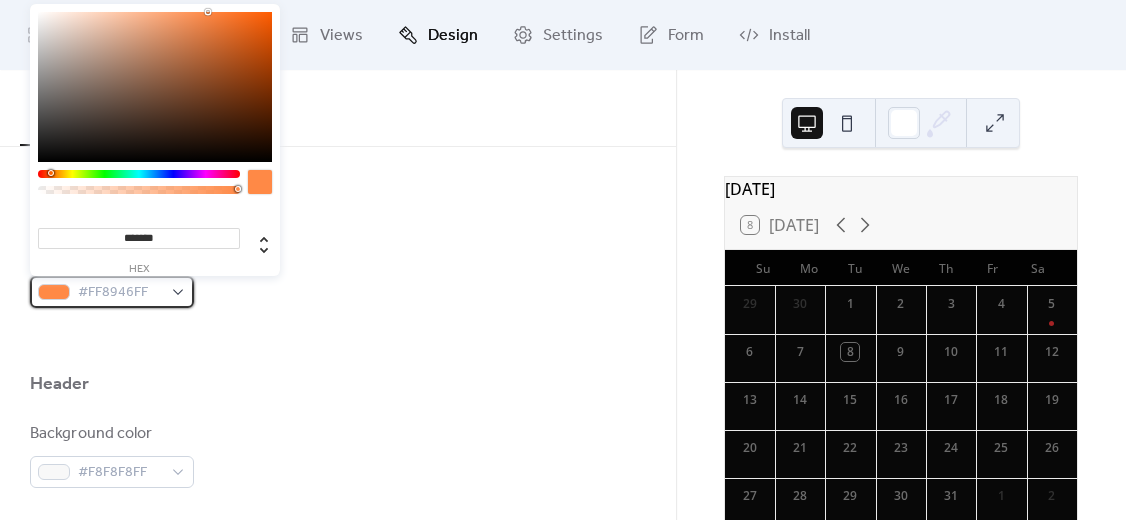 click on "#FF8946FF" at bounding box center (120, 293) 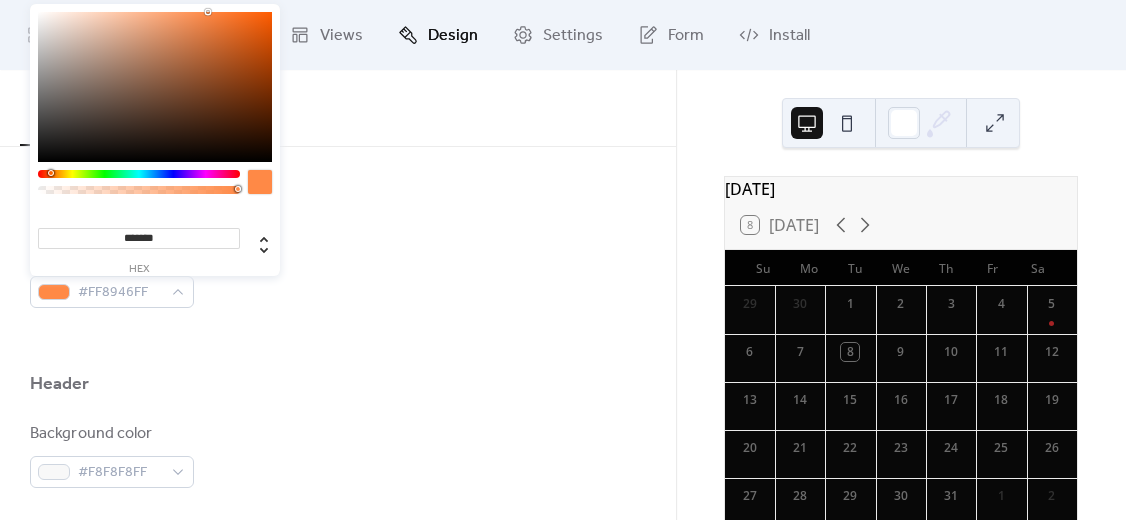 click on "*******" at bounding box center [139, 238] 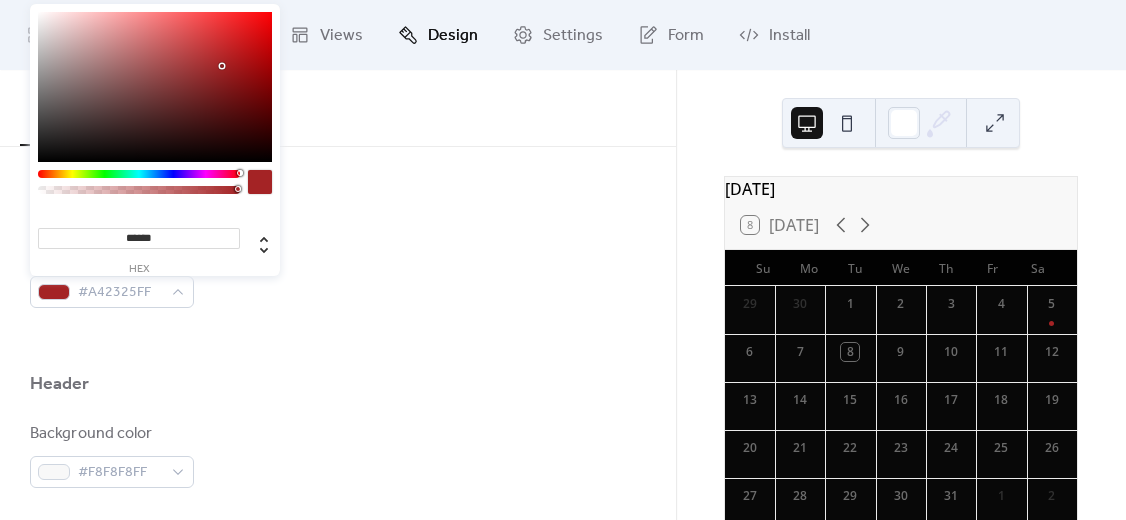 click on "Default event color #A42325FF" at bounding box center (338, 275) 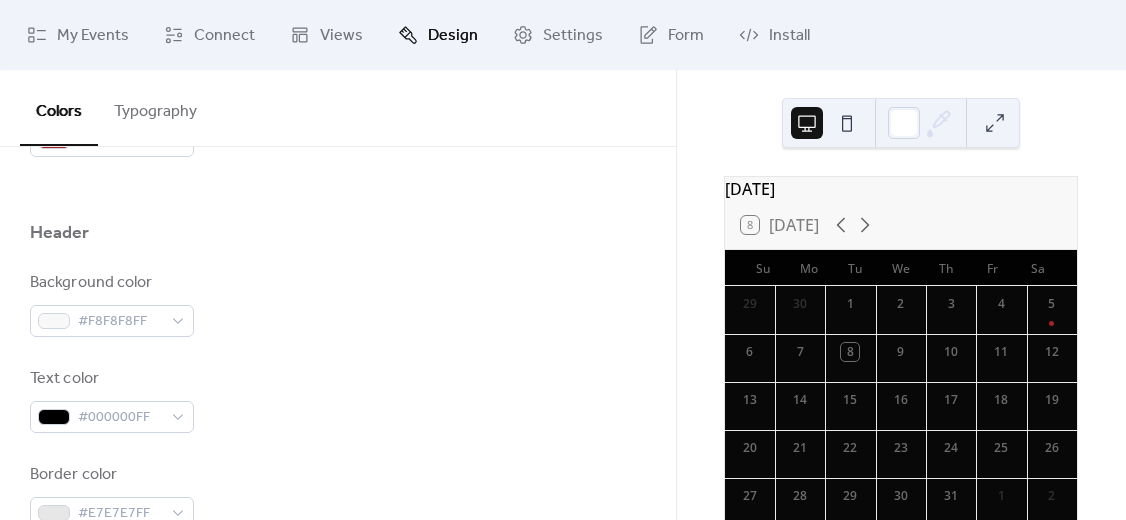 scroll, scrollTop: 815, scrollLeft: 0, axis: vertical 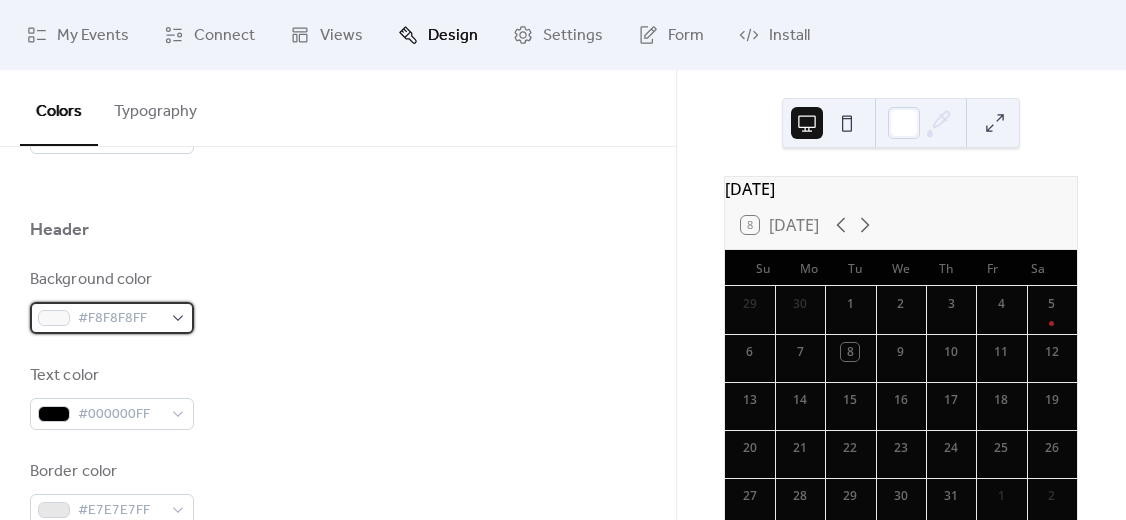 click on "#F8F8F8FF" at bounding box center [120, 319] 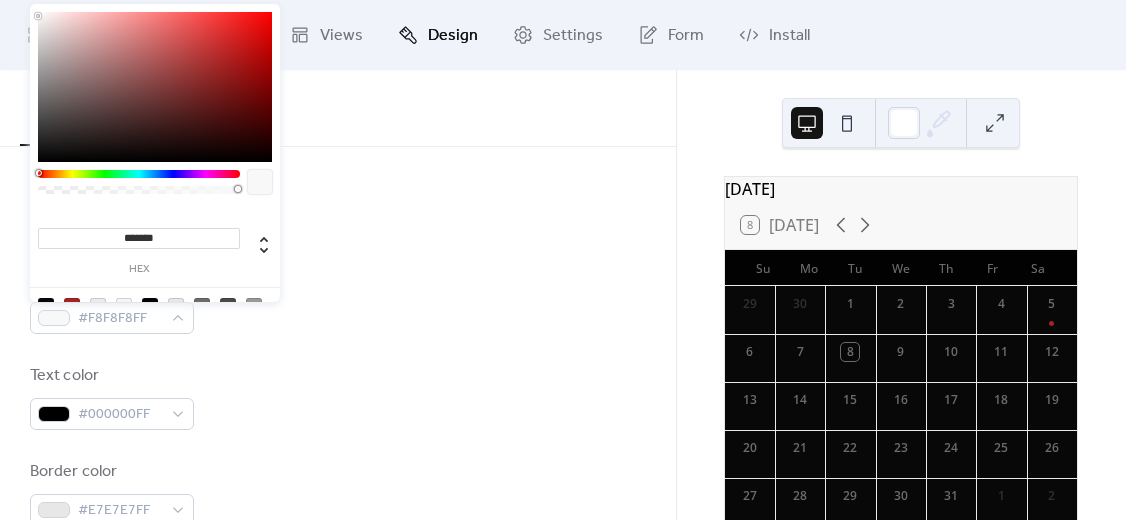 click at bounding box center [46, 306] 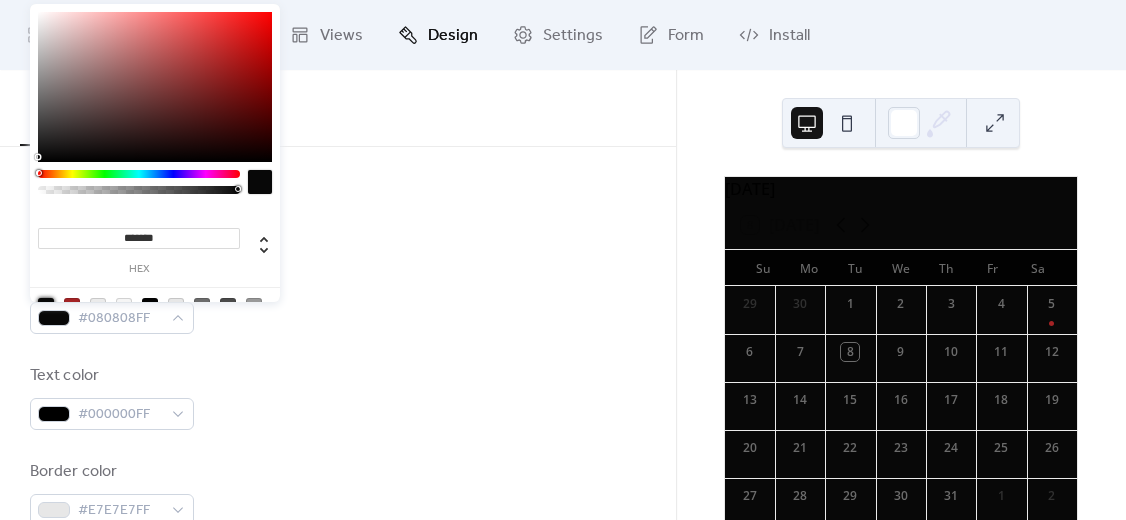 click on "Background color #080808FF" at bounding box center [338, 301] 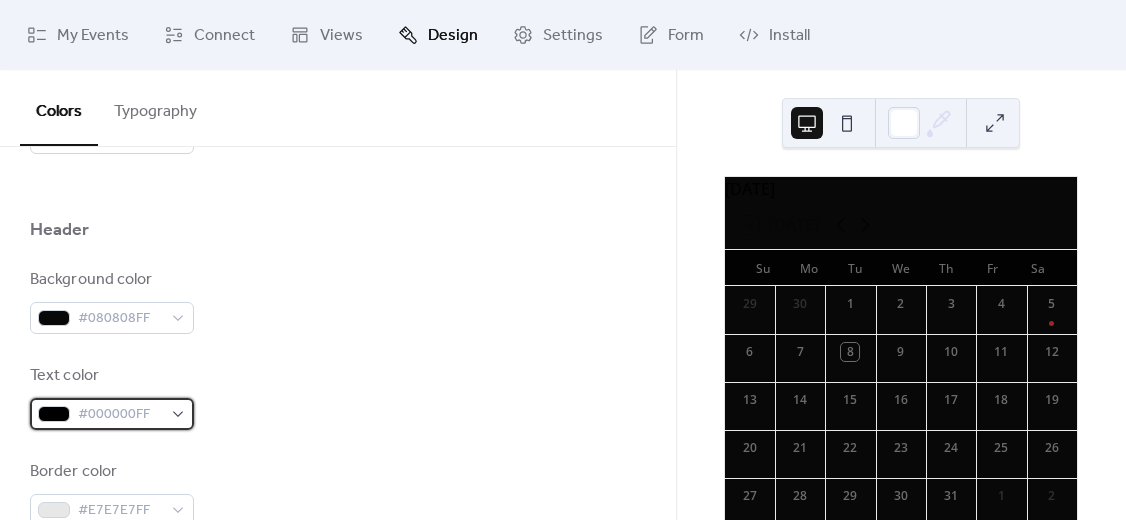 click on "#000000FF" at bounding box center (120, 415) 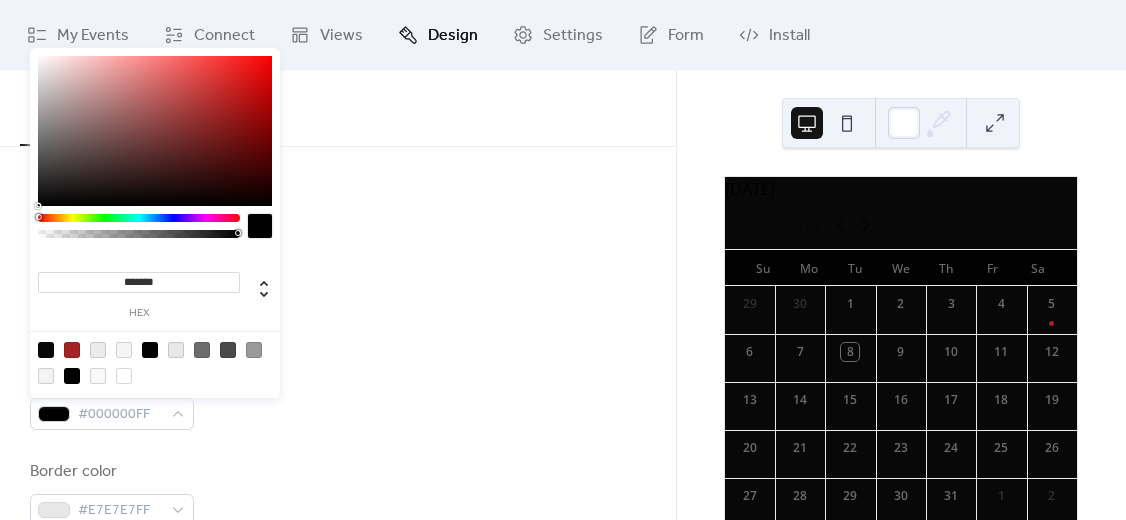 click at bounding box center (202, 350) 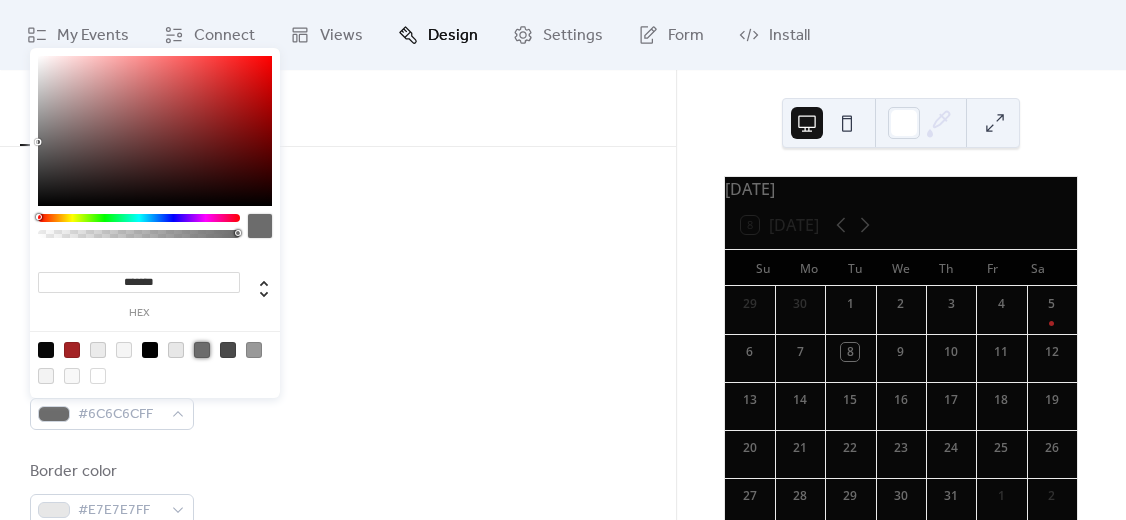 click on "Background color #080808FF Text color #6C6C6CFF Border color #E7E7E7FF" at bounding box center [338, 397] 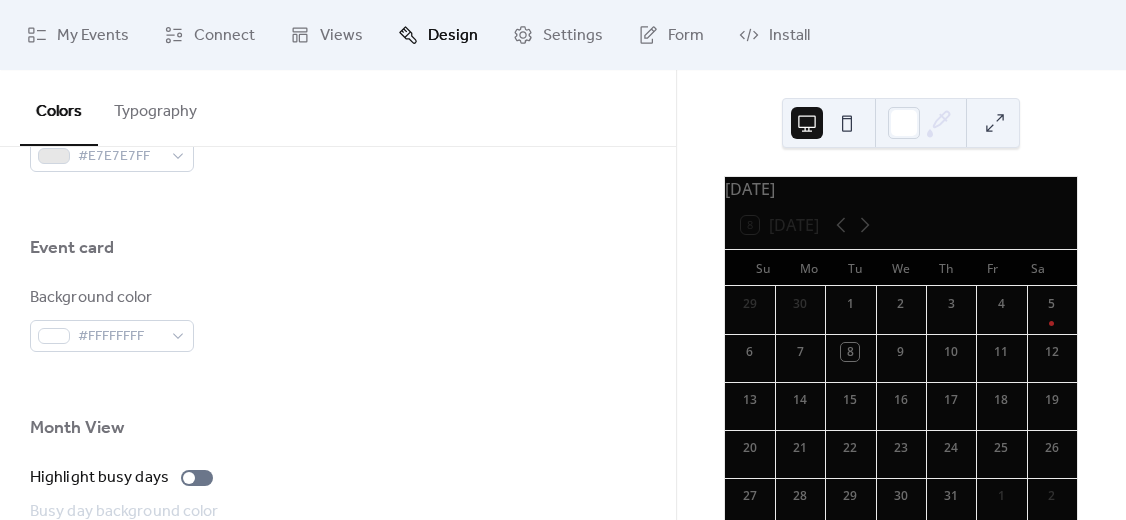 scroll, scrollTop: 1180, scrollLeft: 0, axis: vertical 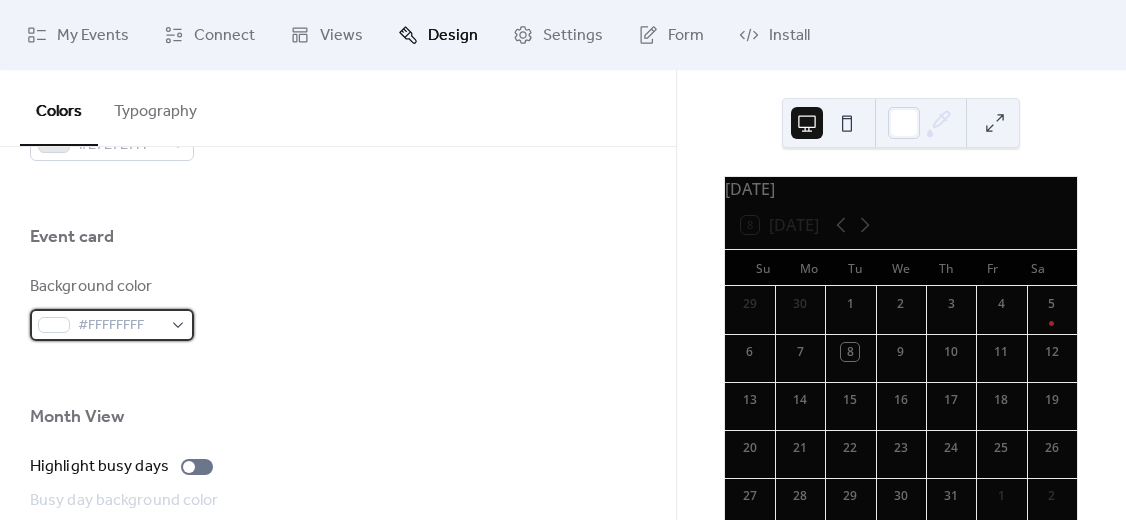 click on "#FFFFFFFF" at bounding box center (120, 326) 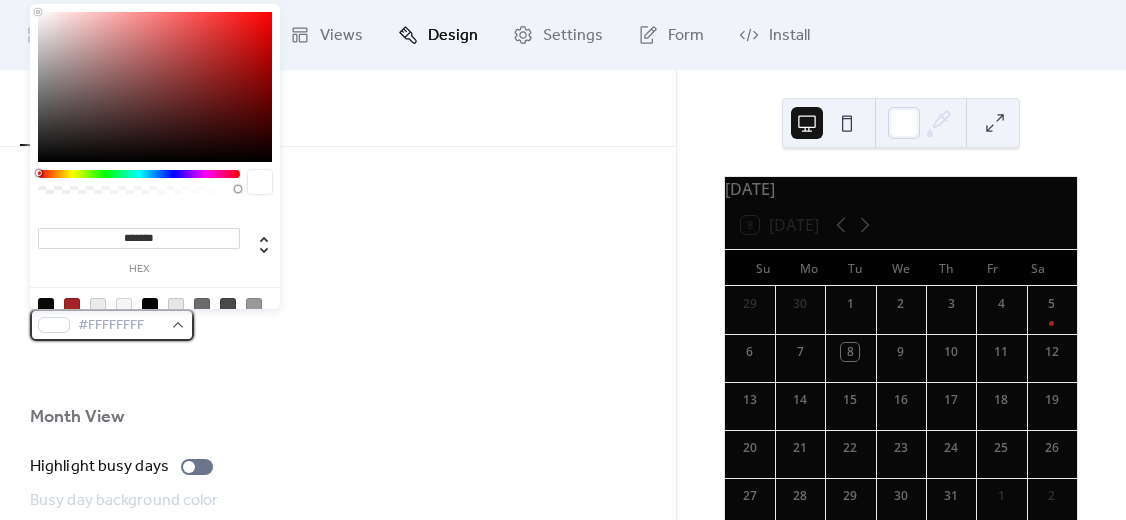 click on "#FFFFFFFF" at bounding box center [120, 326] 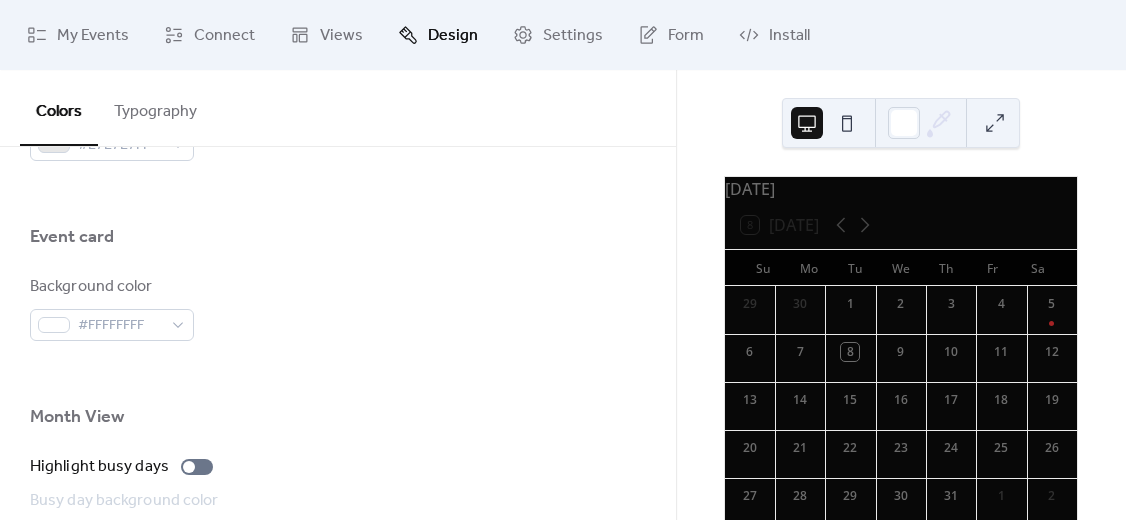 click on "Month View" at bounding box center (338, 422) 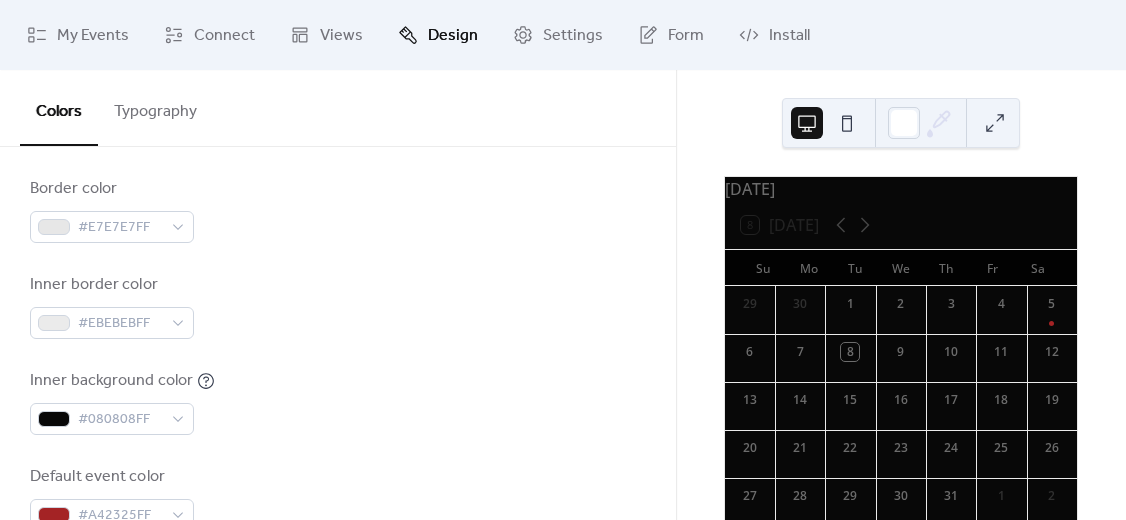 scroll, scrollTop: 0, scrollLeft: 0, axis: both 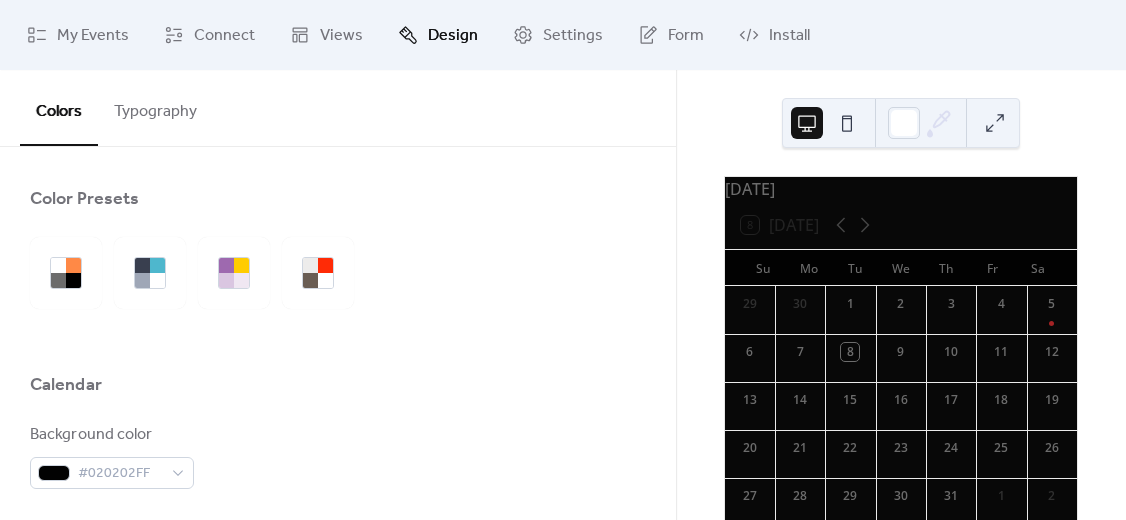 click on "Typography" at bounding box center [155, 107] 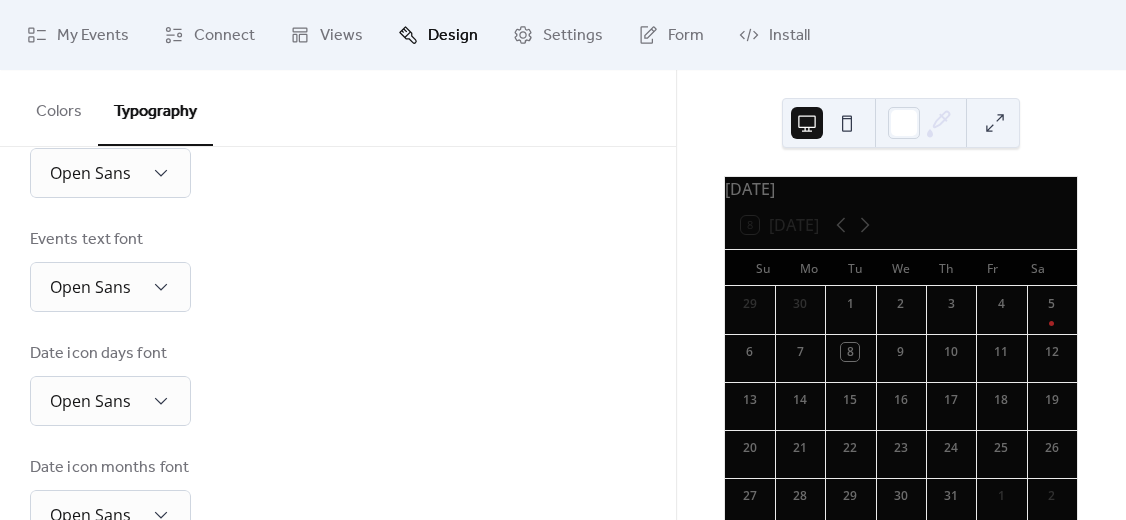 scroll, scrollTop: 611, scrollLeft: 0, axis: vertical 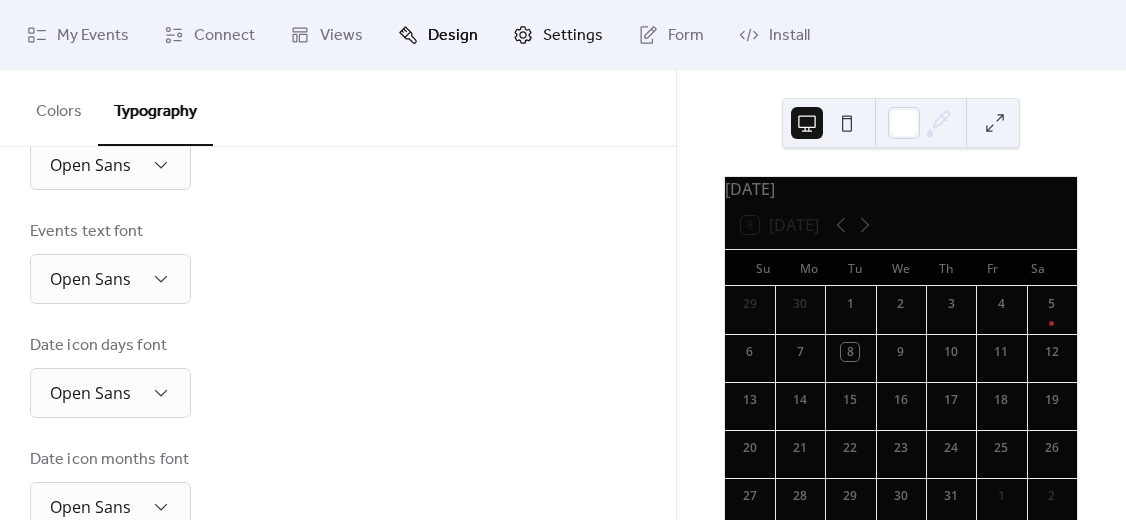 click 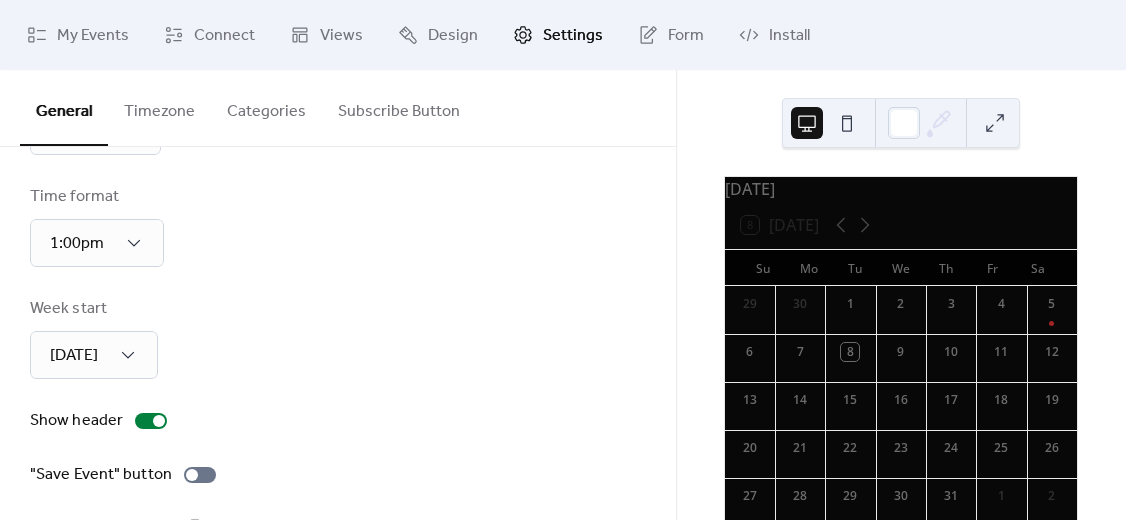 scroll, scrollTop: 117, scrollLeft: 0, axis: vertical 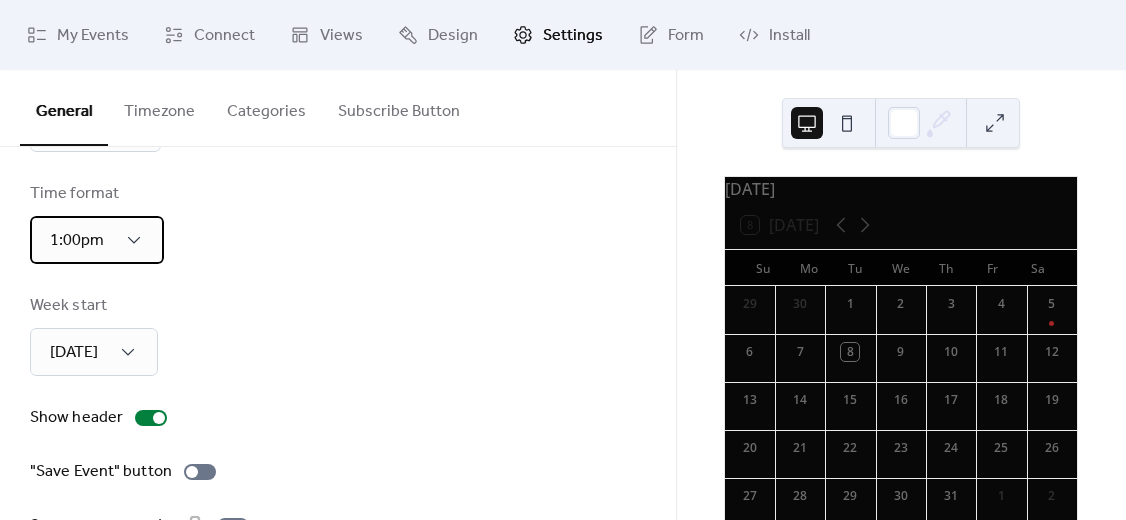 click on "1:00pm" at bounding box center [97, 240] 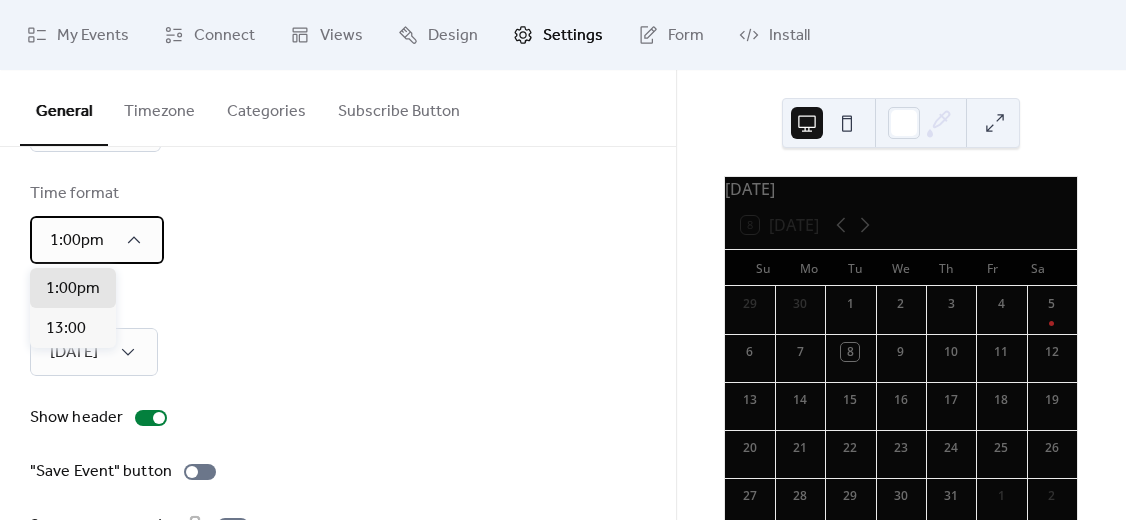 click on "1:00pm" at bounding box center [97, 240] 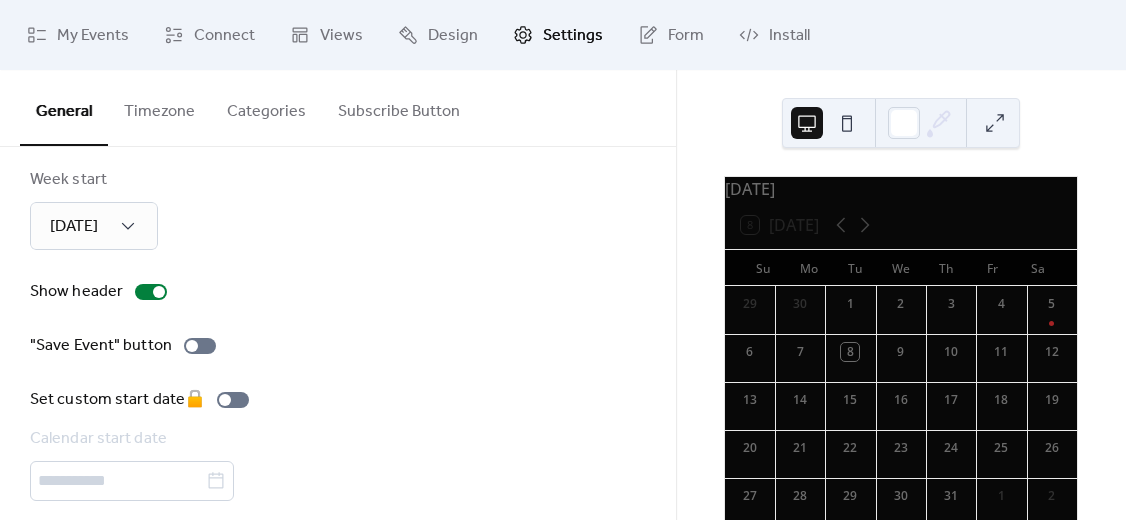 scroll, scrollTop: 248, scrollLeft: 0, axis: vertical 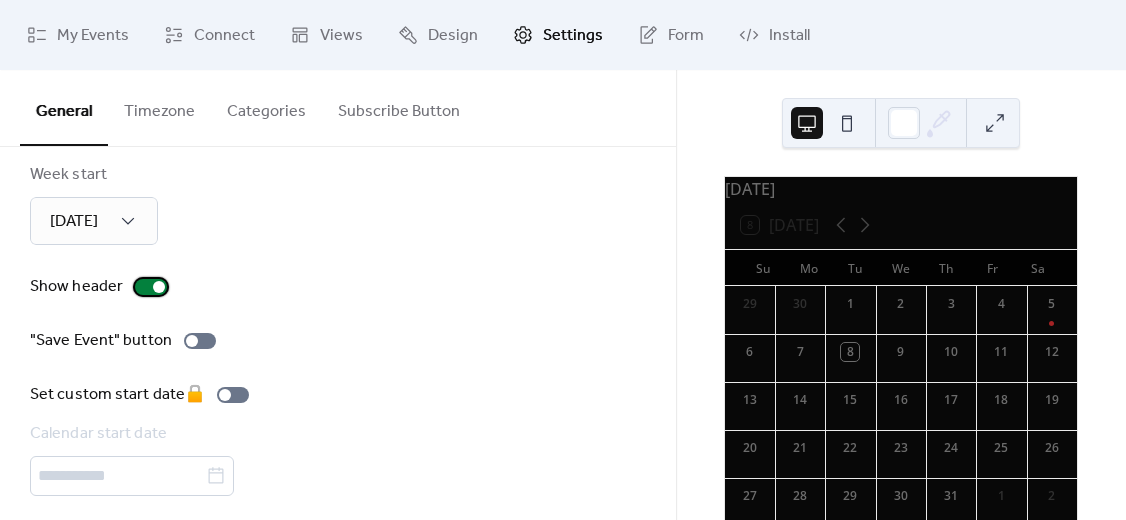 click at bounding box center (151, 287) 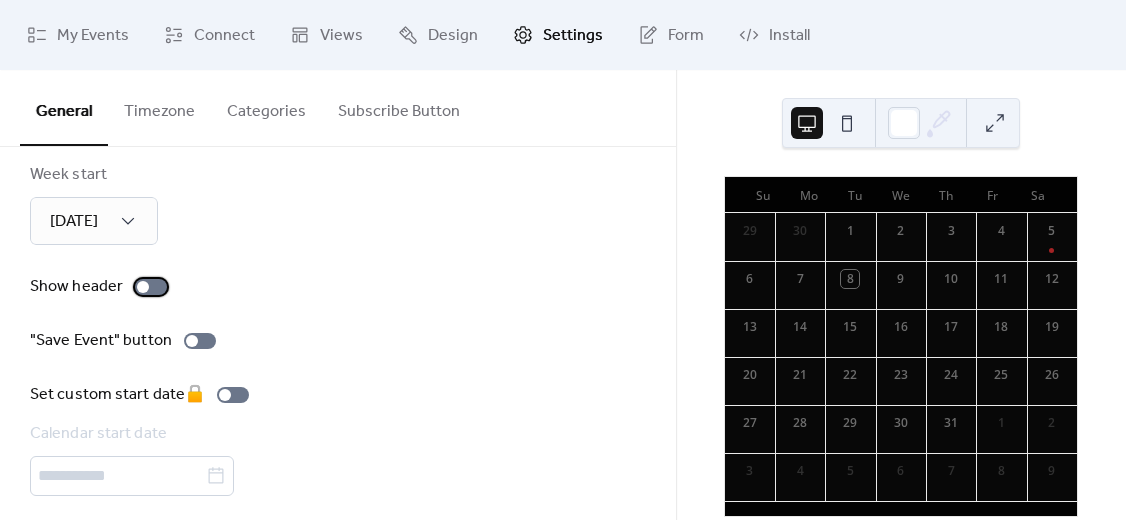 click at bounding box center [151, 287] 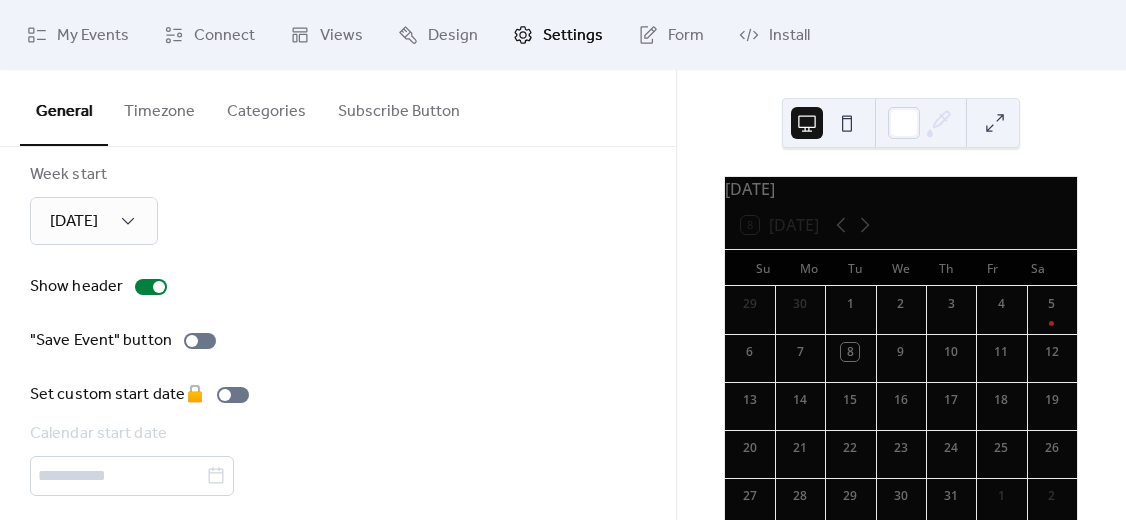 click on "Timezone" at bounding box center (159, 107) 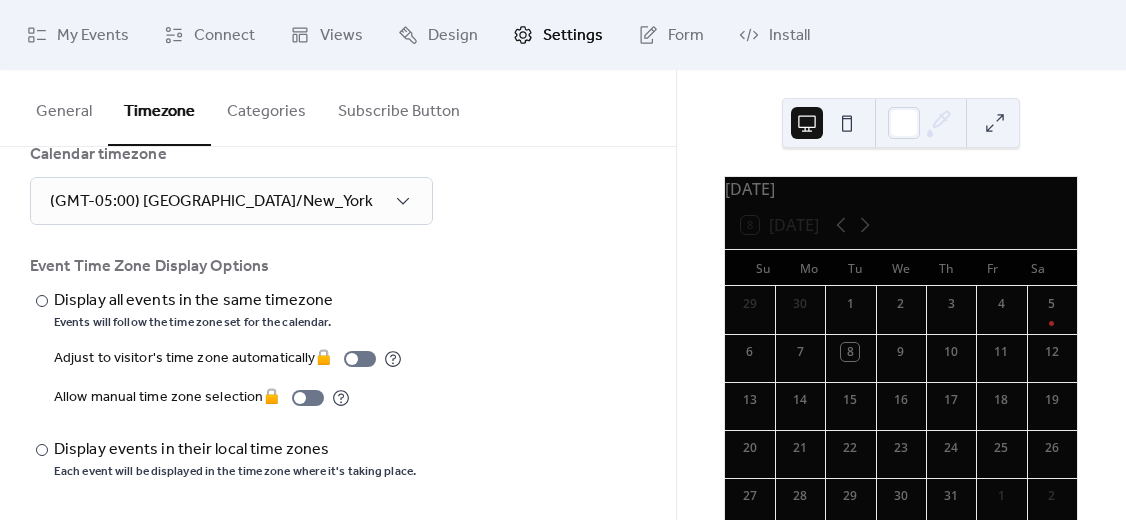 scroll, scrollTop: 44, scrollLeft: 0, axis: vertical 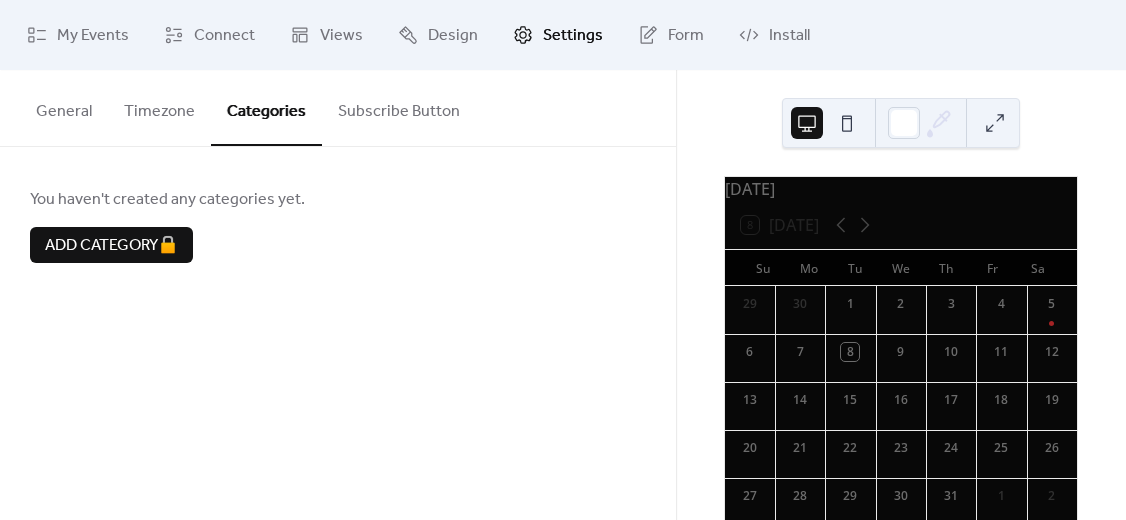 click on "Subscribe Button" at bounding box center [399, 107] 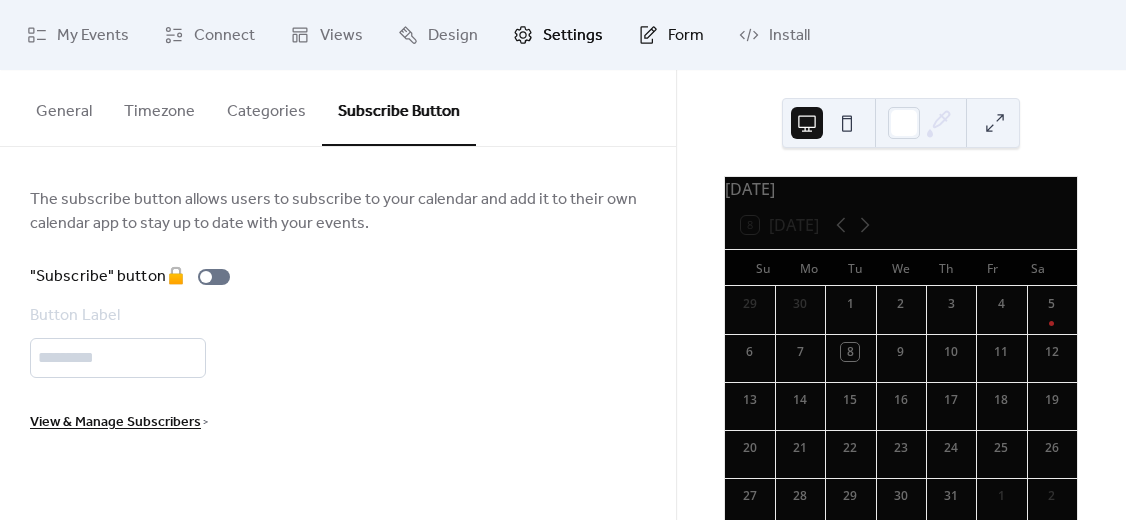click on "Form" at bounding box center (686, 36) 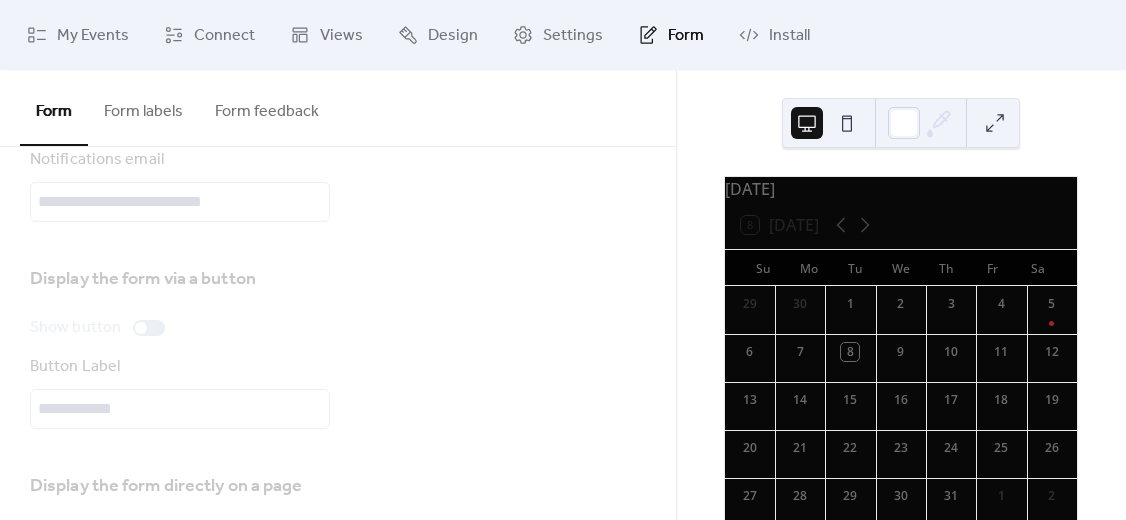 scroll, scrollTop: 0, scrollLeft: 0, axis: both 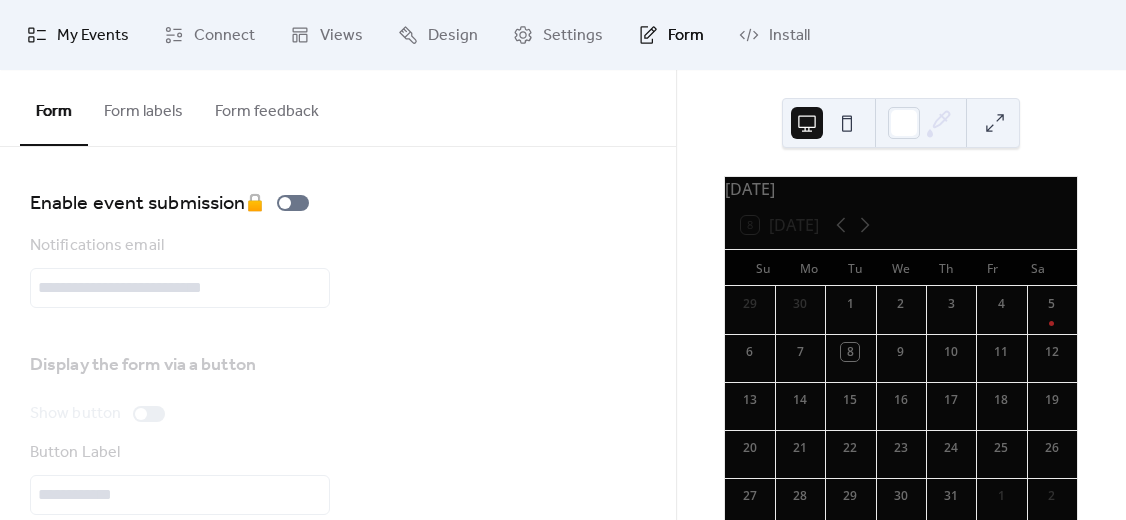click on "My Events" at bounding box center [93, 36] 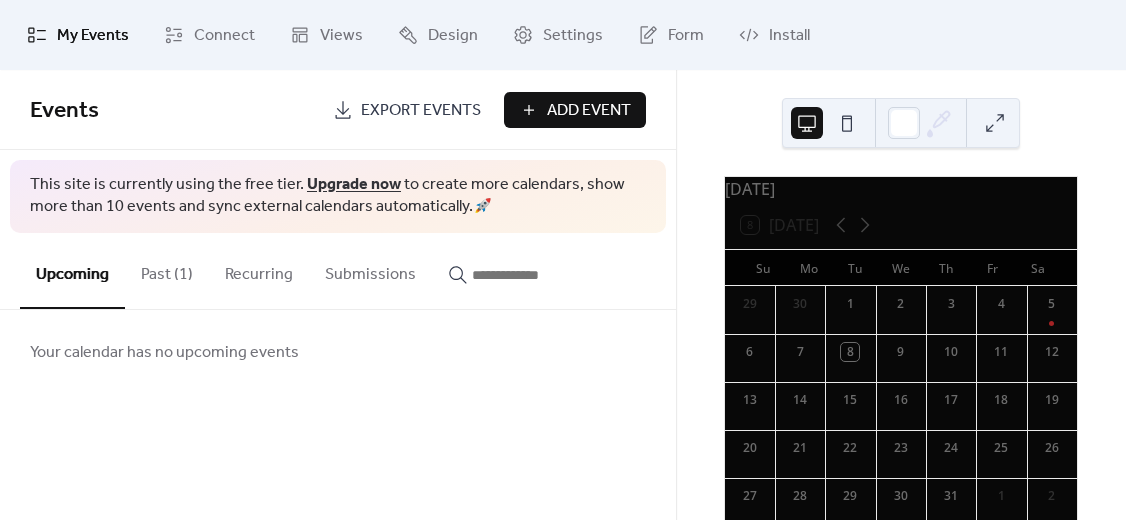 click on "Past  (1)" at bounding box center (167, 270) 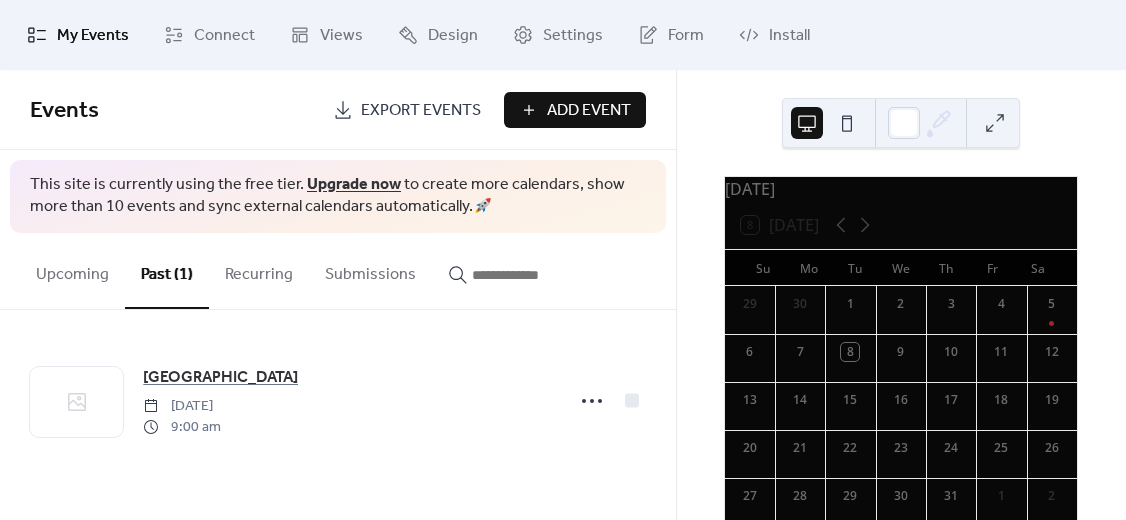 click on "Recurring" at bounding box center (259, 270) 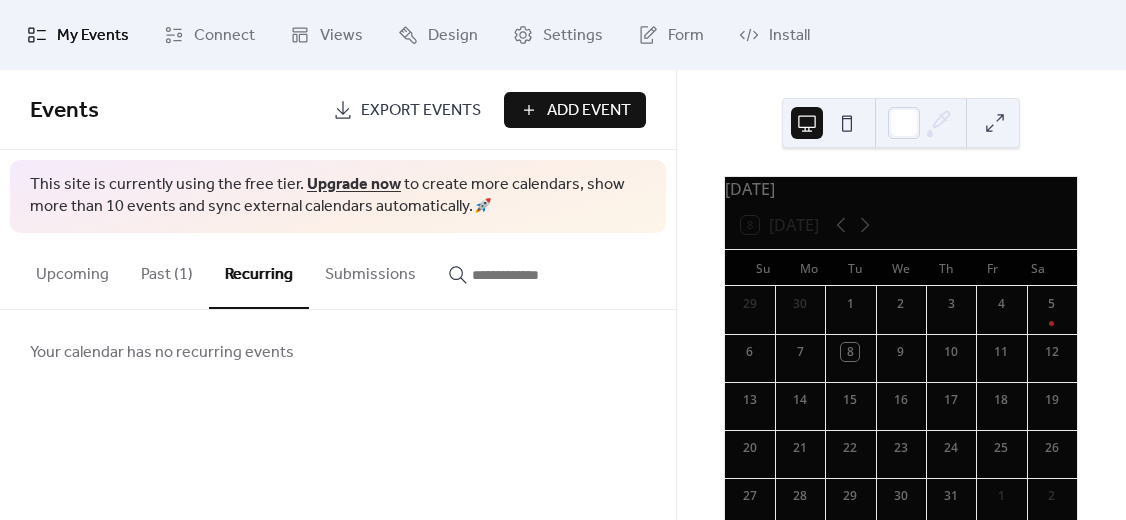 click on "Submissions" at bounding box center [370, 270] 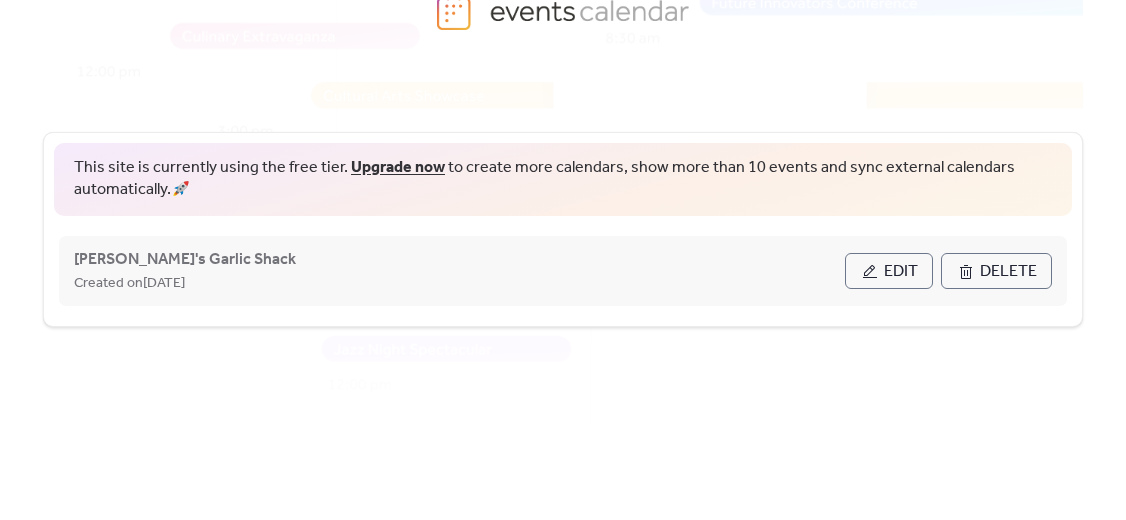 scroll, scrollTop: 120, scrollLeft: 0, axis: vertical 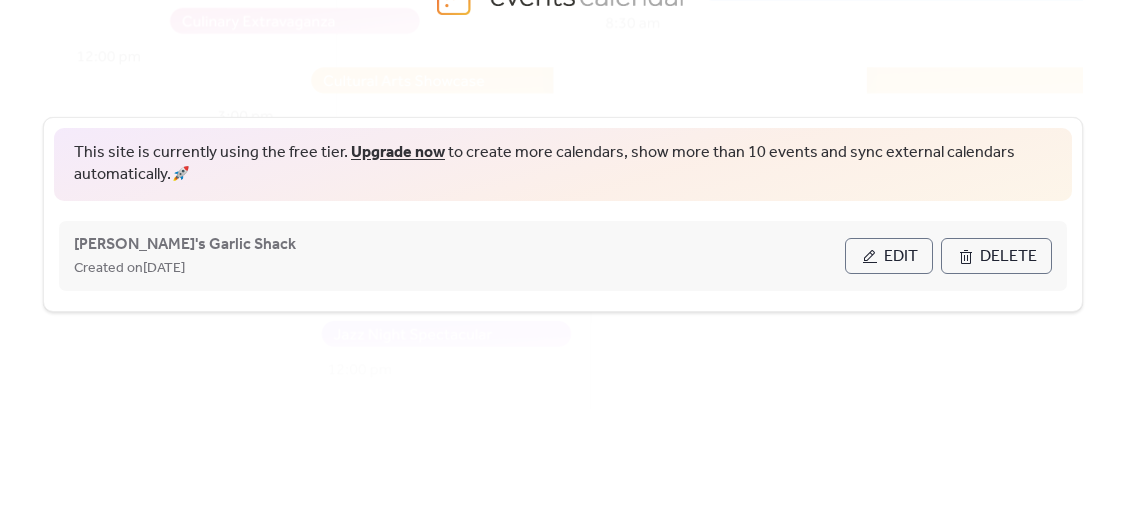 click on "Edit" at bounding box center (889, 256) 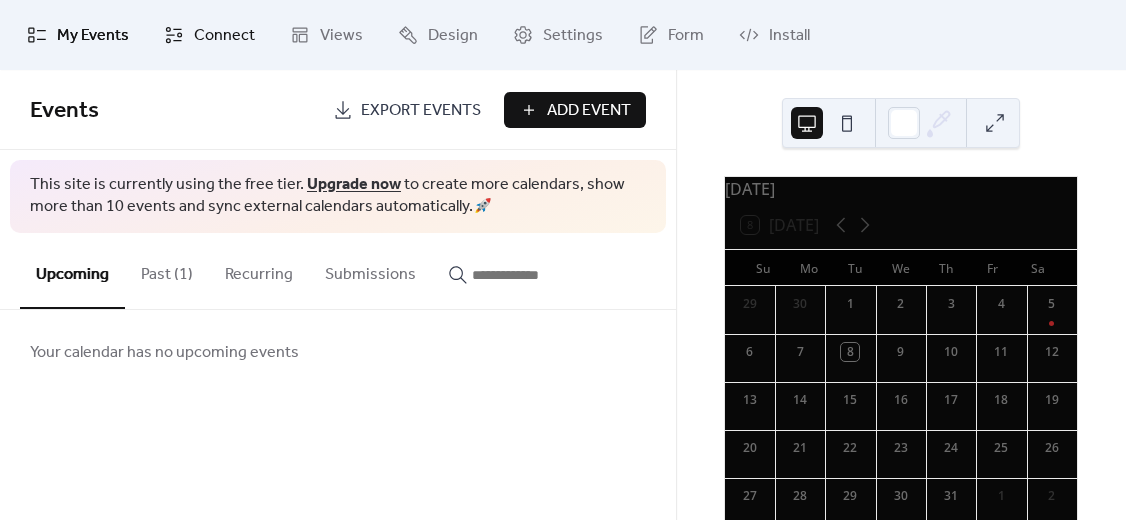 click on "Connect" at bounding box center [209, 35] 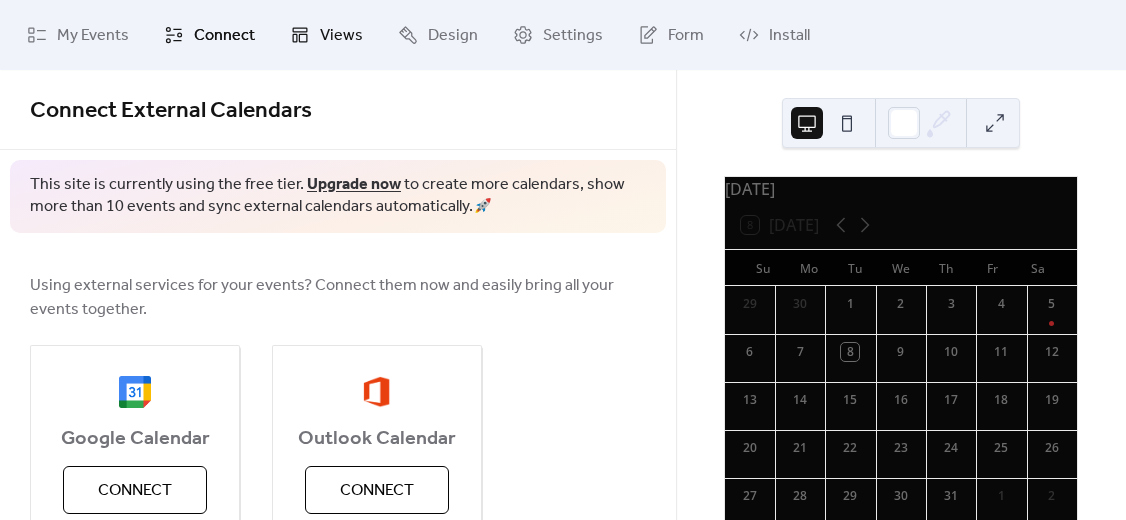 click on "Views" at bounding box center (341, 36) 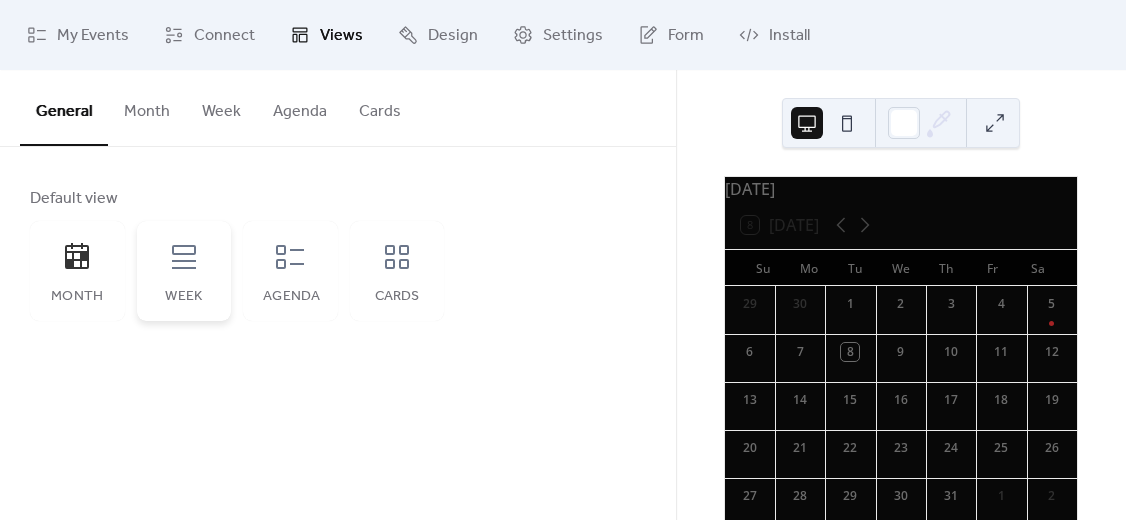click 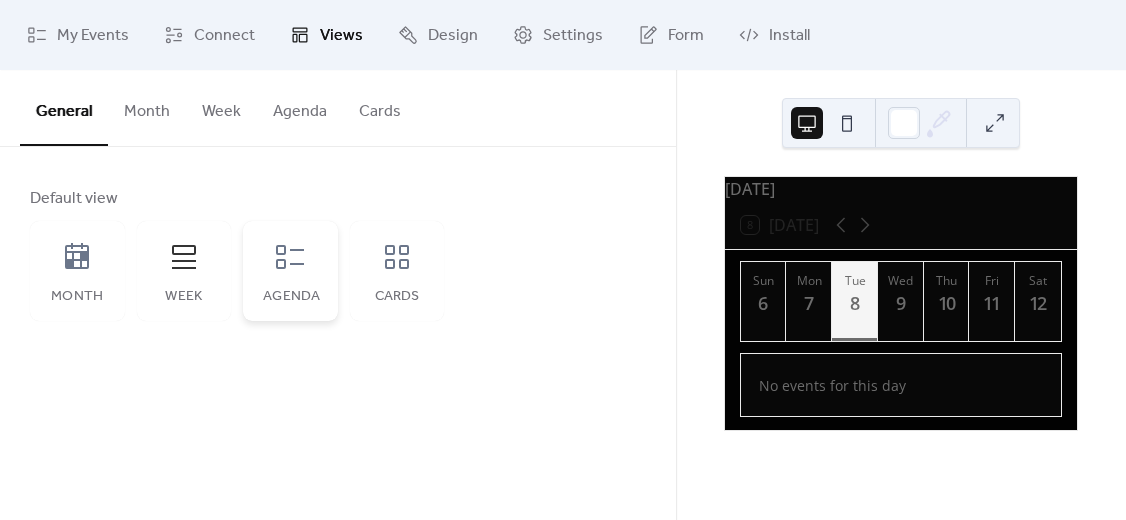 click on "Agenda" at bounding box center [290, 271] 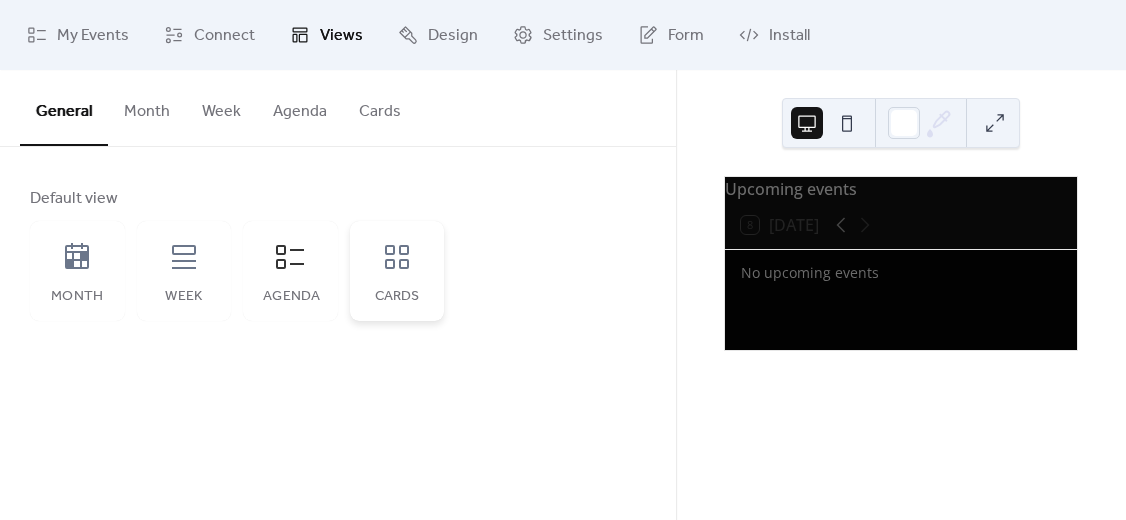 click 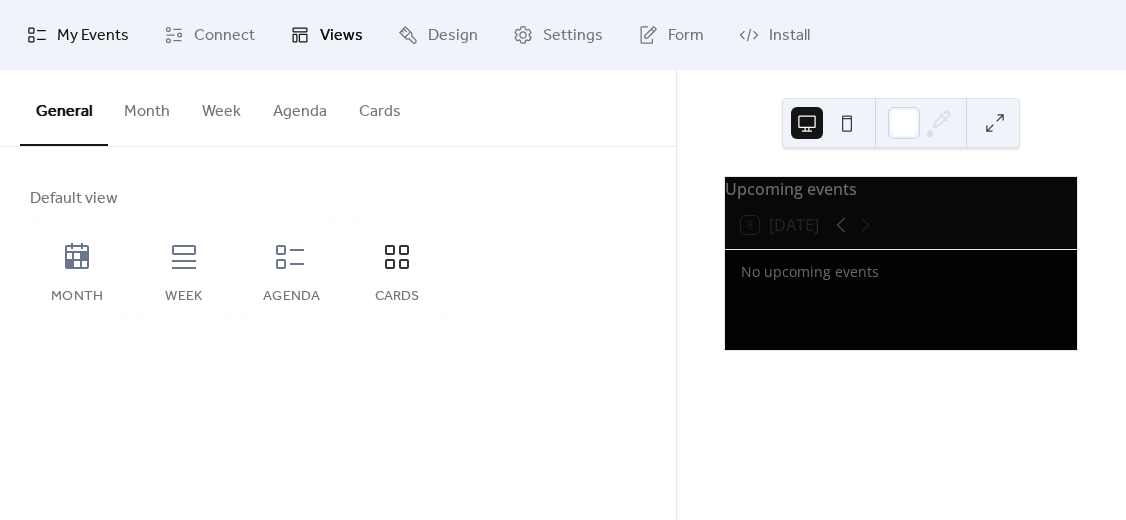 click on "My Events" at bounding box center [93, 36] 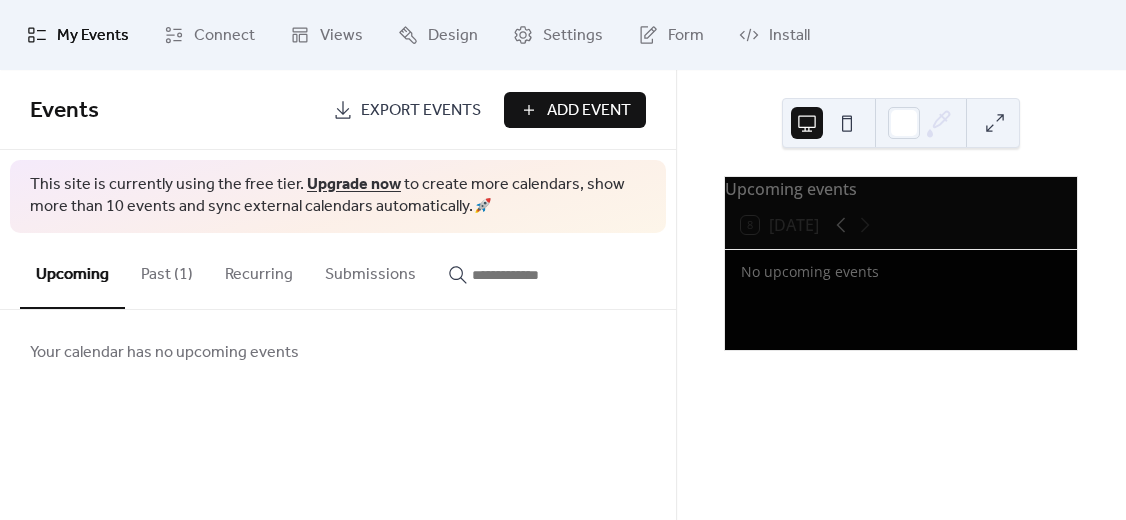 click on "Past  (1)" at bounding box center [167, 270] 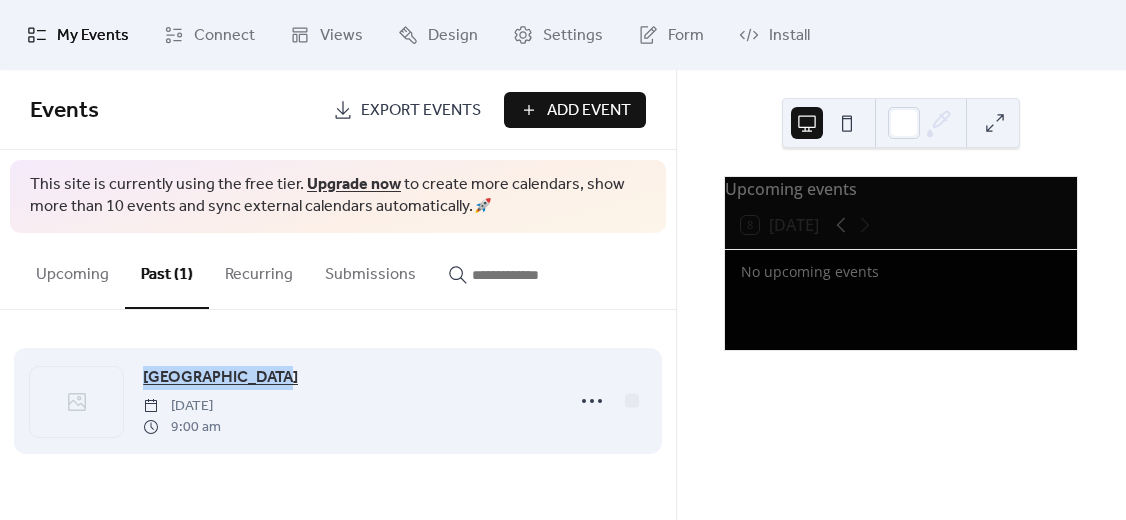 drag, startPoint x: 264, startPoint y: 372, endPoint x: 144, endPoint y: 372, distance: 120 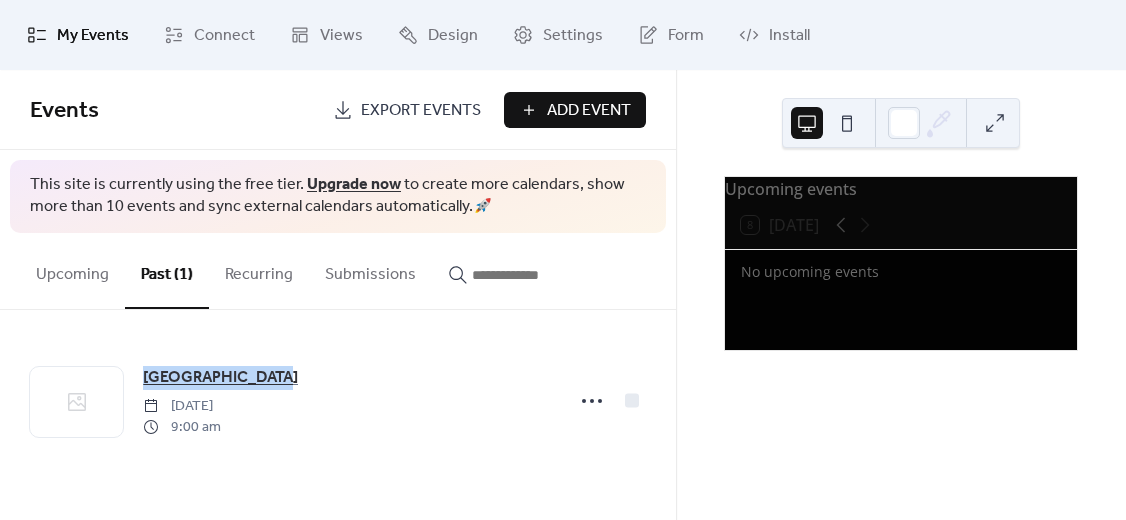 click on "Add Event" at bounding box center [589, 111] 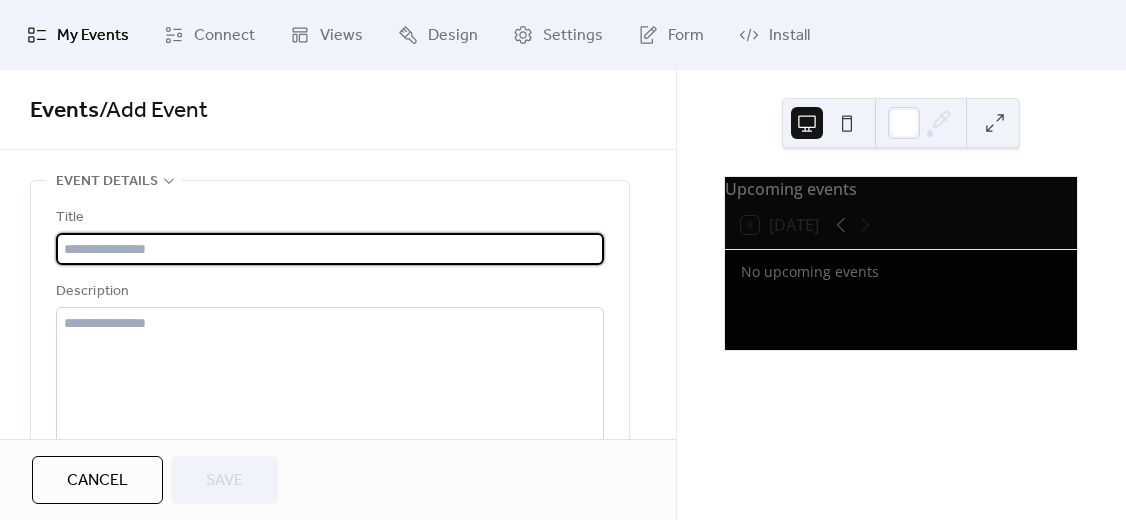 click at bounding box center (330, 249) 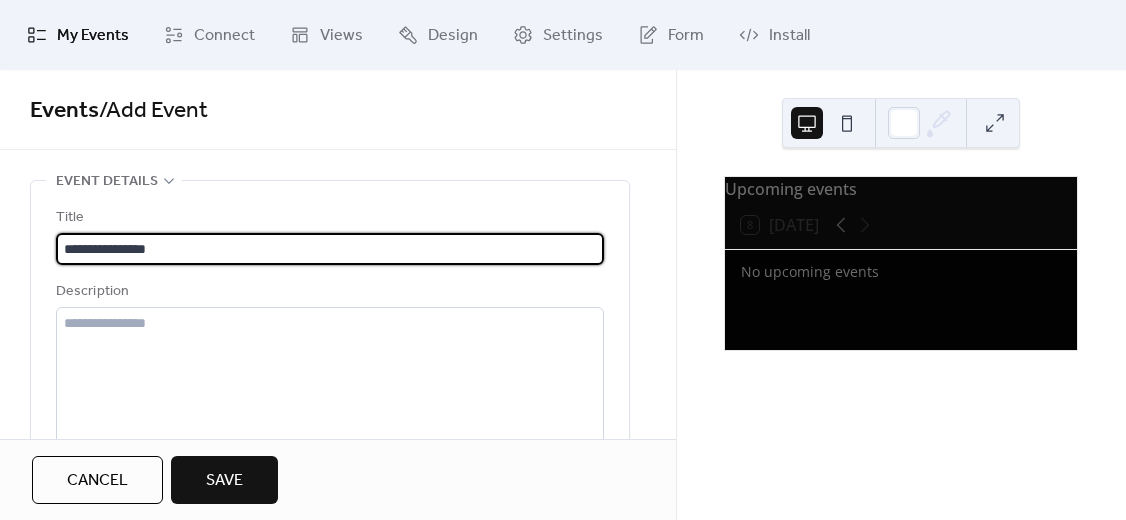scroll, scrollTop: 0, scrollLeft: 0, axis: both 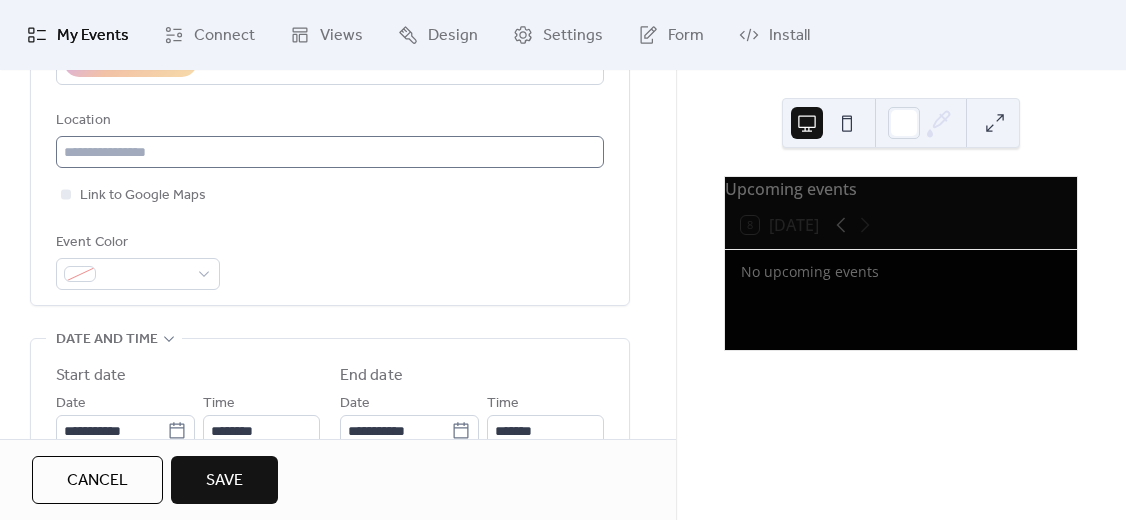 type on "**********" 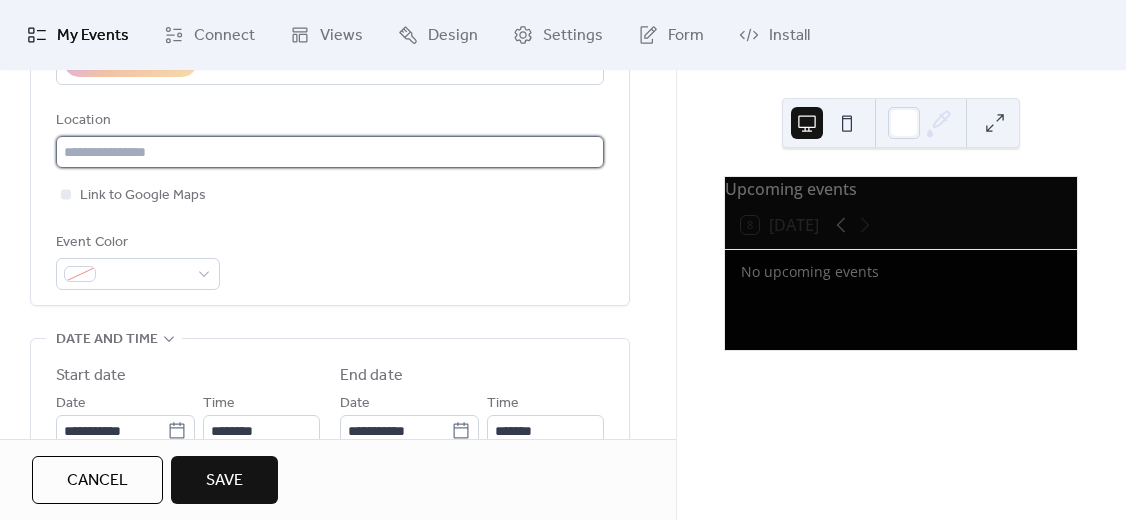 click at bounding box center [330, 152] 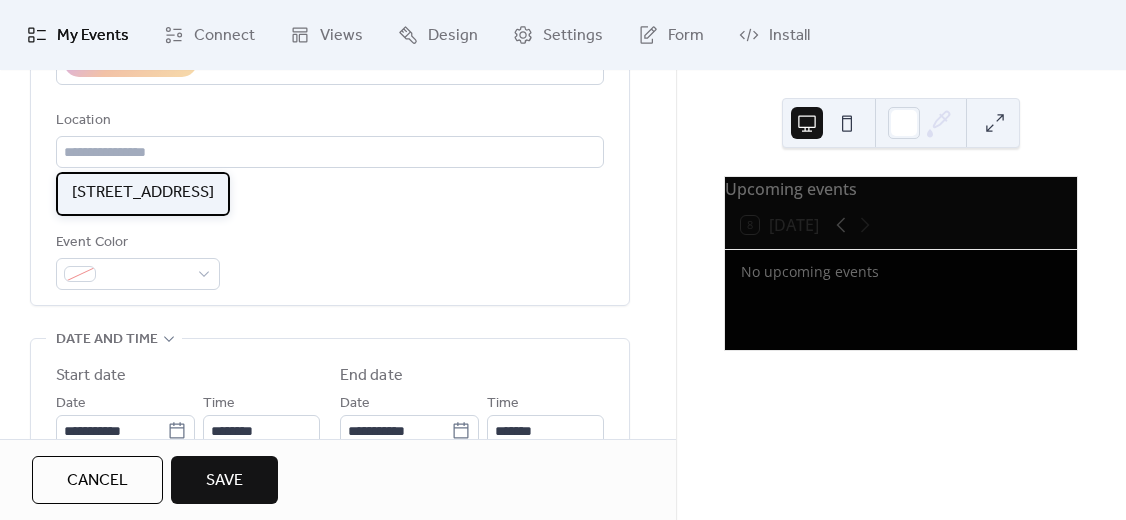 click on "[STREET_ADDRESS]" at bounding box center (143, 193) 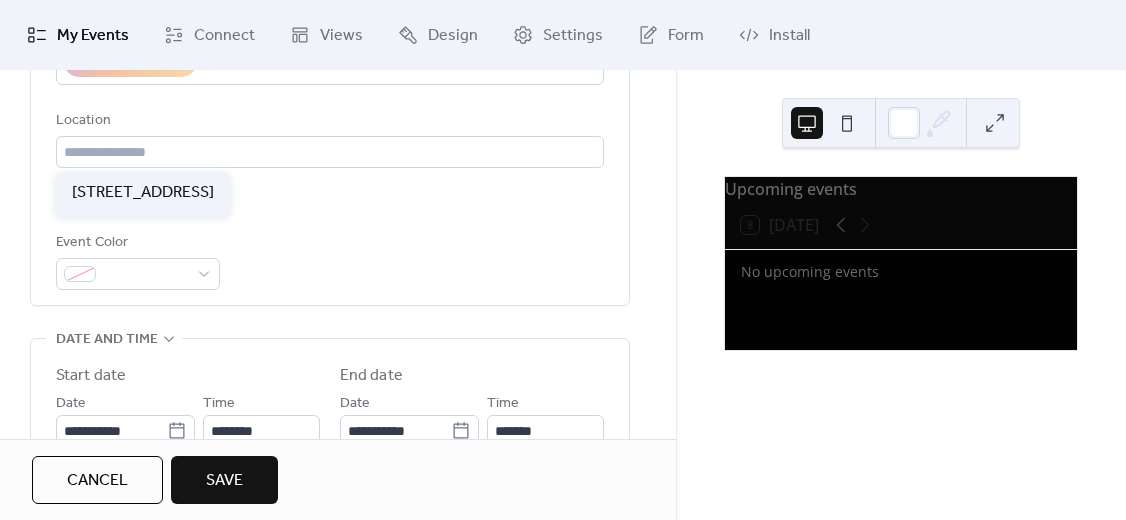 type on "**********" 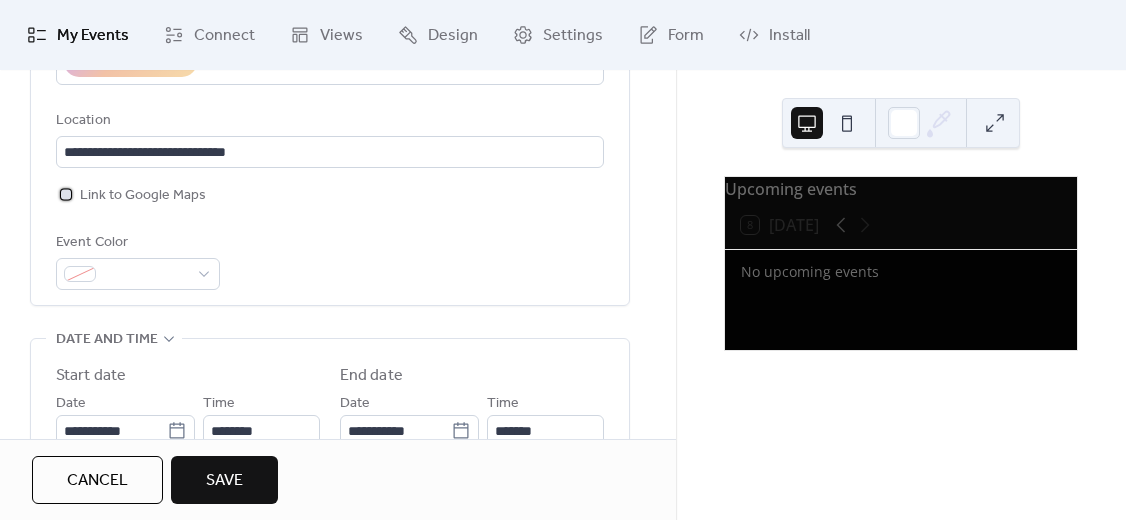 click on "Link to Google Maps" at bounding box center [143, 196] 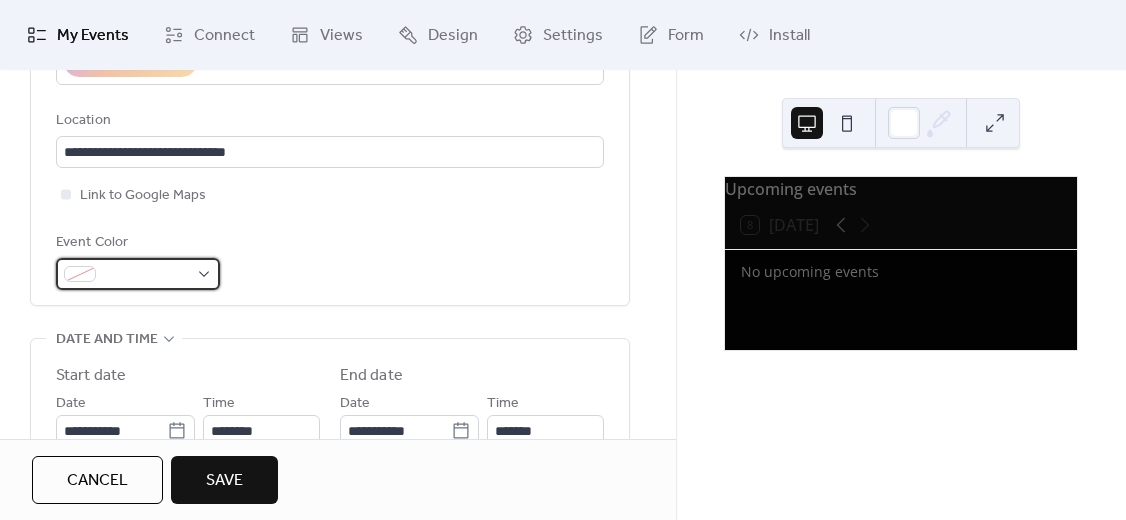 click at bounding box center [146, 275] 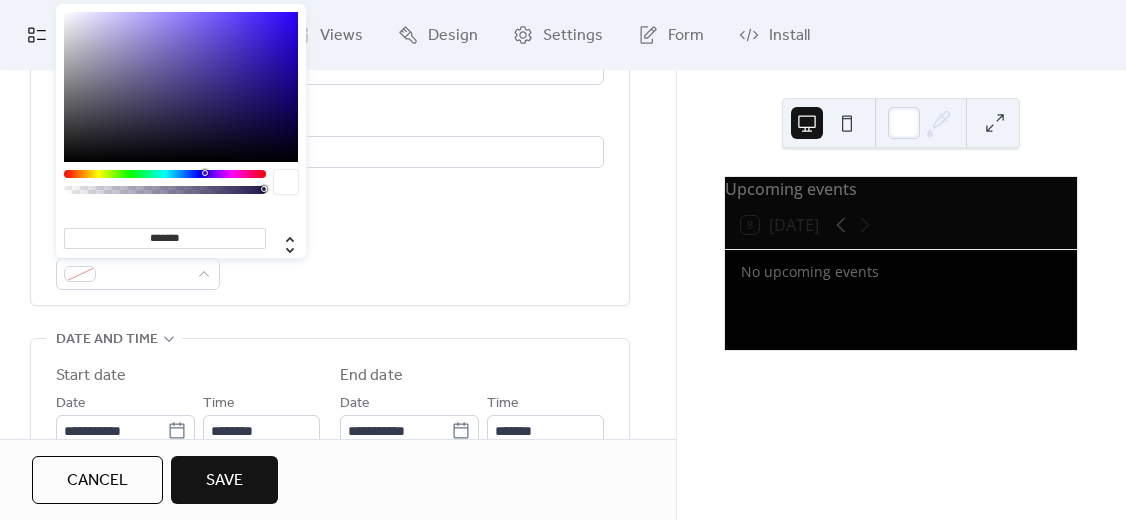 click on "*******" at bounding box center (165, 238) 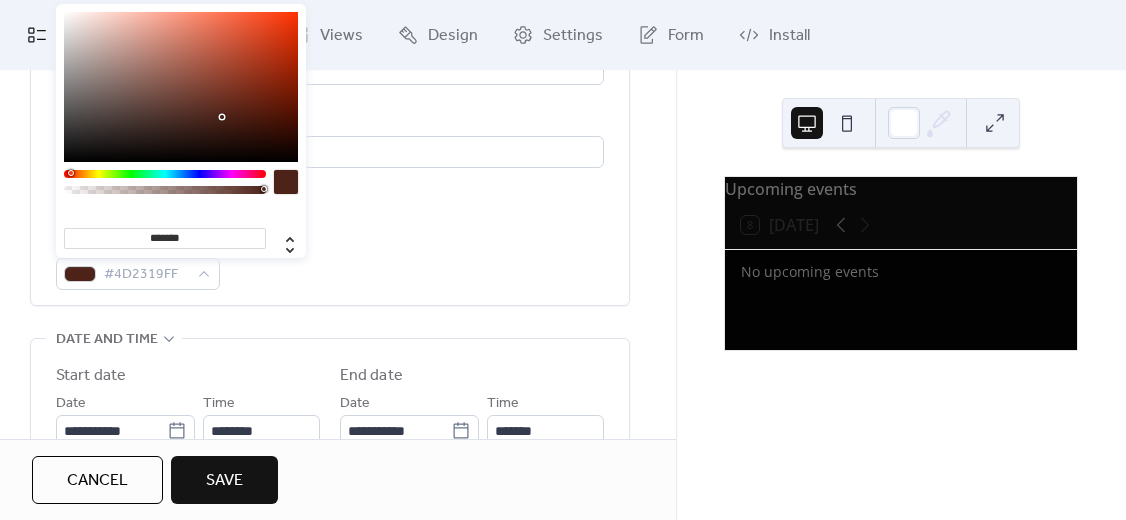 click at bounding box center (165, 174) 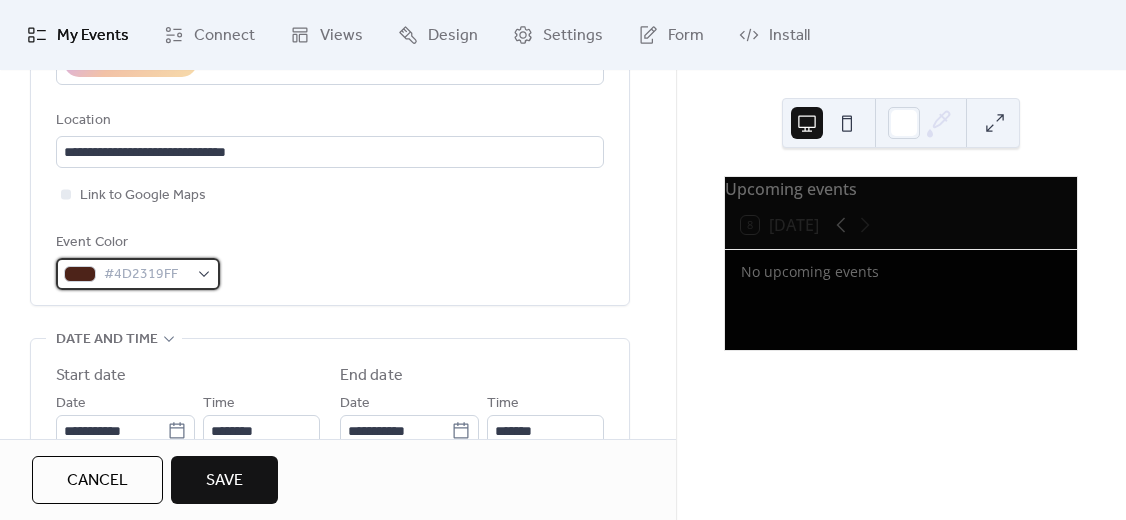 click on "#4D2319FF" at bounding box center (146, 275) 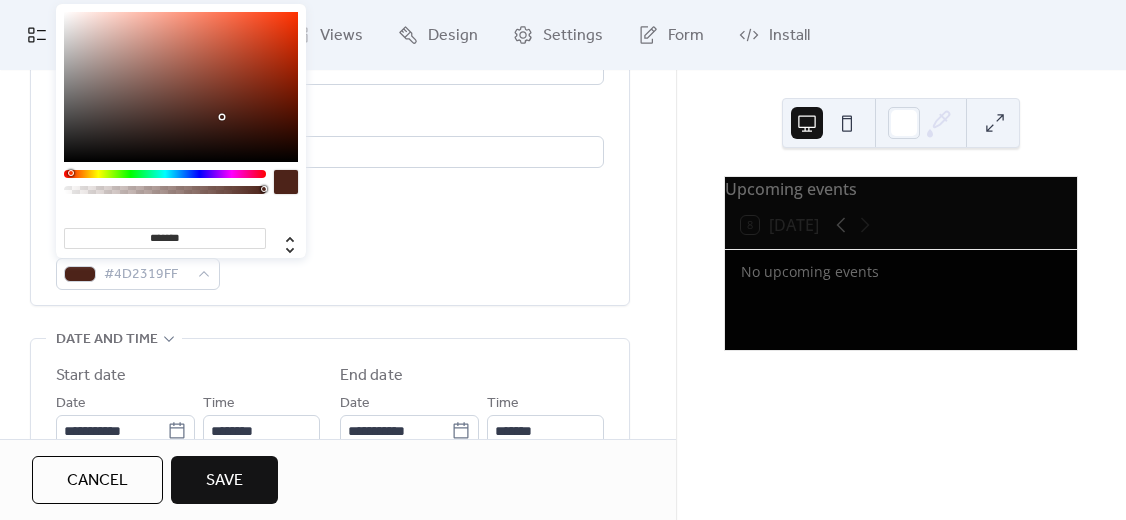 click on "*******" at bounding box center (165, 238) 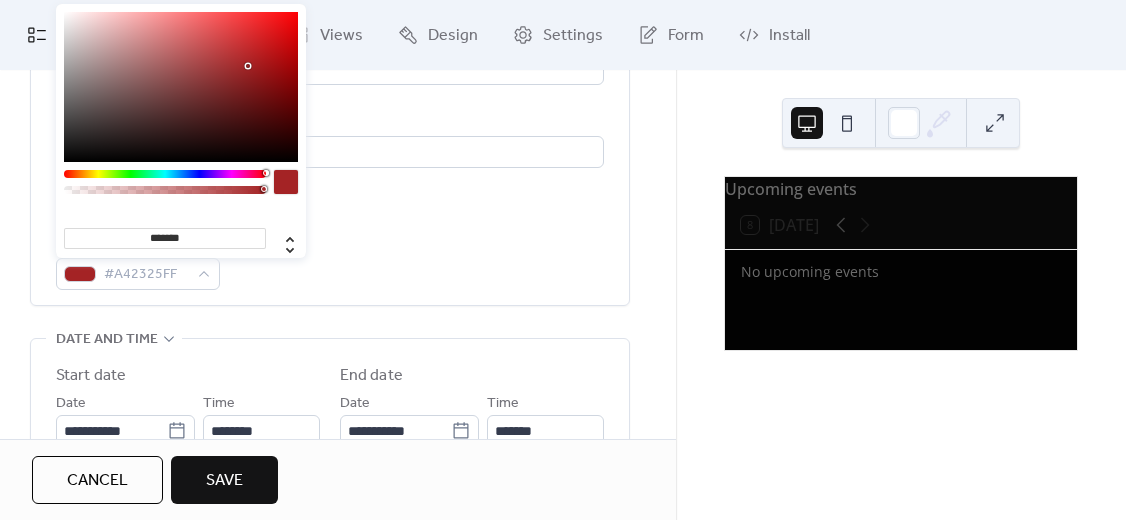 click on "**********" at bounding box center [330, 36] 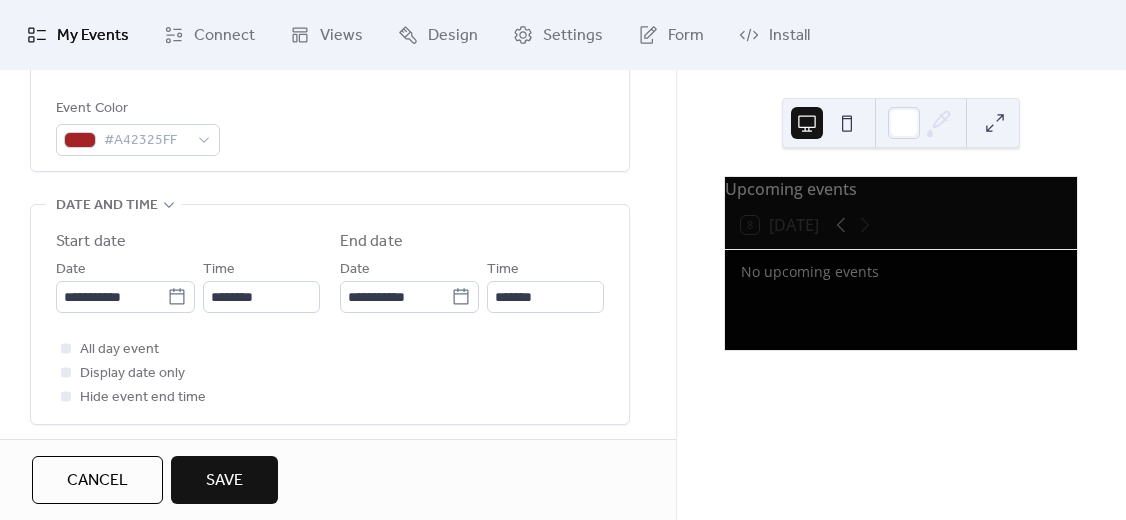 scroll, scrollTop: 562, scrollLeft: 0, axis: vertical 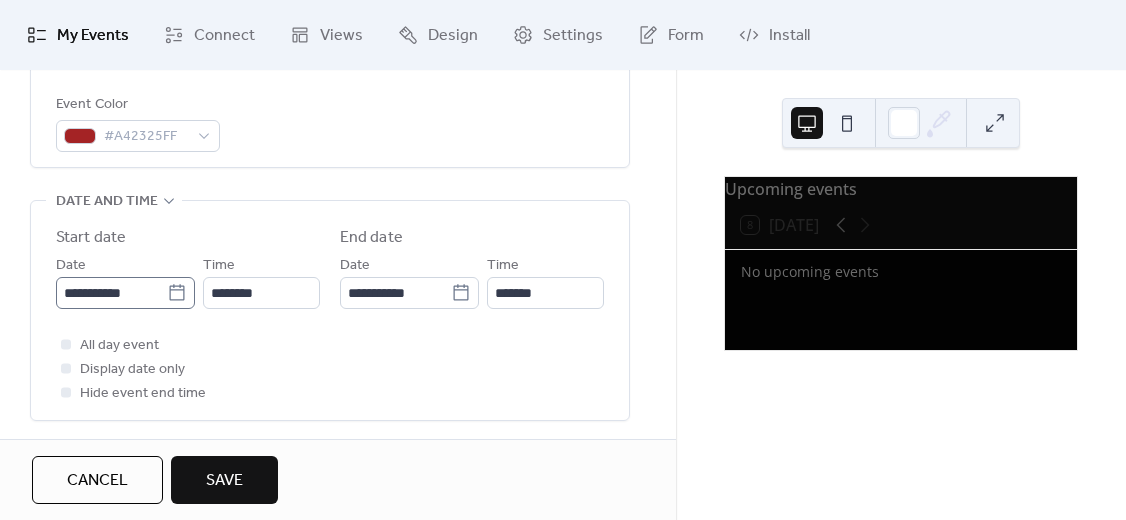 click 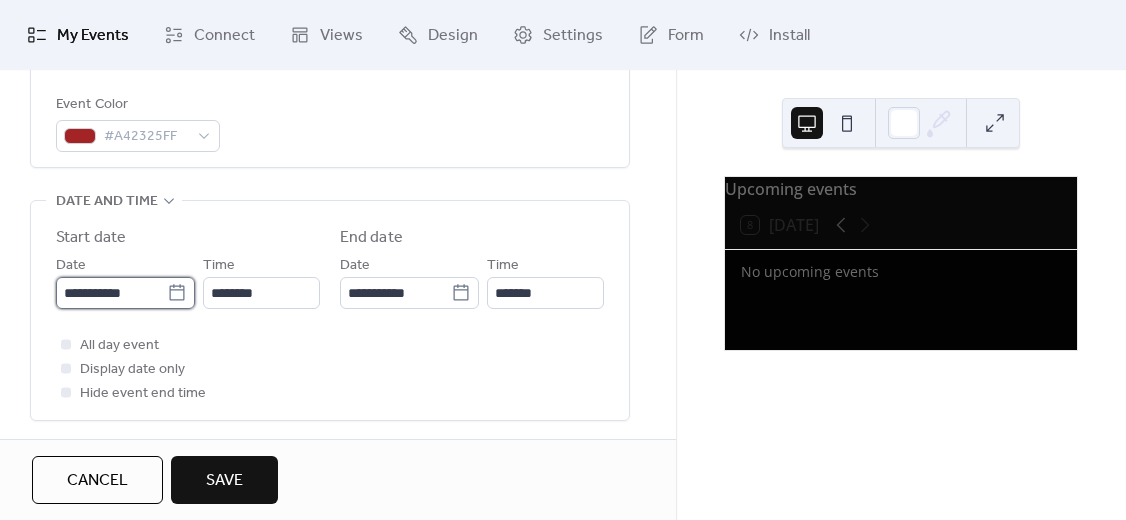 click on "**********" at bounding box center (111, 293) 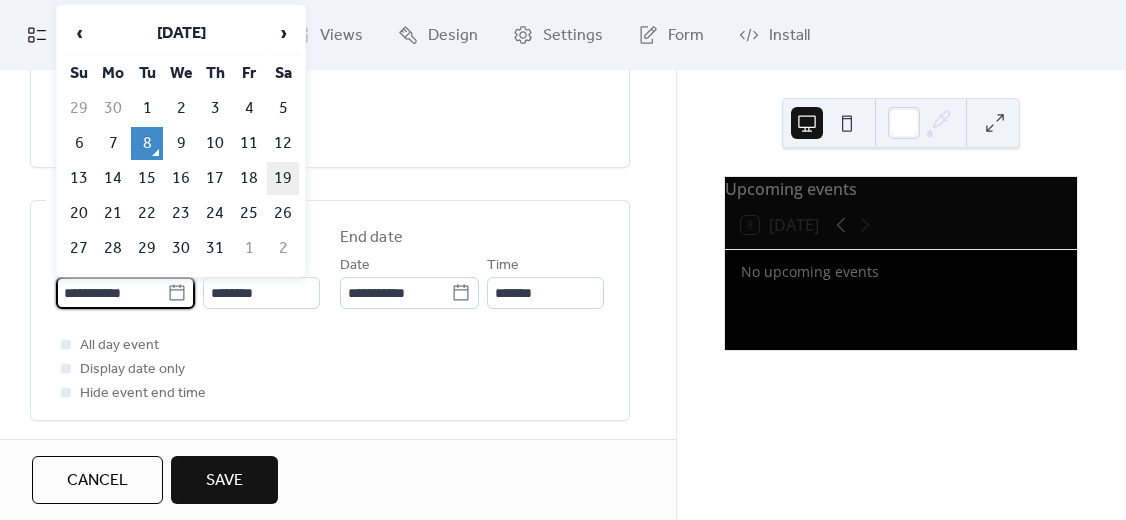 click on "19" at bounding box center (283, 178) 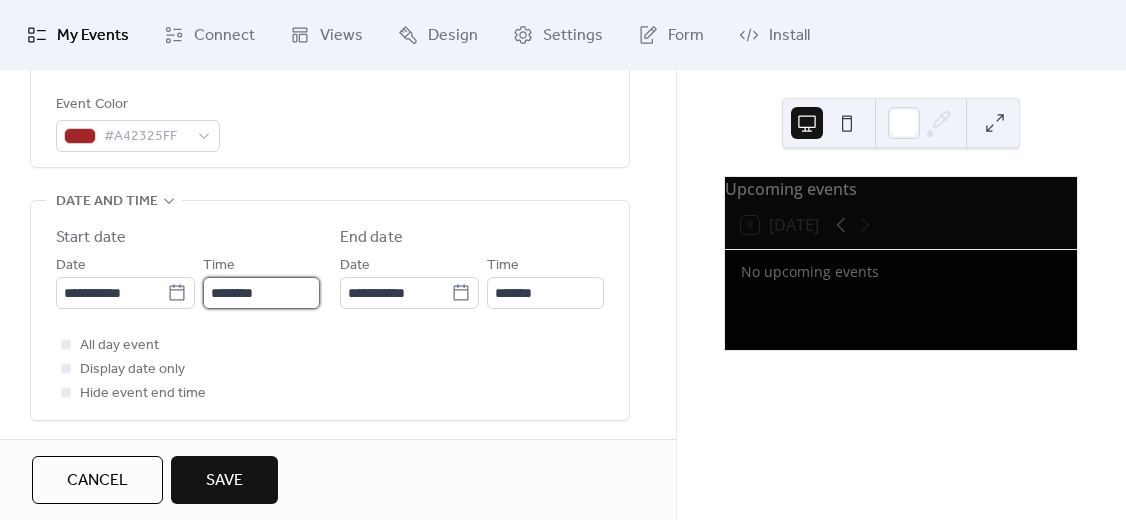 click on "********" at bounding box center (261, 293) 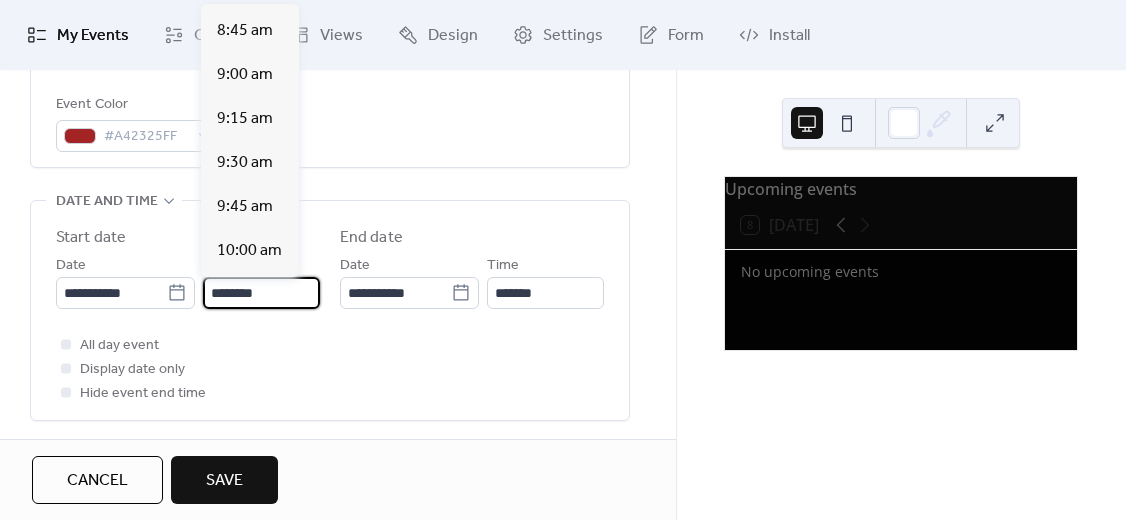 scroll, scrollTop: 1533, scrollLeft: 0, axis: vertical 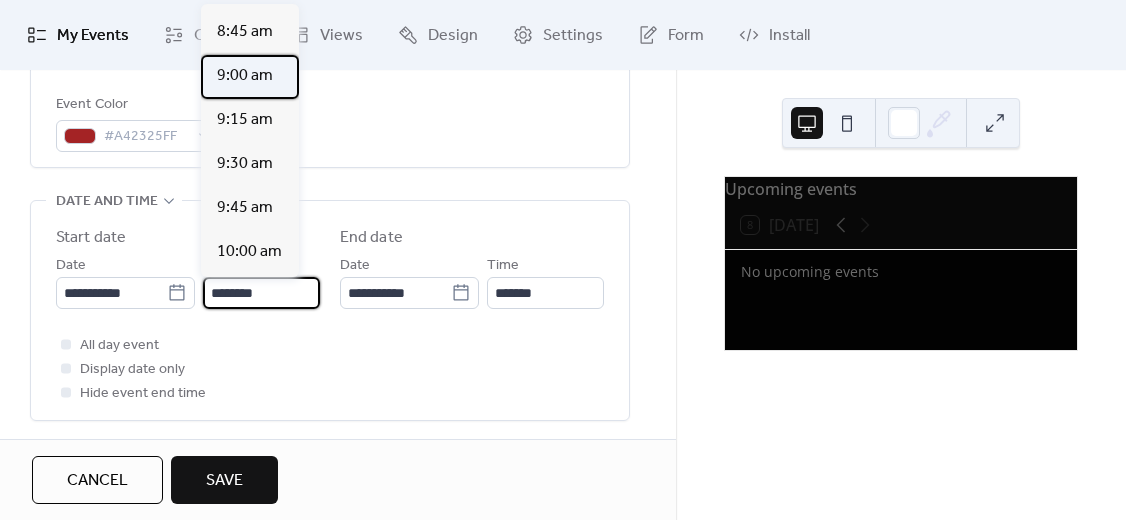 click on "9:00 am" at bounding box center (245, 76) 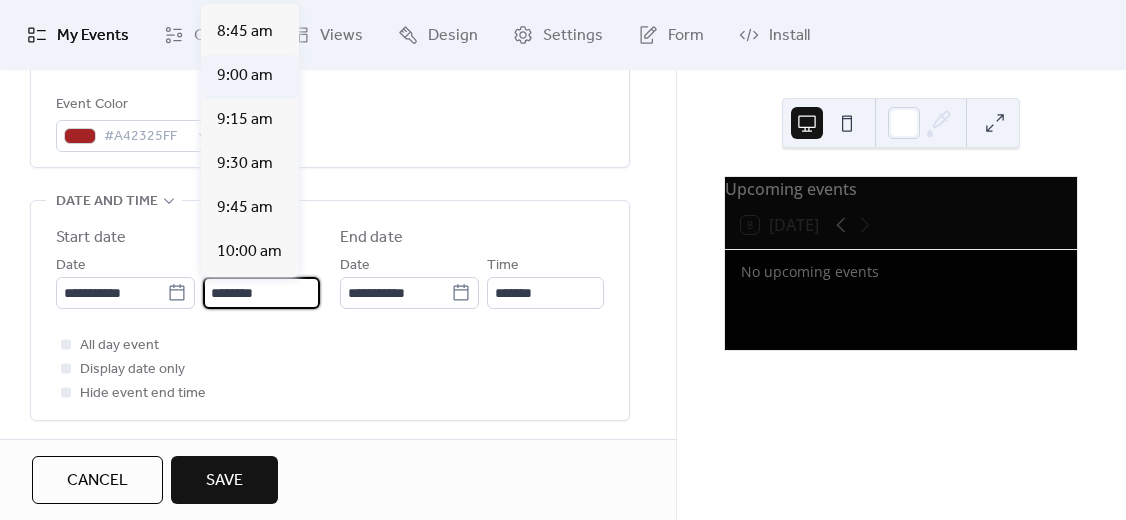 type on "*******" 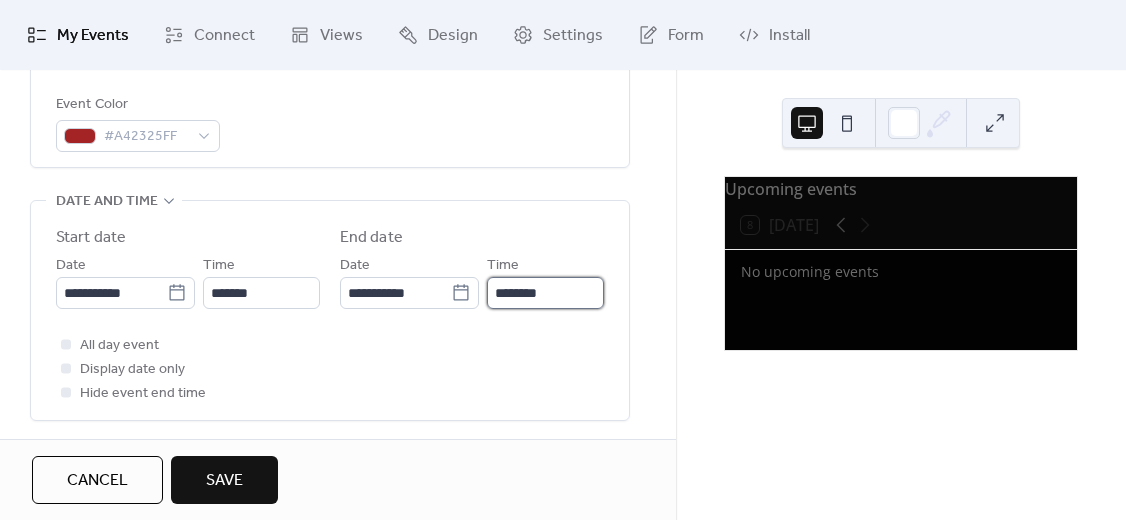 click on "********" at bounding box center (545, 293) 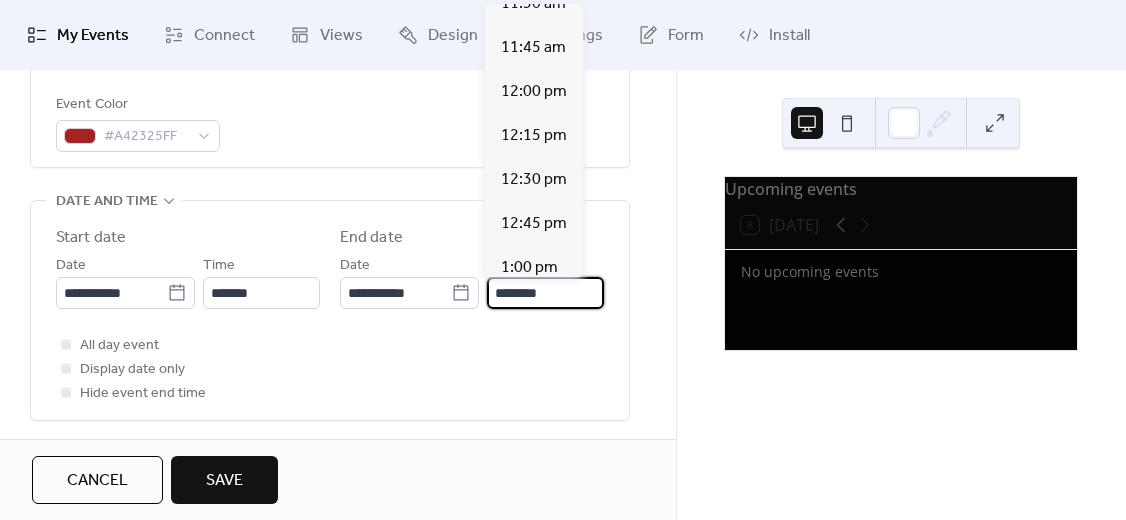 scroll, scrollTop: 441, scrollLeft: 0, axis: vertical 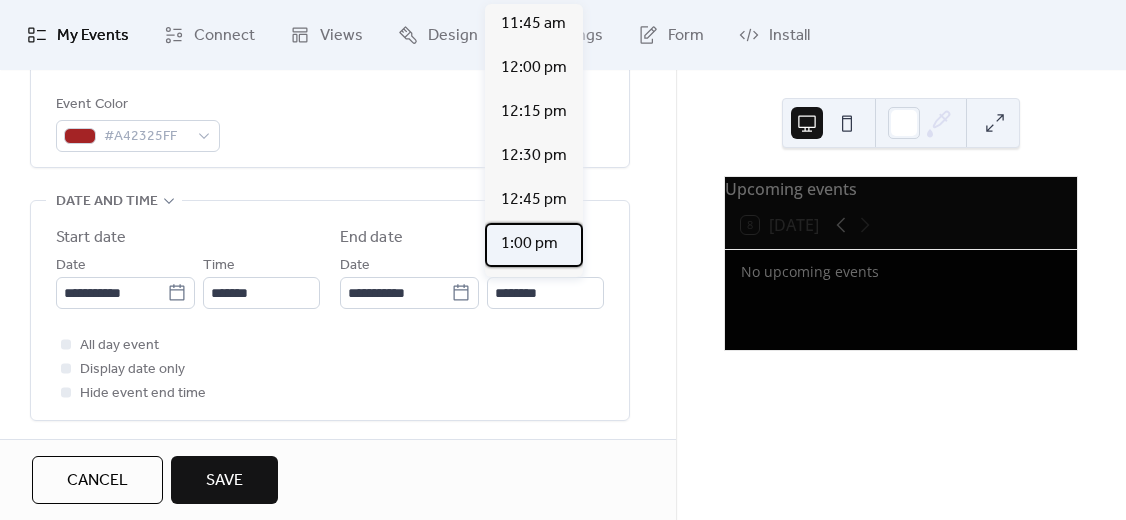 click on "1:00 pm" at bounding box center (529, 244) 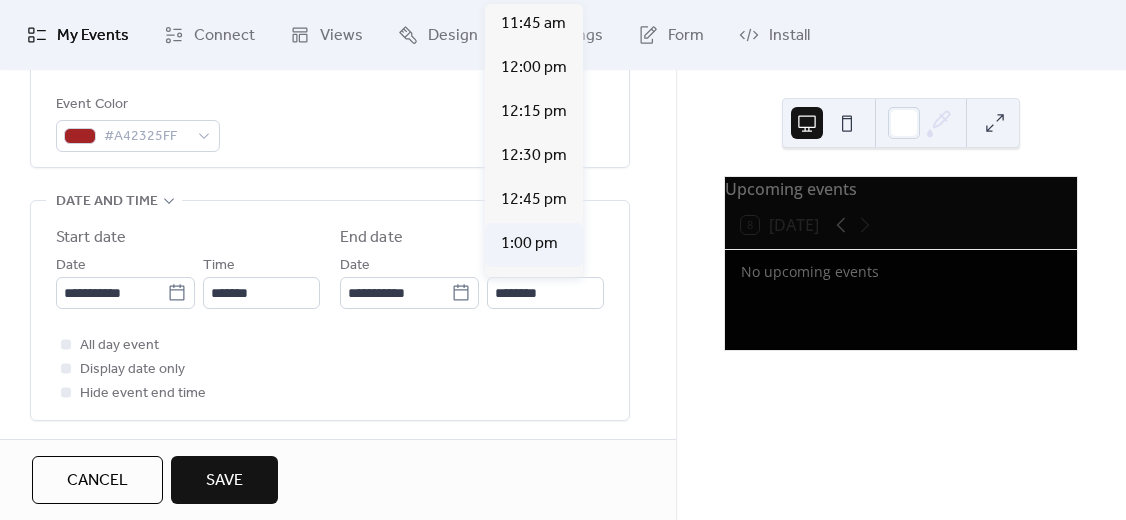type on "*******" 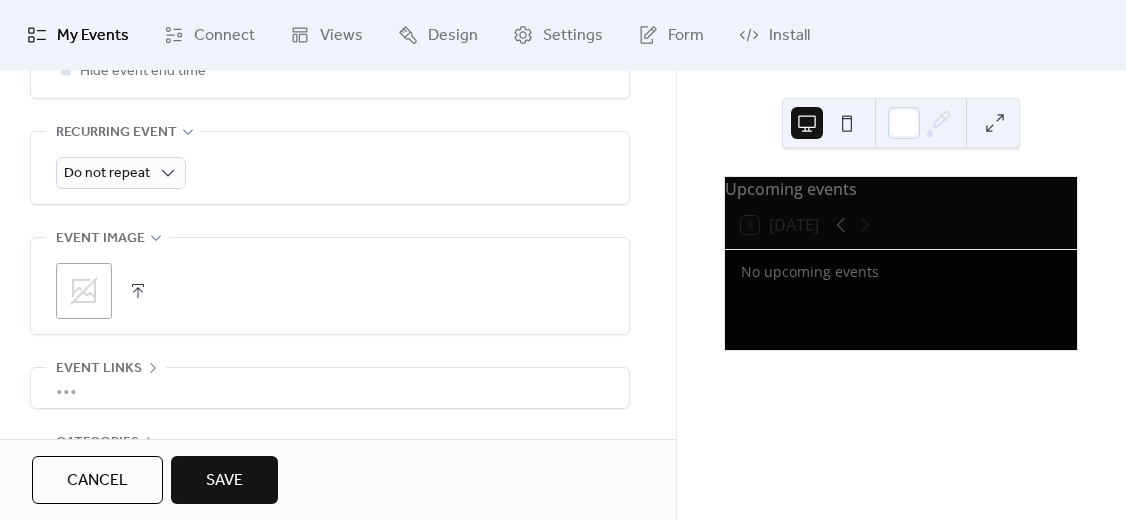 scroll, scrollTop: 886, scrollLeft: 0, axis: vertical 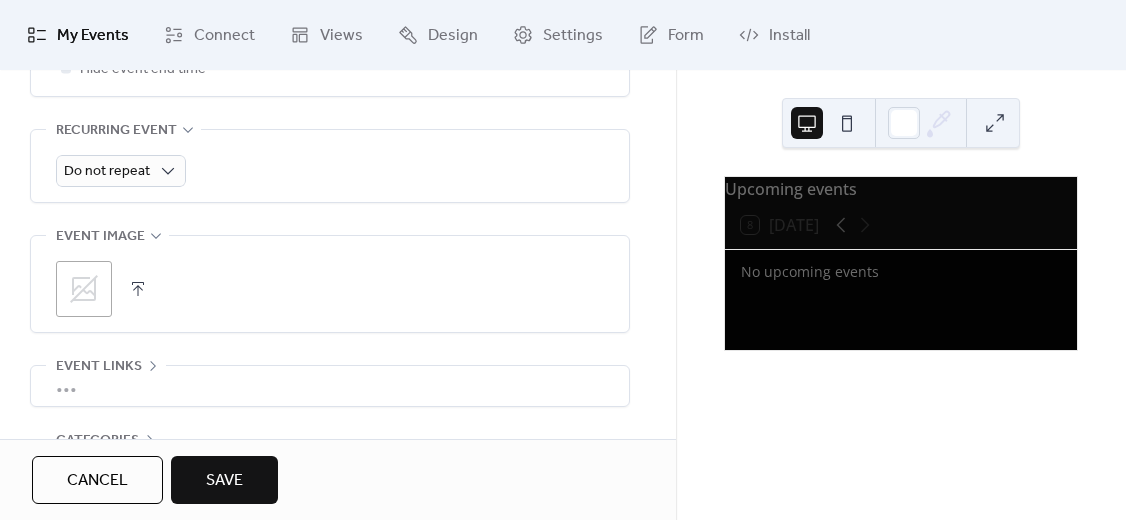 click 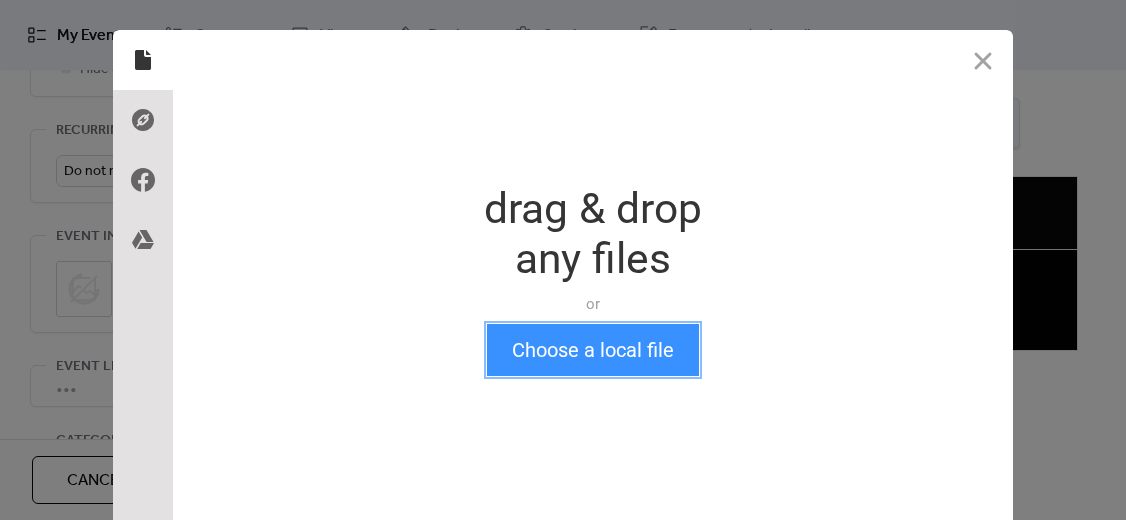 click on "Choose a local file" at bounding box center [593, 350] 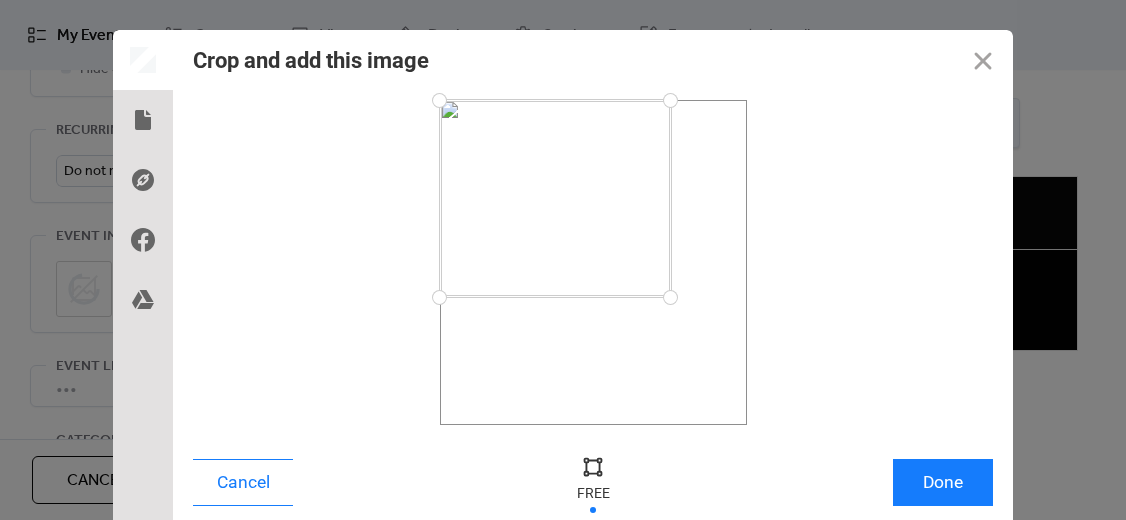 drag, startPoint x: 749, startPoint y: 426, endPoint x: 670, endPoint y: 297, distance: 151.26797 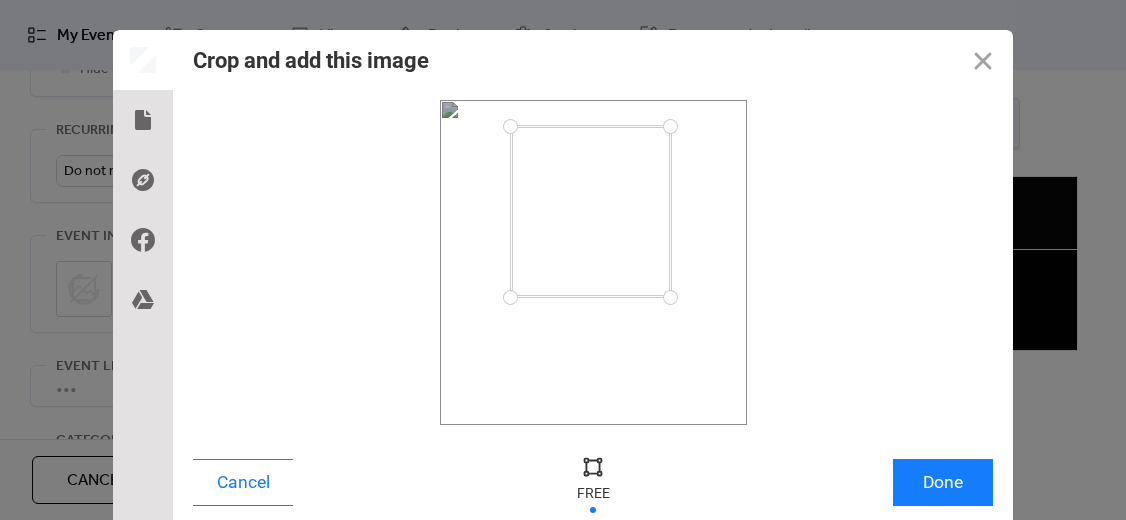 drag, startPoint x: 440, startPoint y: 101, endPoint x: 510, endPoint y: 126, distance: 74.330345 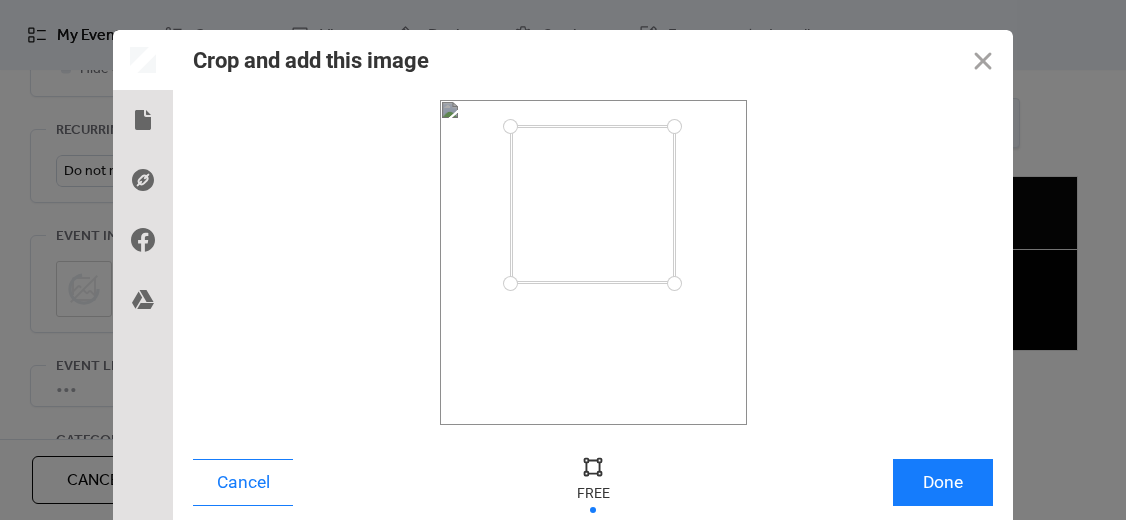 drag, startPoint x: 666, startPoint y: 299, endPoint x: 674, endPoint y: 283, distance: 17.888544 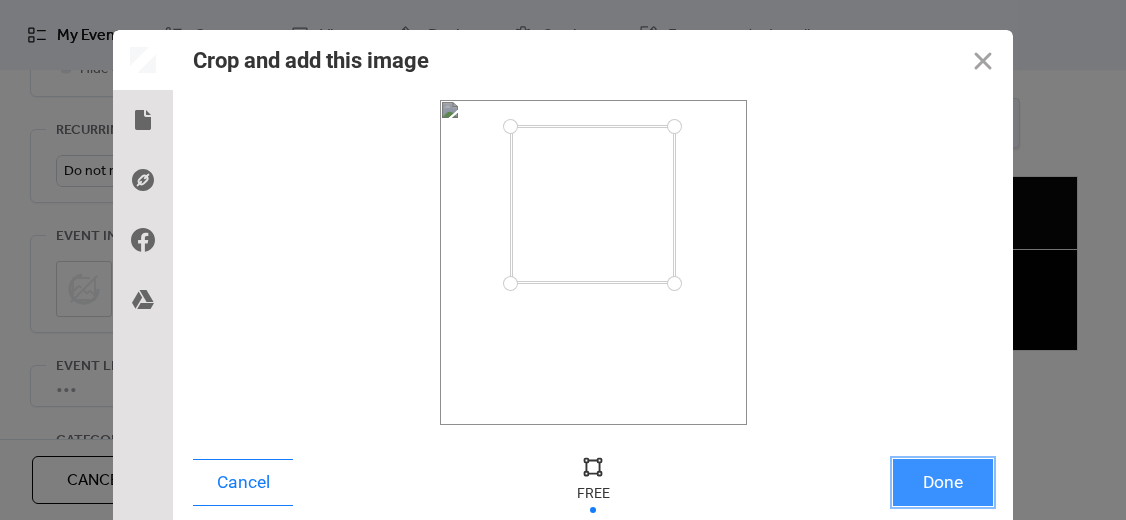 click on "Done" at bounding box center [943, 482] 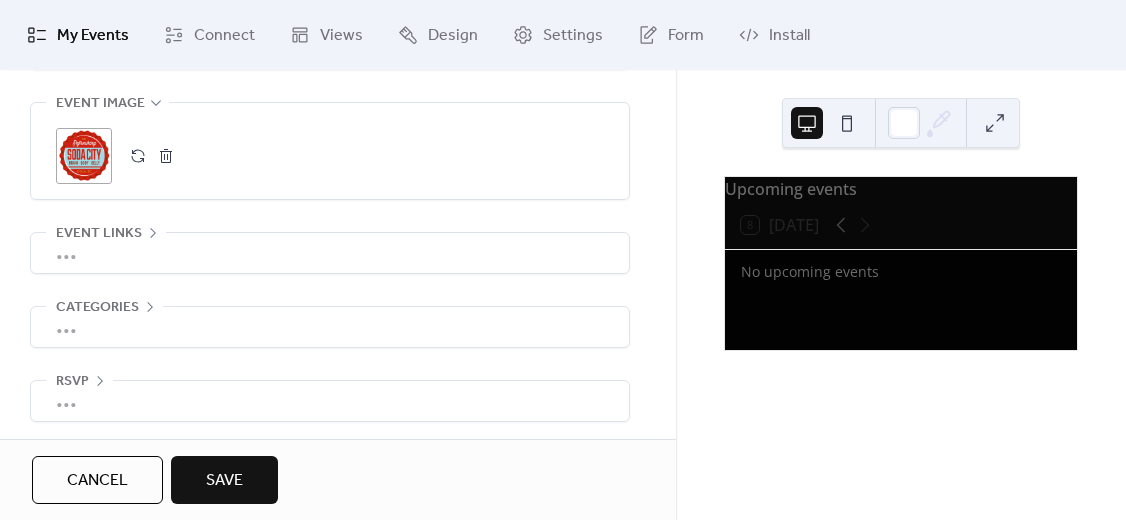 scroll, scrollTop: 1024, scrollLeft: 0, axis: vertical 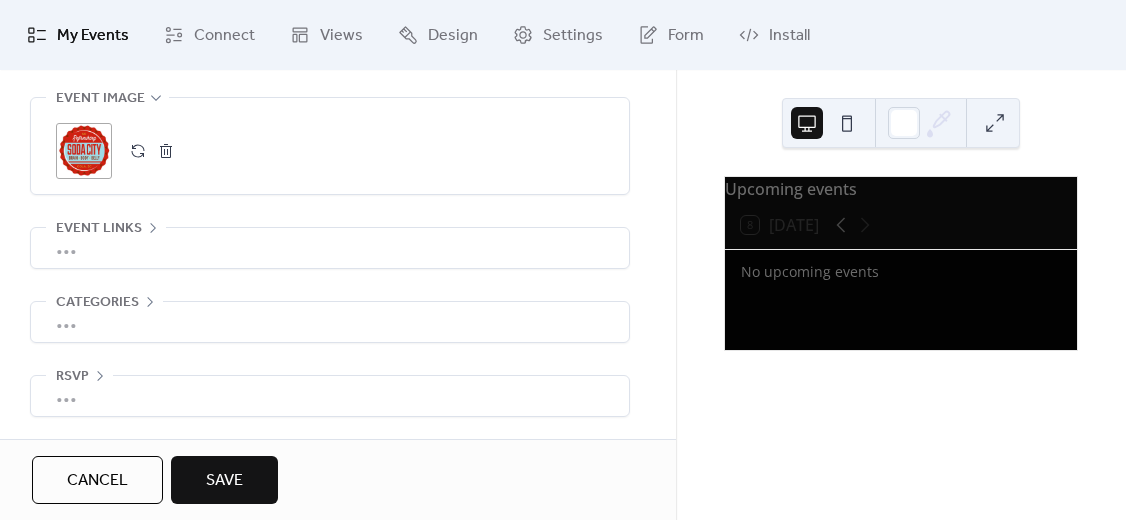 click 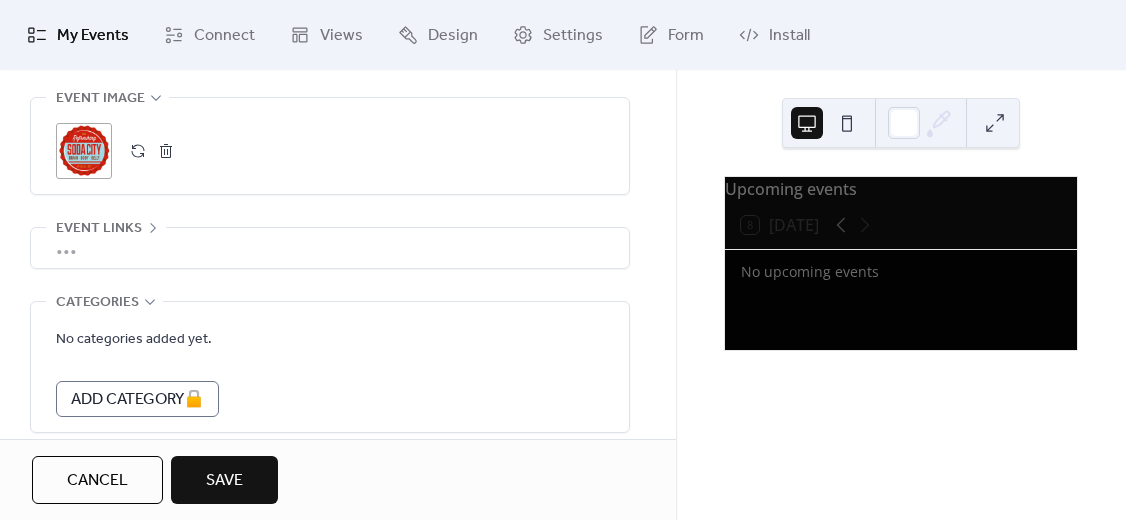 scroll, scrollTop: 1024, scrollLeft: 0, axis: vertical 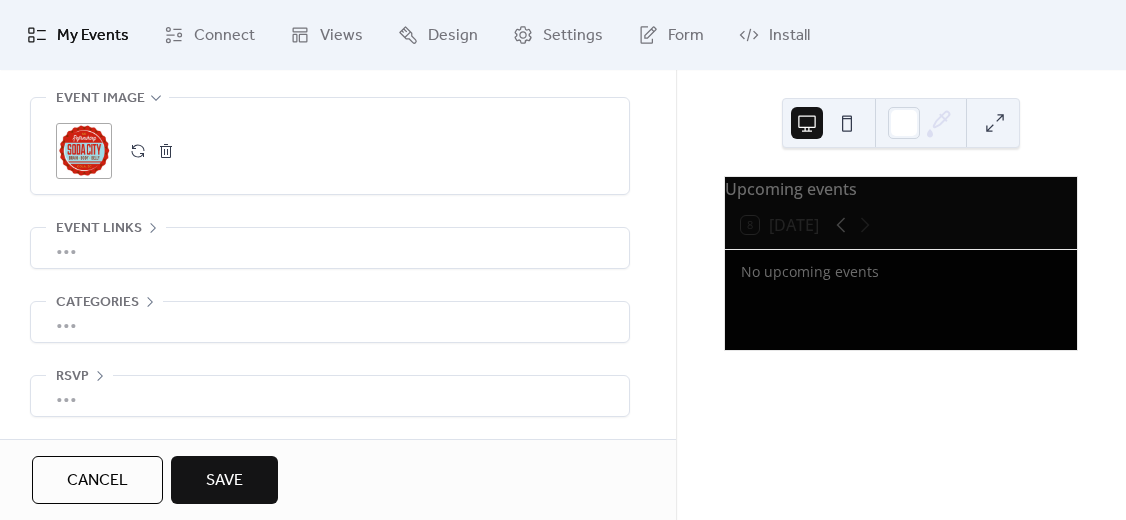 click on "Save" at bounding box center (224, 481) 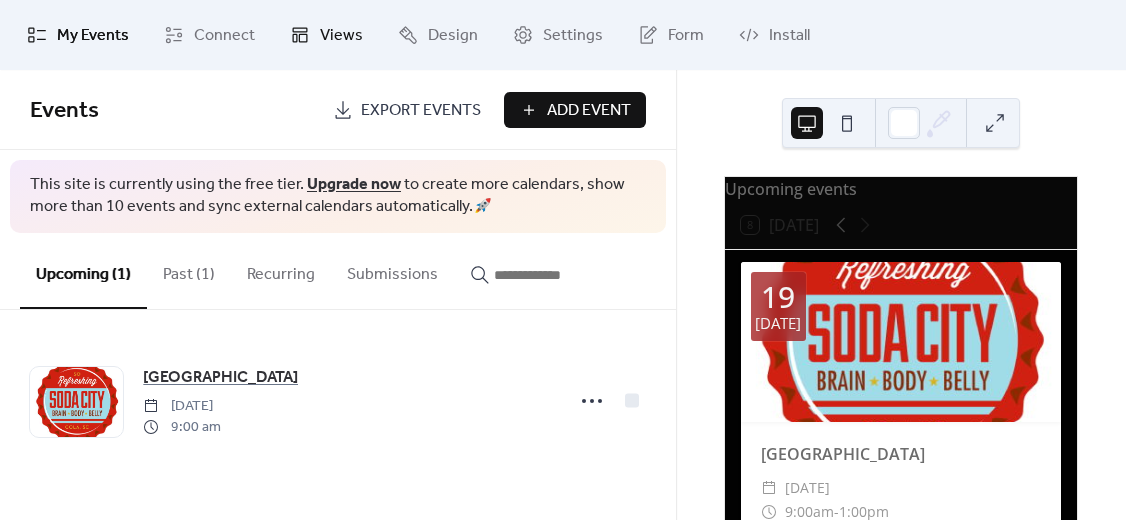 click on "Views" at bounding box center [341, 36] 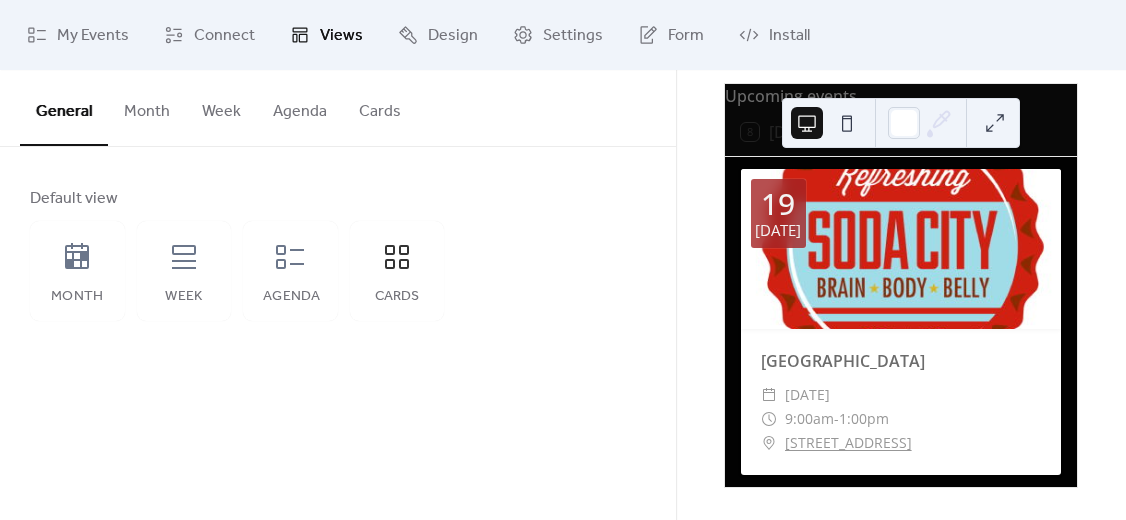 scroll, scrollTop: 0, scrollLeft: 0, axis: both 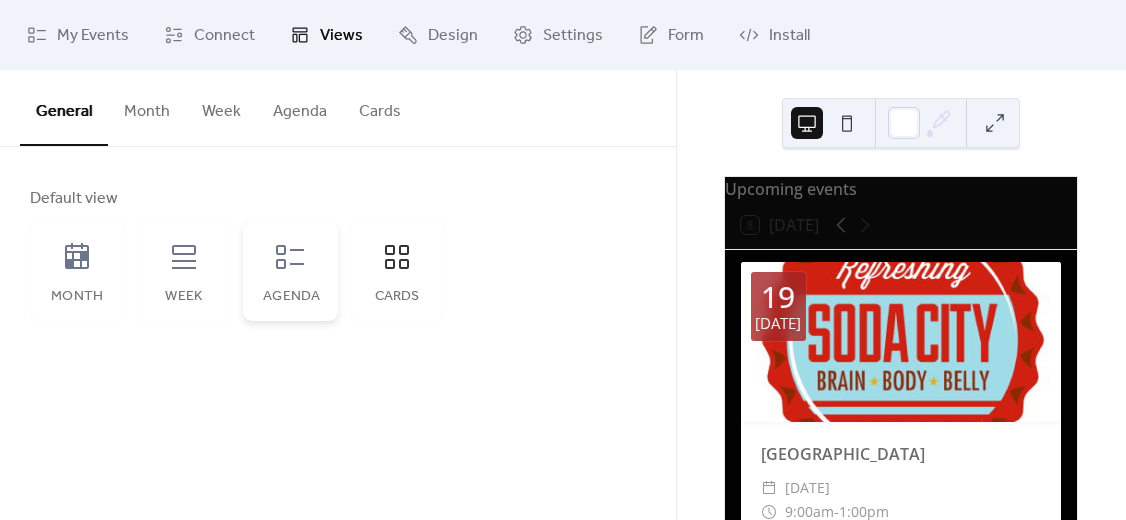 click on "Agenda" at bounding box center [290, 271] 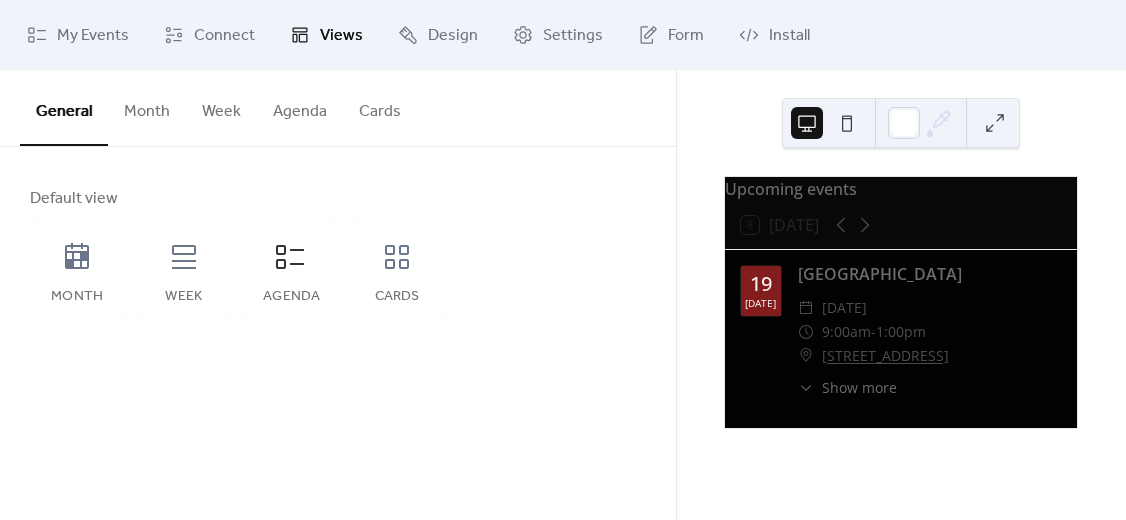 click on "Show more" at bounding box center (859, 387) 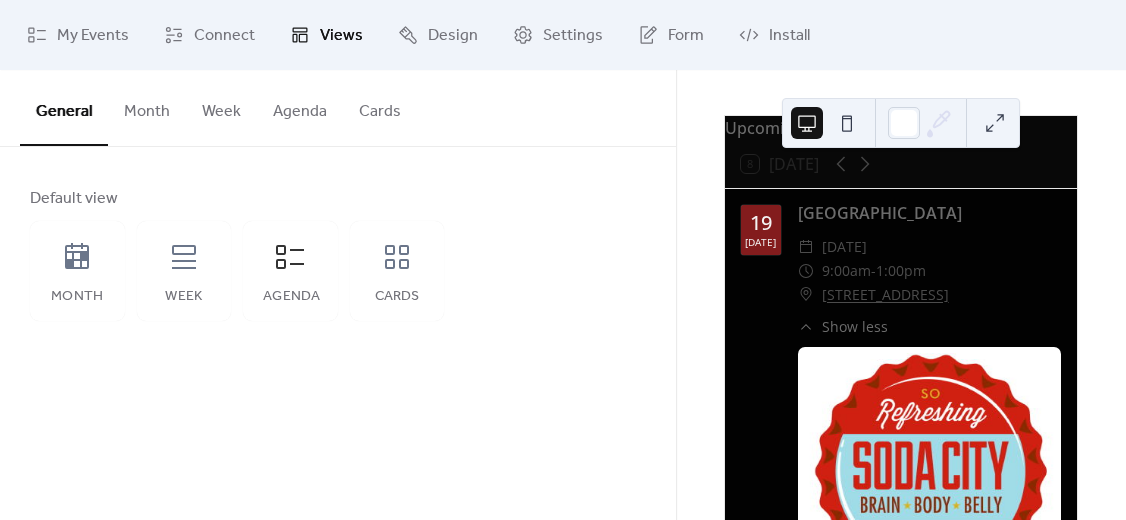 scroll, scrollTop: 59, scrollLeft: 0, axis: vertical 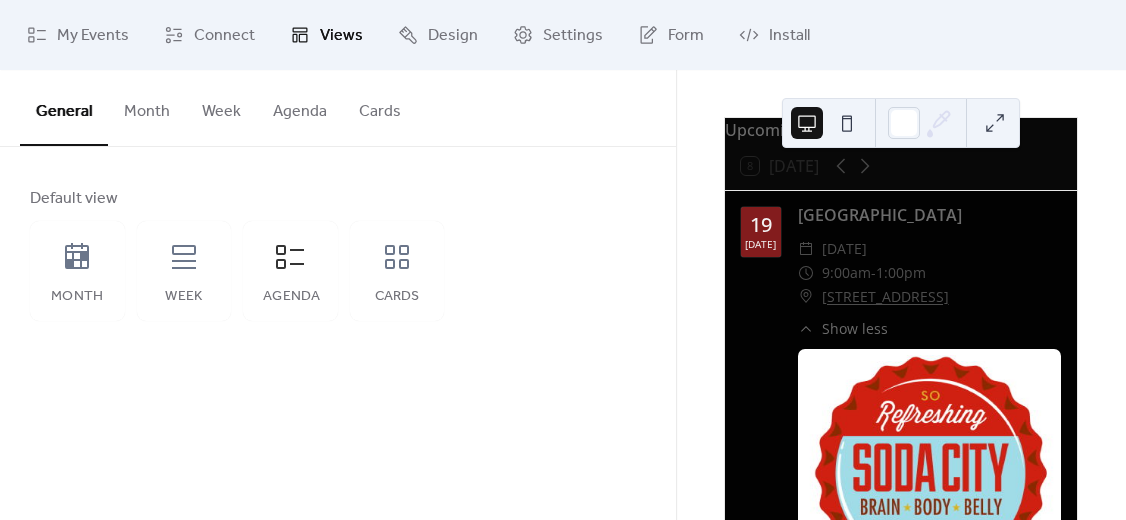 click on "Show less" at bounding box center [855, 328] 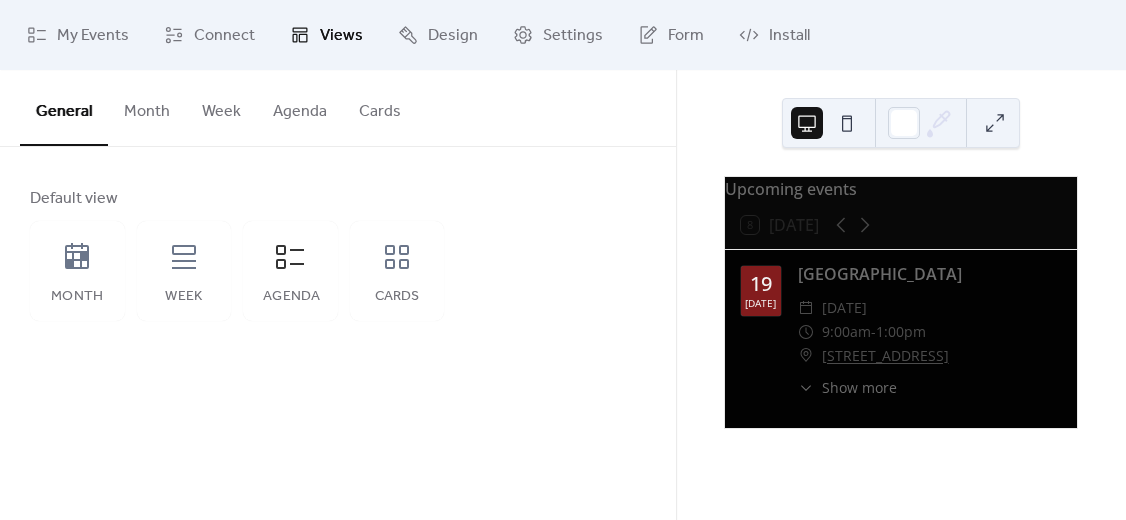 scroll, scrollTop: 0, scrollLeft: 0, axis: both 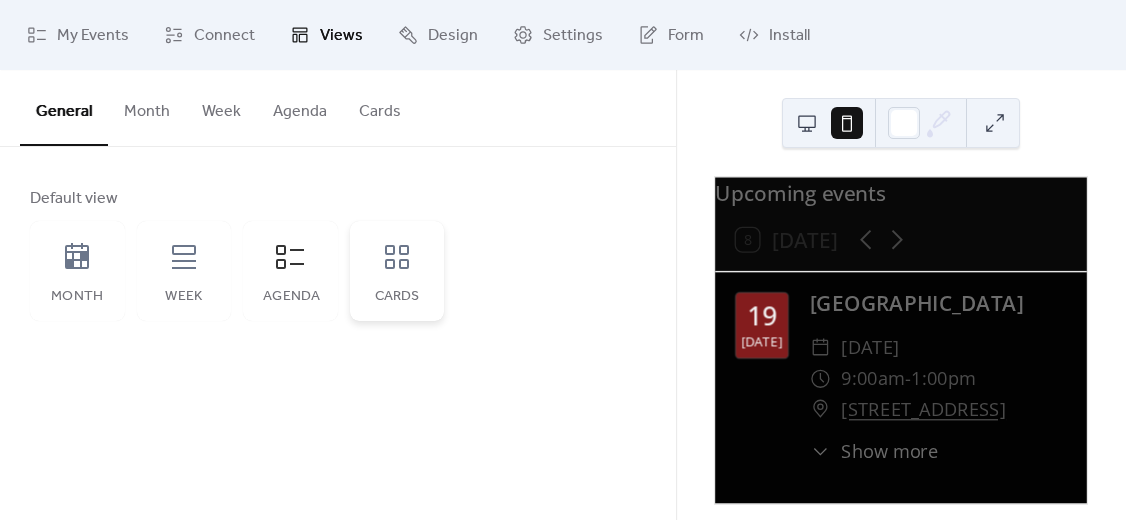click 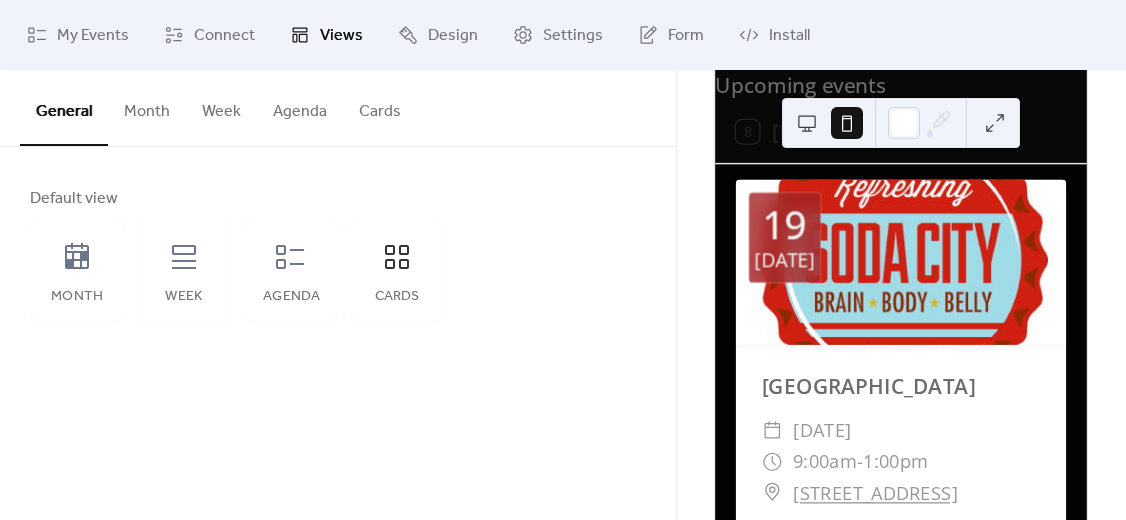 scroll, scrollTop: 109, scrollLeft: 0, axis: vertical 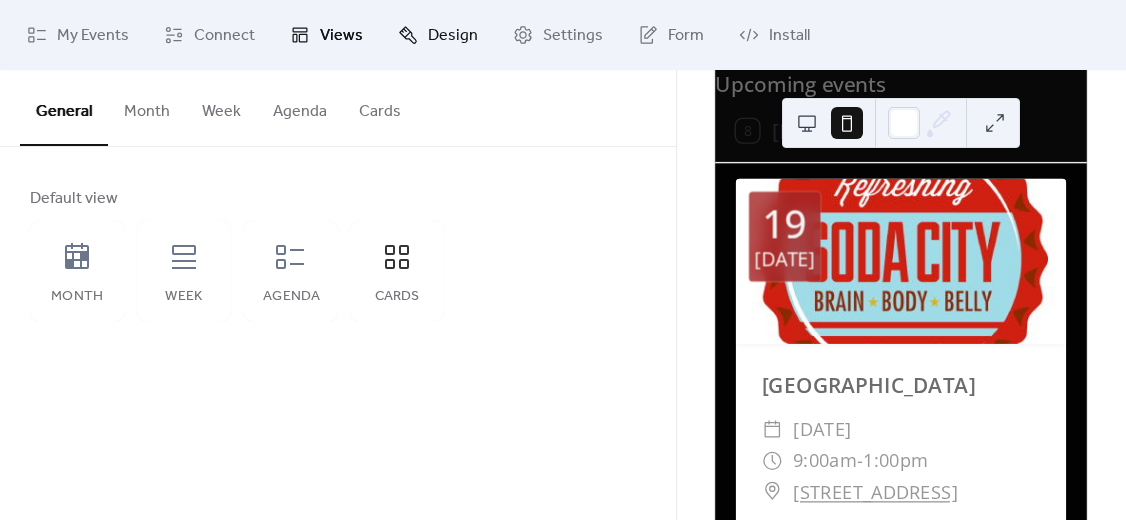 click on "Design" at bounding box center [453, 36] 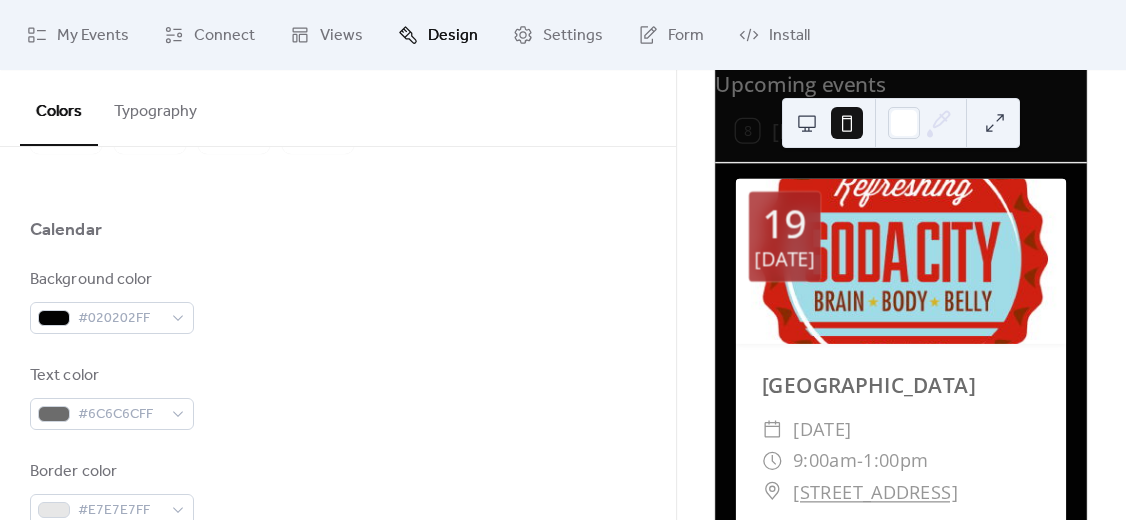 scroll, scrollTop: 148, scrollLeft: 0, axis: vertical 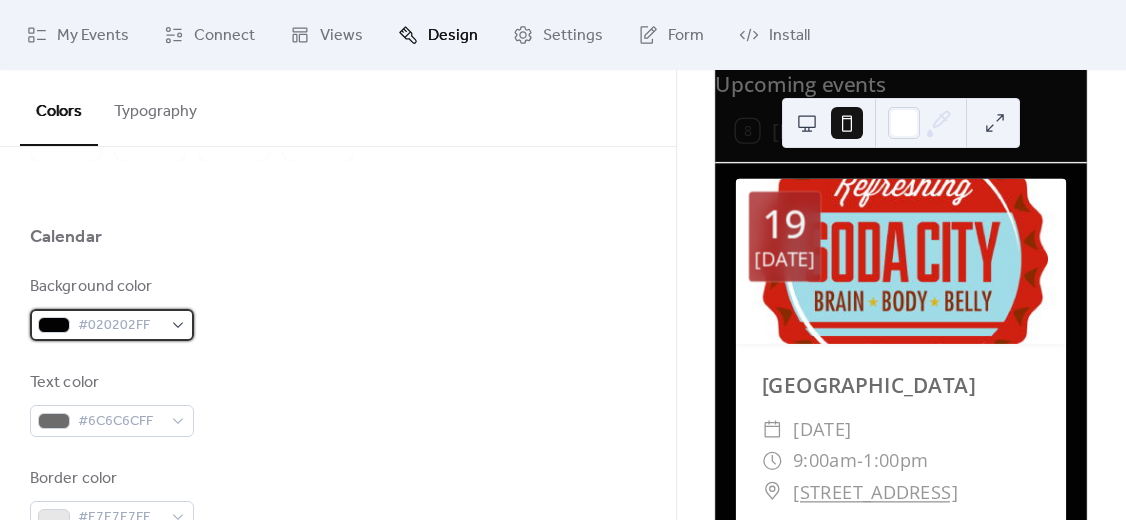 click on "#020202FF" at bounding box center [120, 326] 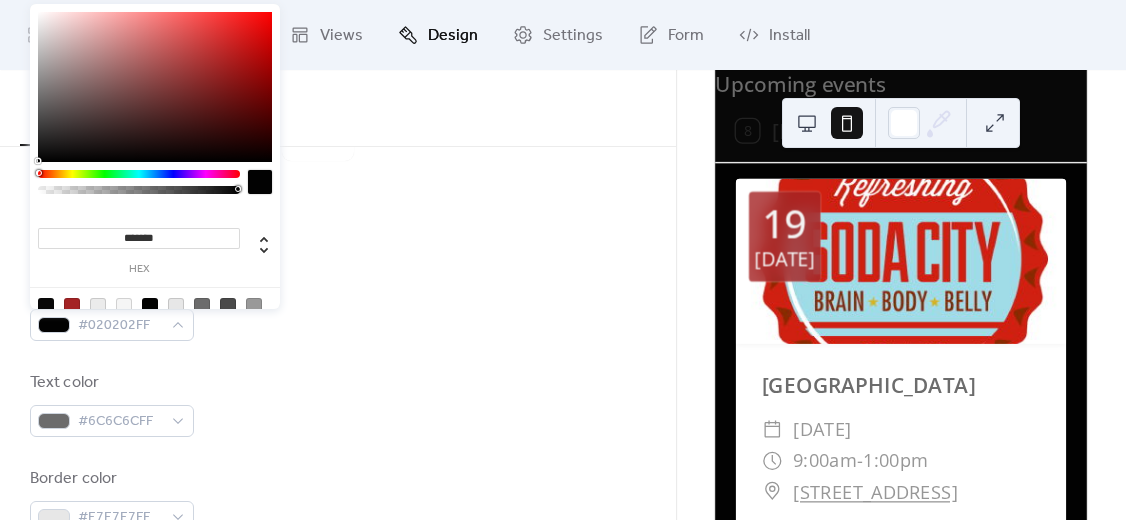 click on "Background color #020202FF Text color #6C6C6CFF Border color #E7E7E7FF Inner border color #EBEBEBFF Inner background color #080808FF Default event color #A42325FF" at bounding box center [338, 548] 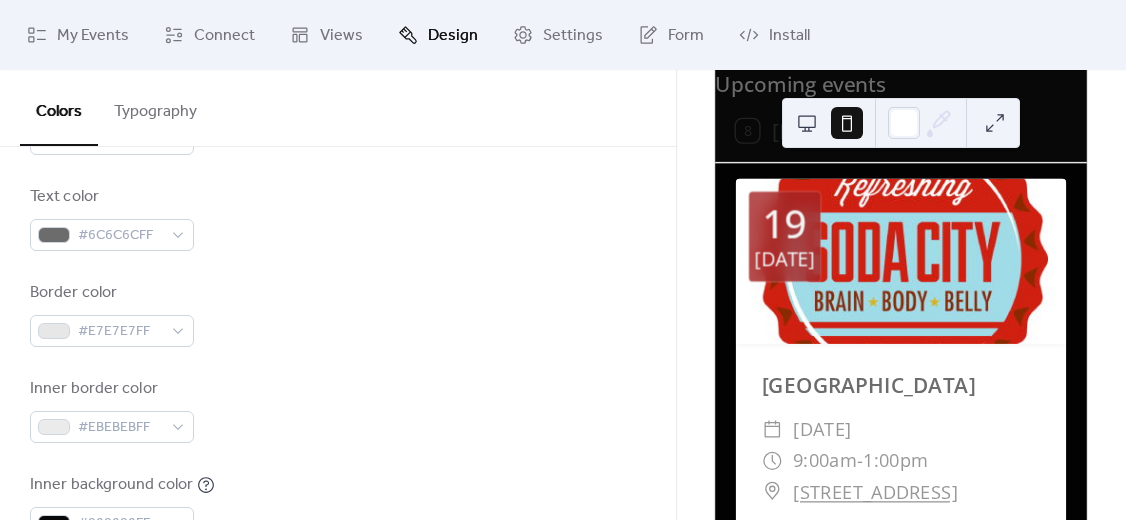 scroll, scrollTop: 335, scrollLeft: 0, axis: vertical 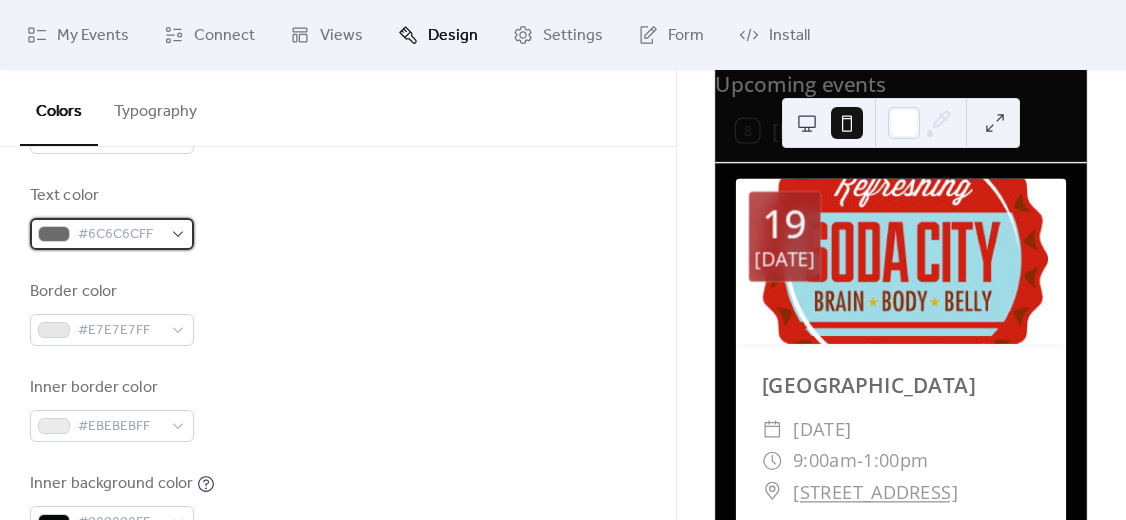 click on "#6C6C6CFF" at bounding box center [120, 235] 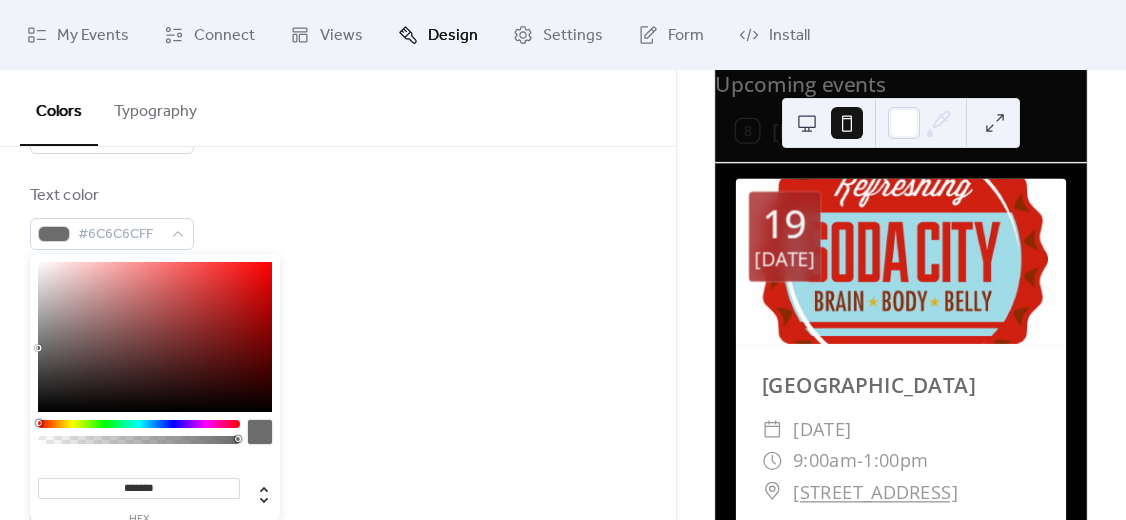 click at bounding box center (155, 337) 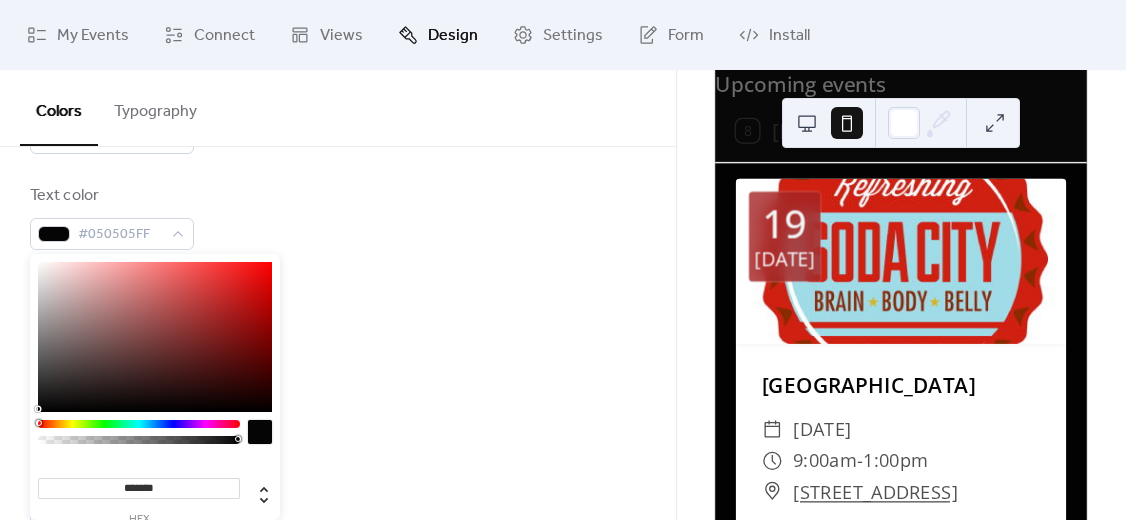 click on "Border color #E7E7E7FF" at bounding box center (338, 313) 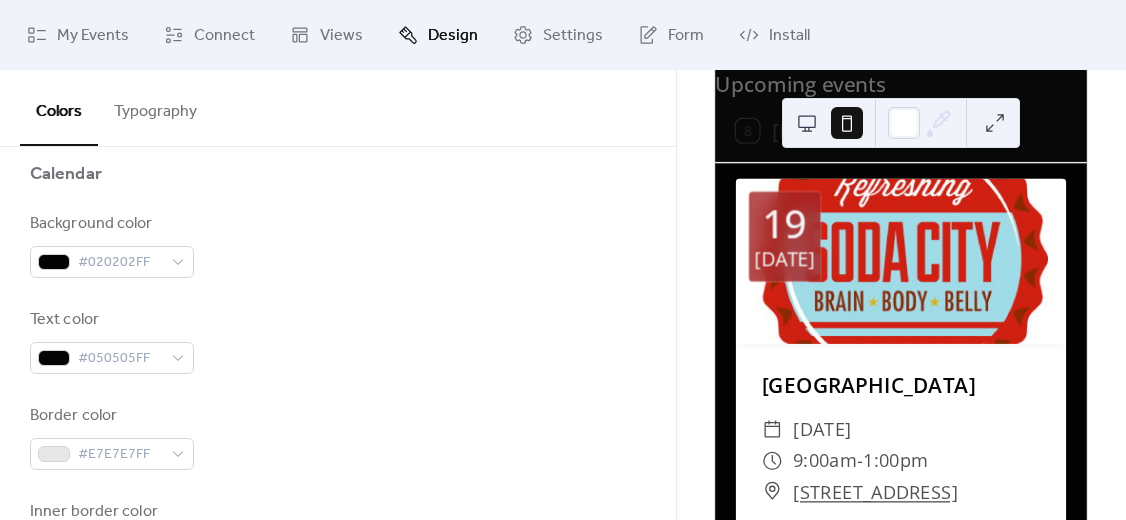 scroll, scrollTop: 0, scrollLeft: 0, axis: both 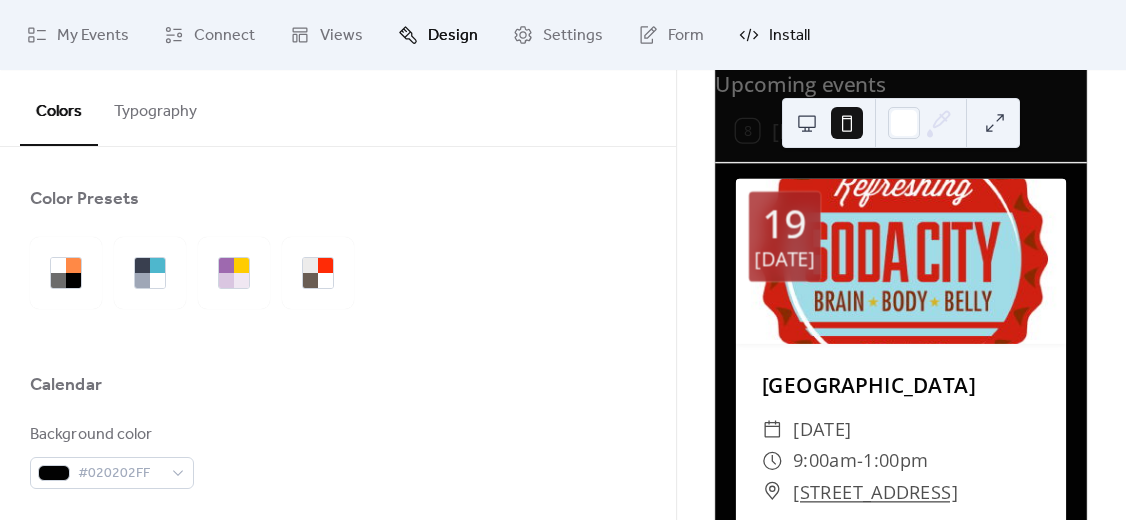 click on "Install" at bounding box center [774, 35] 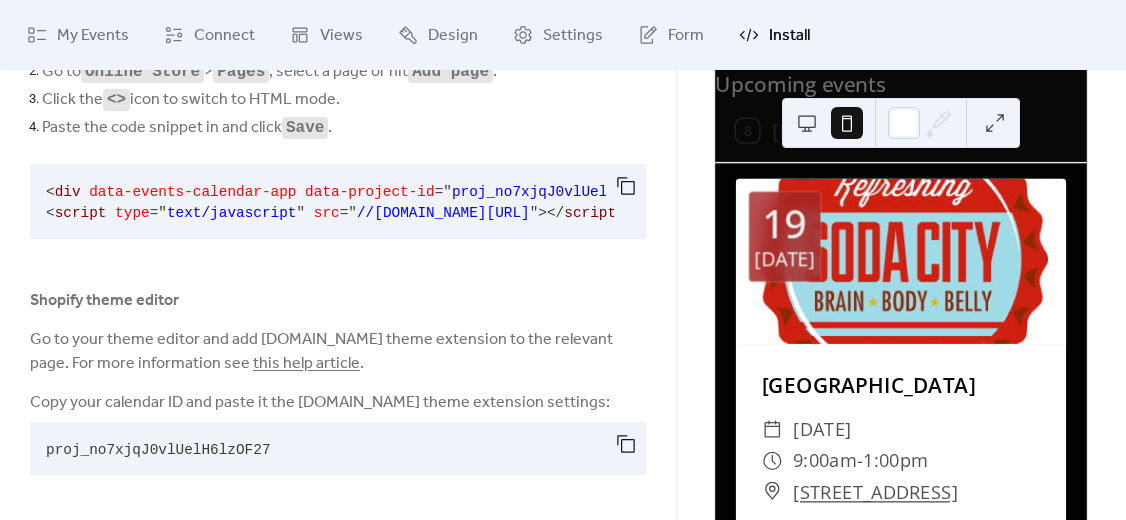 scroll, scrollTop: 214, scrollLeft: 0, axis: vertical 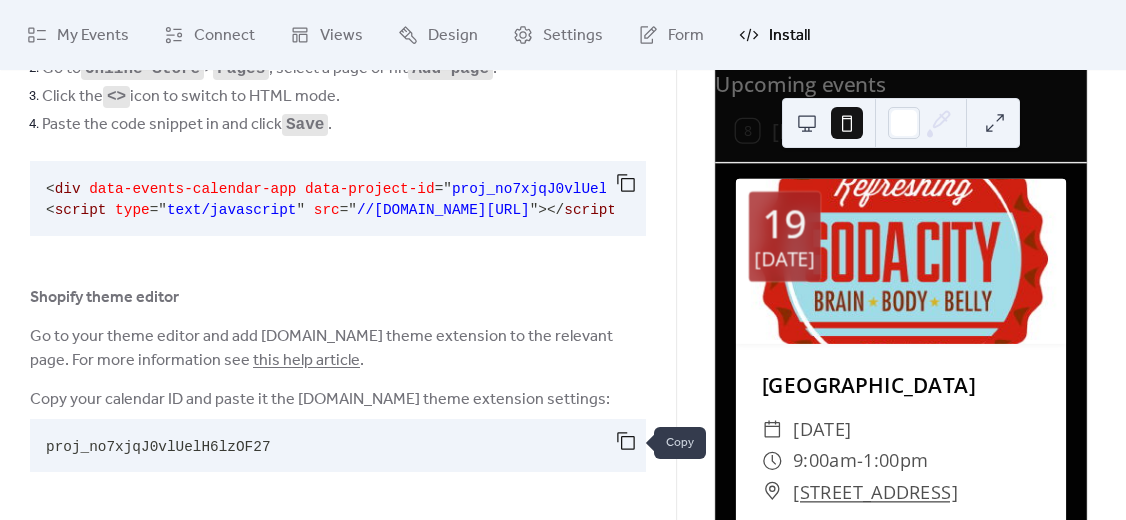 click at bounding box center (626, 441) 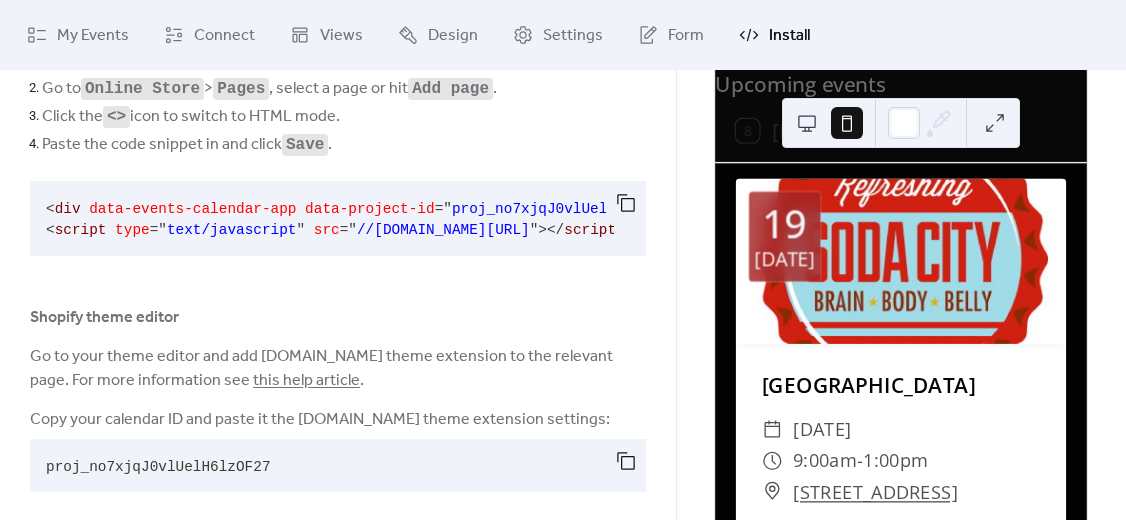 scroll, scrollTop: 214, scrollLeft: 0, axis: vertical 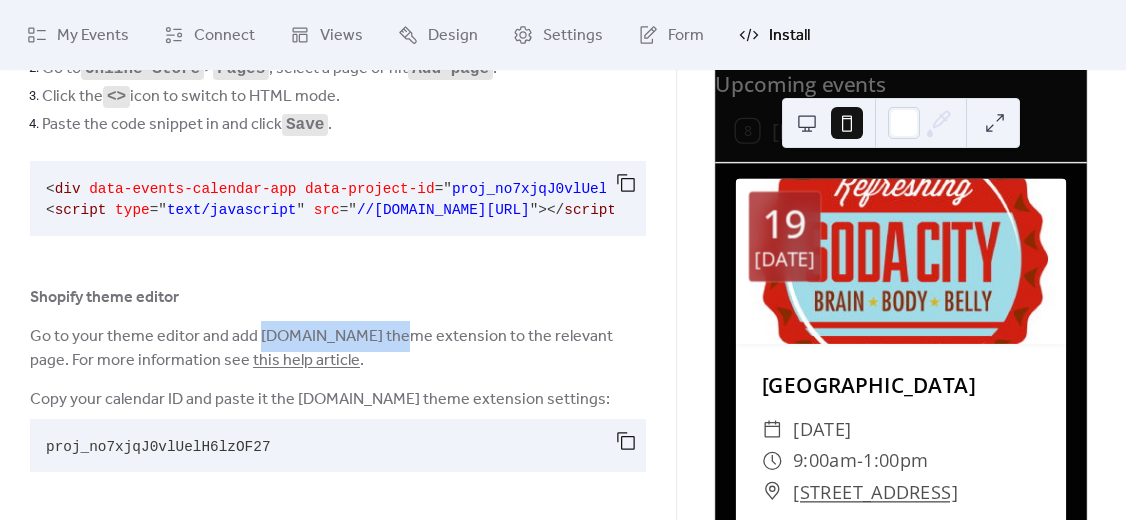 drag, startPoint x: 255, startPoint y: 339, endPoint x: 380, endPoint y: 342, distance: 125.035995 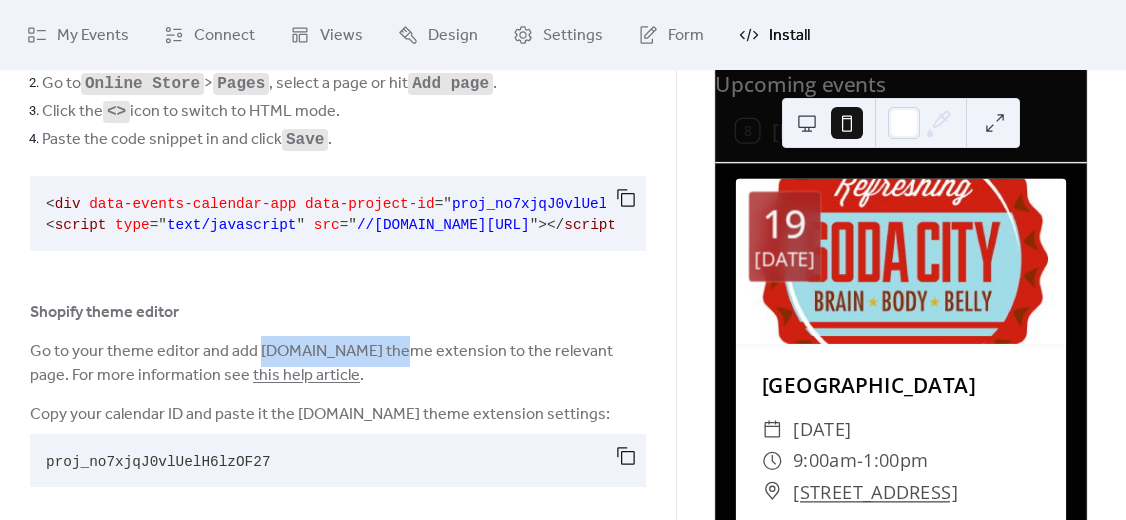 scroll, scrollTop: 214, scrollLeft: 0, axis: vertical 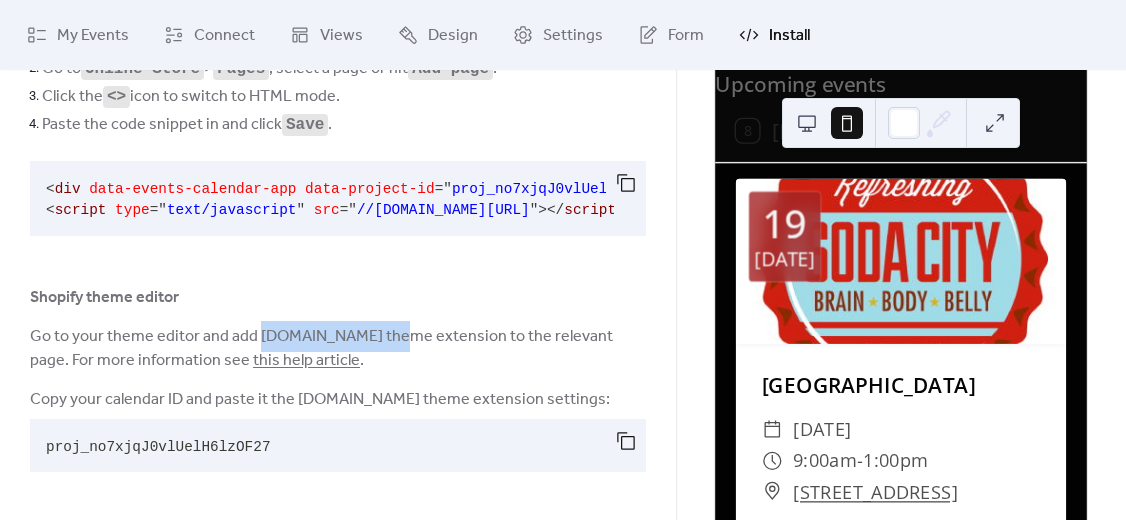 click on "Shopify page editor Find the code snippet below and hit the "copy" icon. Go to  Online Store  >  Pages , select a page or hit  Add page . Click the  <>  icon to switch to HTML mode. Paste the code snippet in and click  Save . < div   data-events-calendar-app   data-project-id = " proj_no7xjqJ0vlUelH6lzOF27 "   > </ div >
< script   type = " text/javascript "   src = " //dist.eventscalendar.co/embed.js " > </ script > Shopify theme editor Go to your theme editor and add EventsCalendar.co theme extension to the relevant page. For more information see   this help article . Copy your calendar ID and paste it the EventsCalendar.co theme extension settings: proj_no7xjqJ0vlUelH6lzOF27" at bounding box center [338, 233] 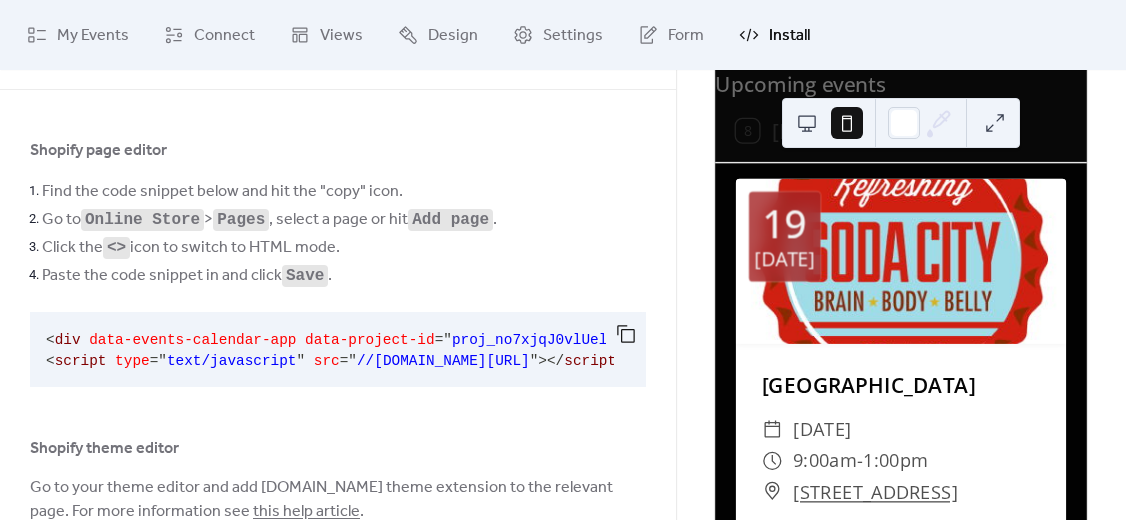 scroll, scrollTop: 56, scrollLeft: 0, axis: vertical 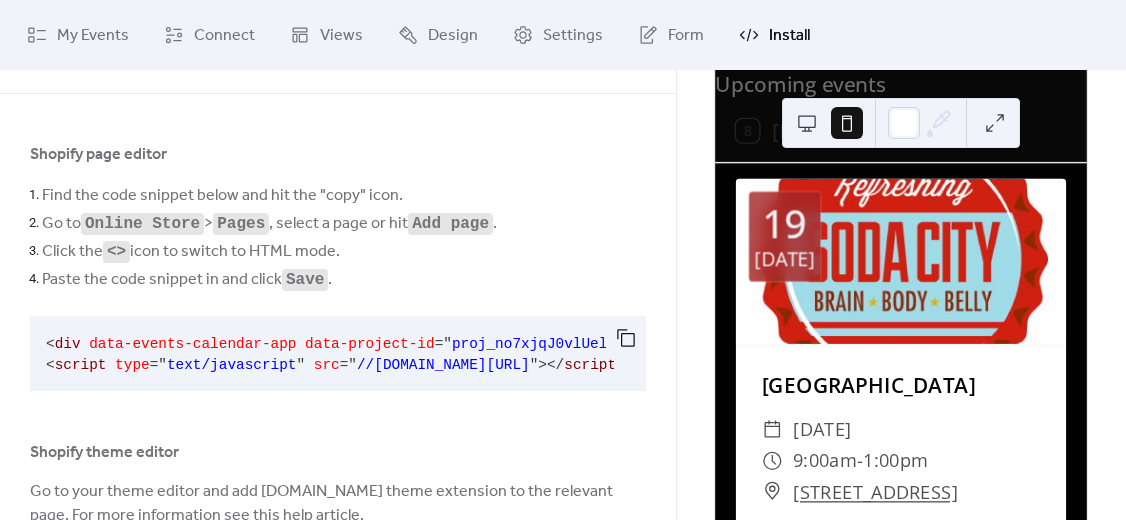 click on "<" at bounding box center (50, 344) 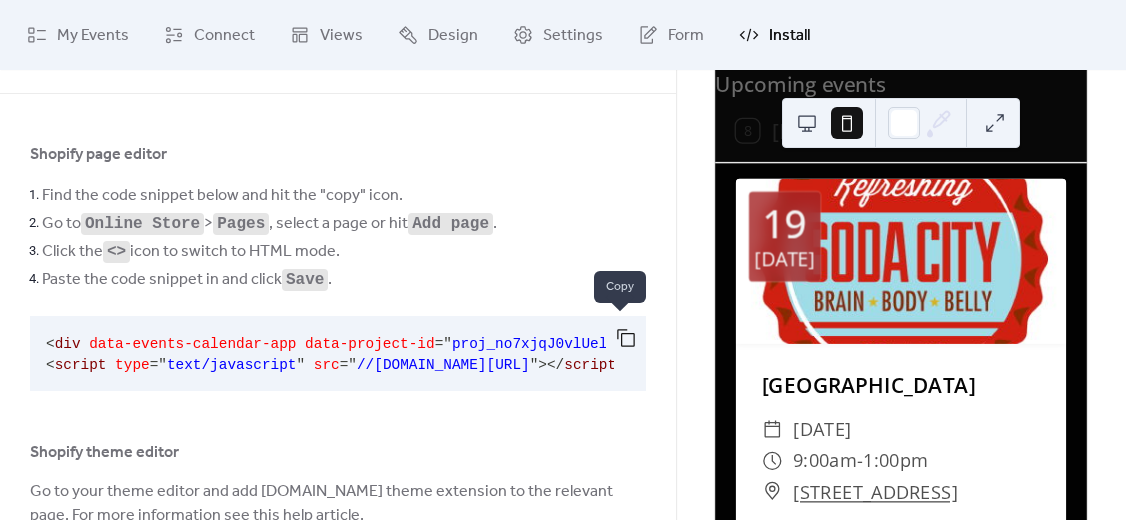 click at bounding box center [626, 338] 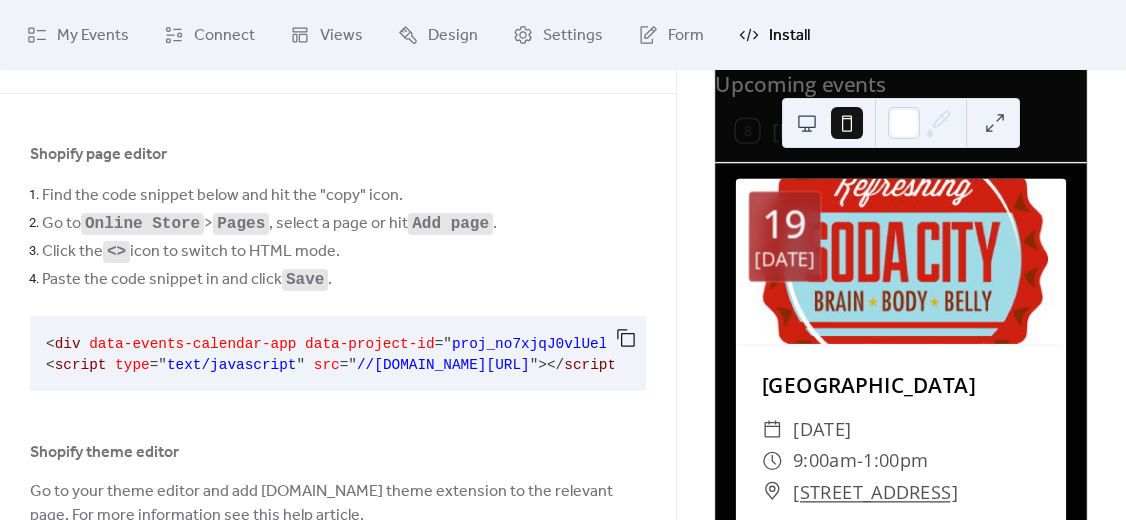 scroll, scrollTop: 214, scrollLeft: 0, axis: vertical 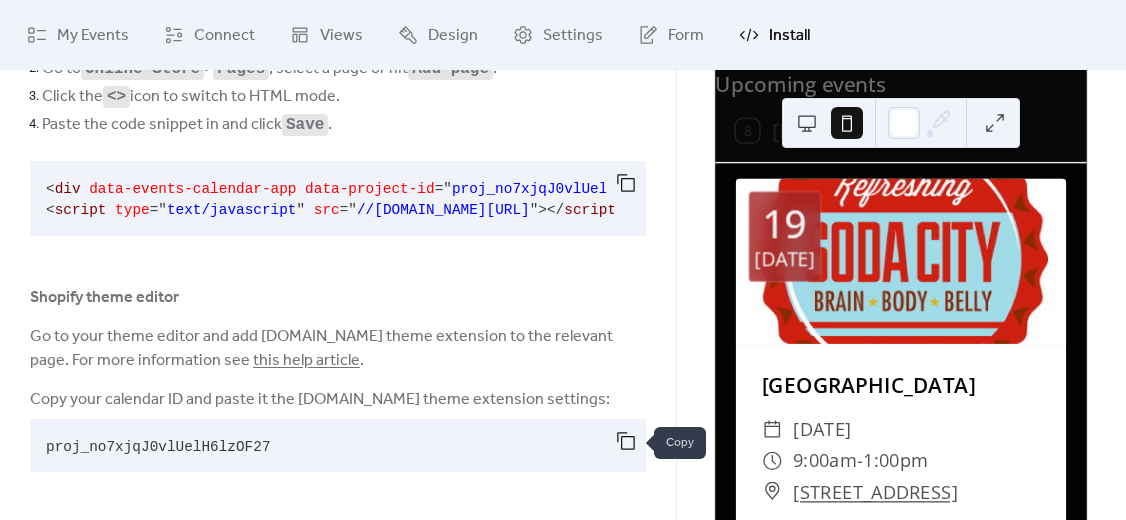 click at bounding box center (626, 441) 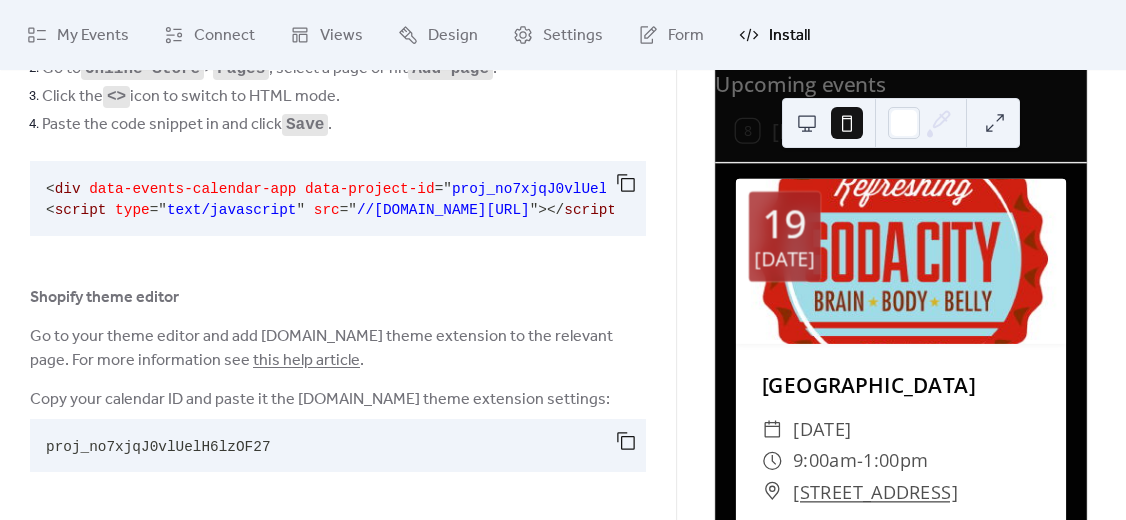 click at bounding box center [338, 264] 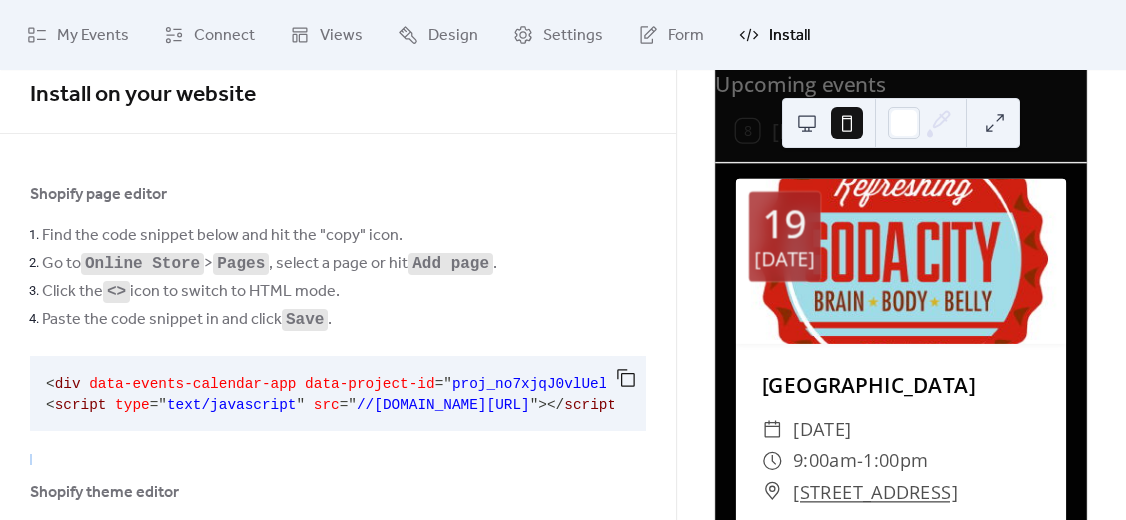 scroll, scrollTop: 17, scrollLeft: 0, axis: vertical 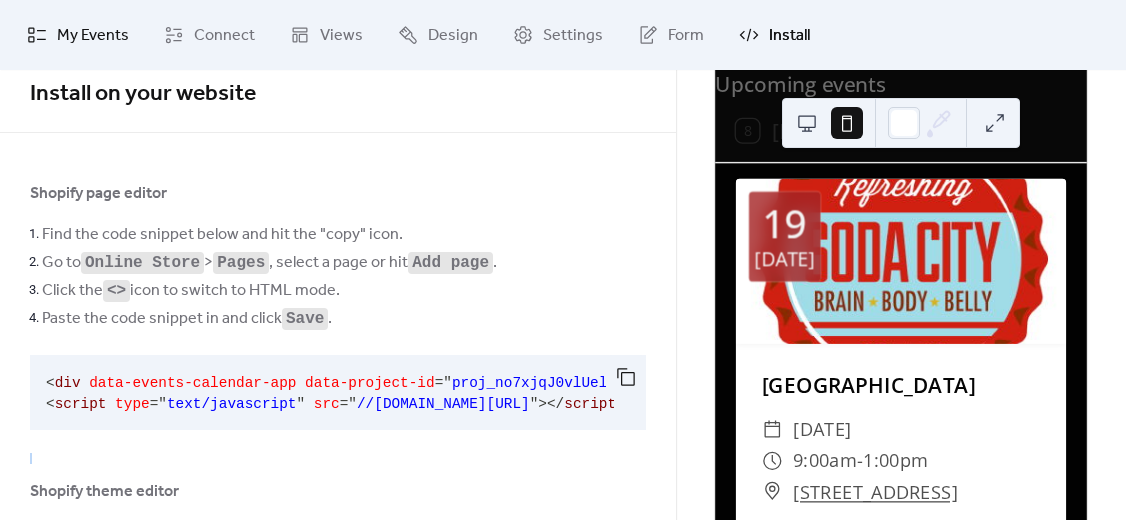 click on "My Events" at bounding box center (93, 36) 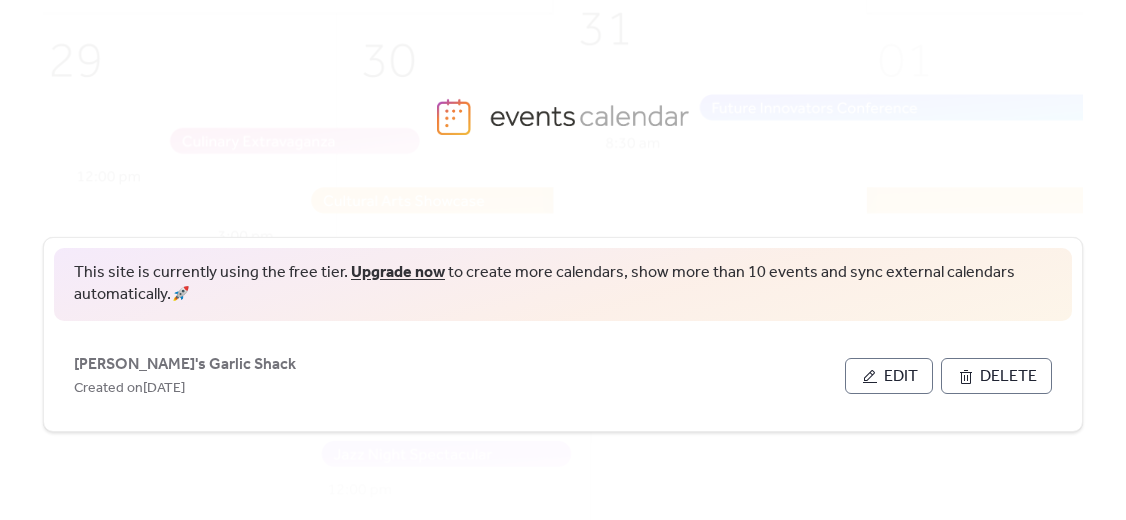 scroll, scrollTop: 0, scrollLeft: 0, axis: both 